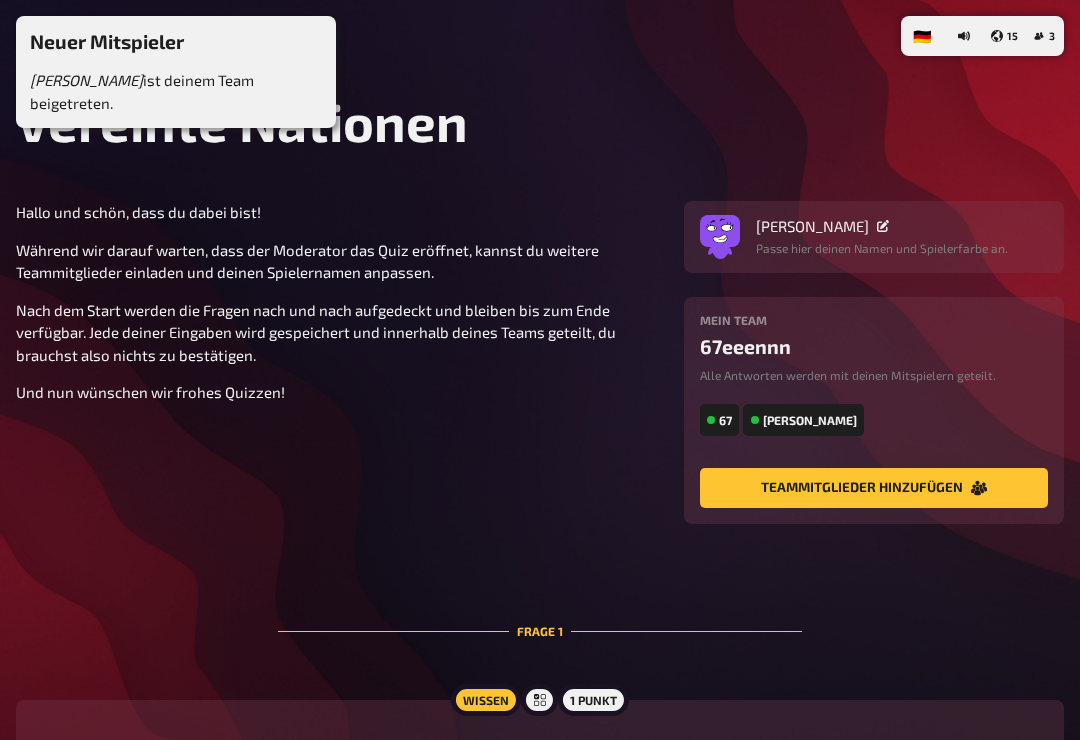 scroll, scrollTop: 0, scrollLeft: 0, axis: both 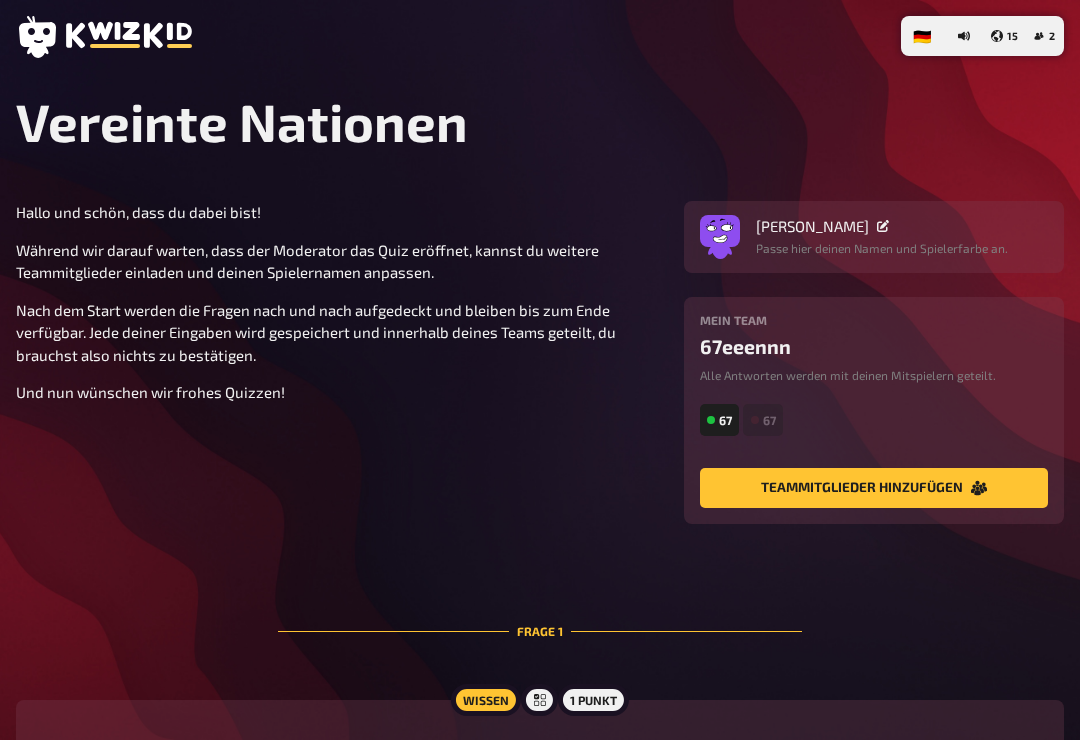 click 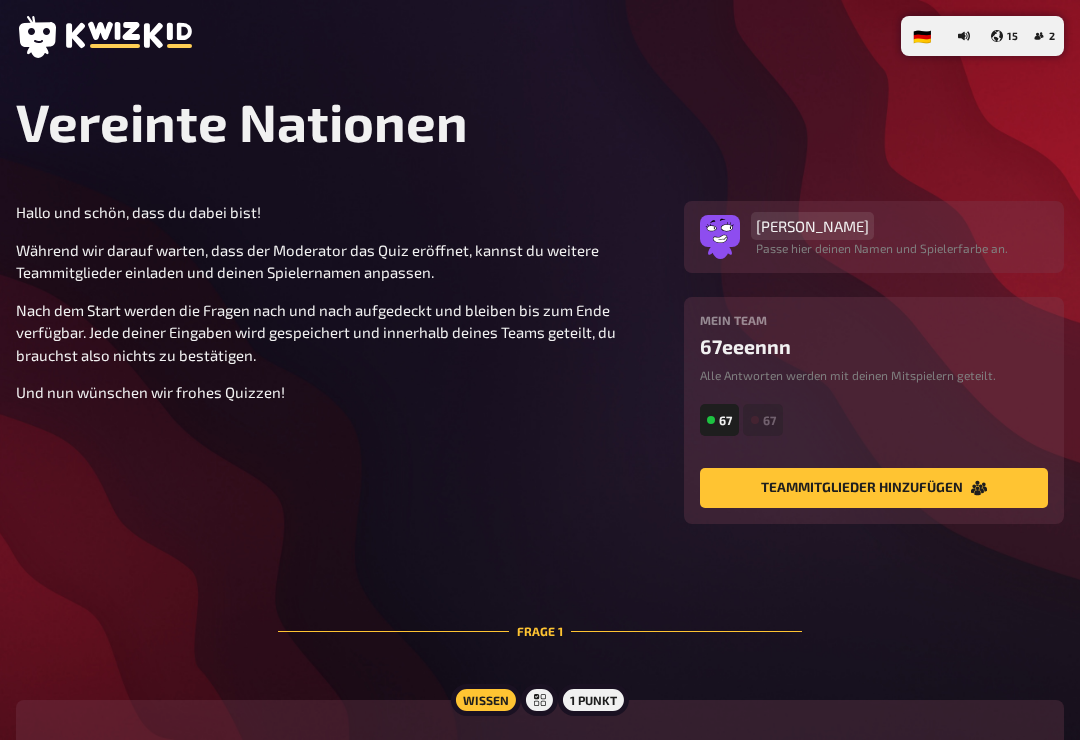 click on "[PERSON_NAME]" at bounding box center [812, 226] 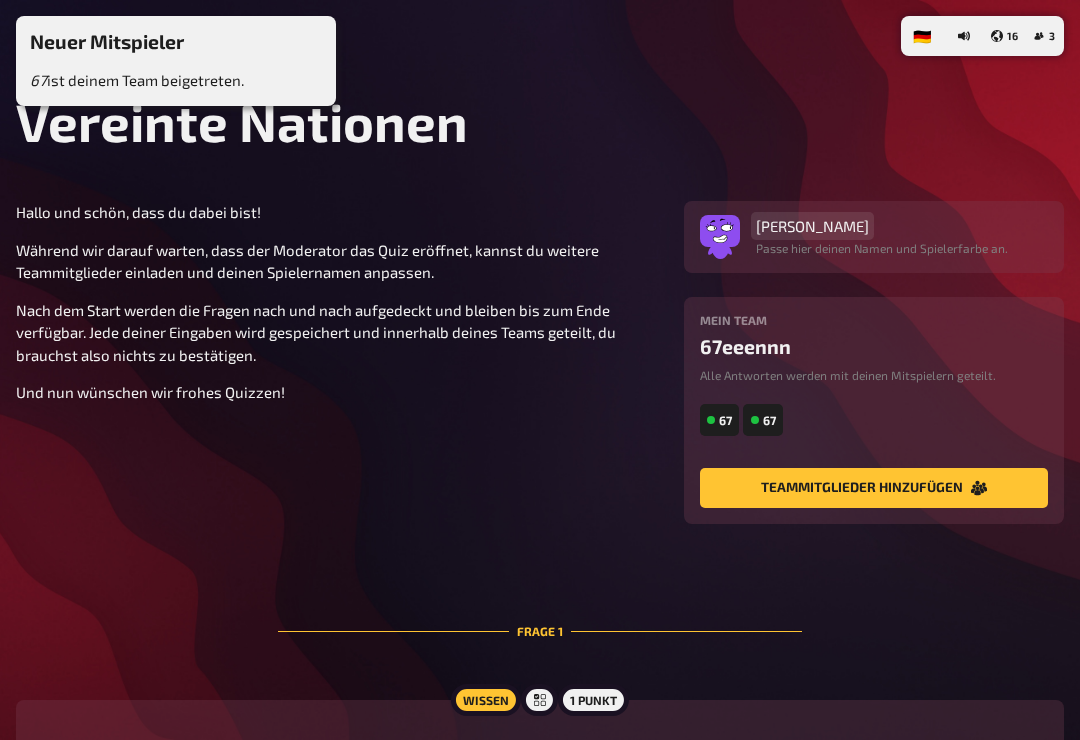 click on "[PERSON_NAME]" at bounding box center [812, 226] 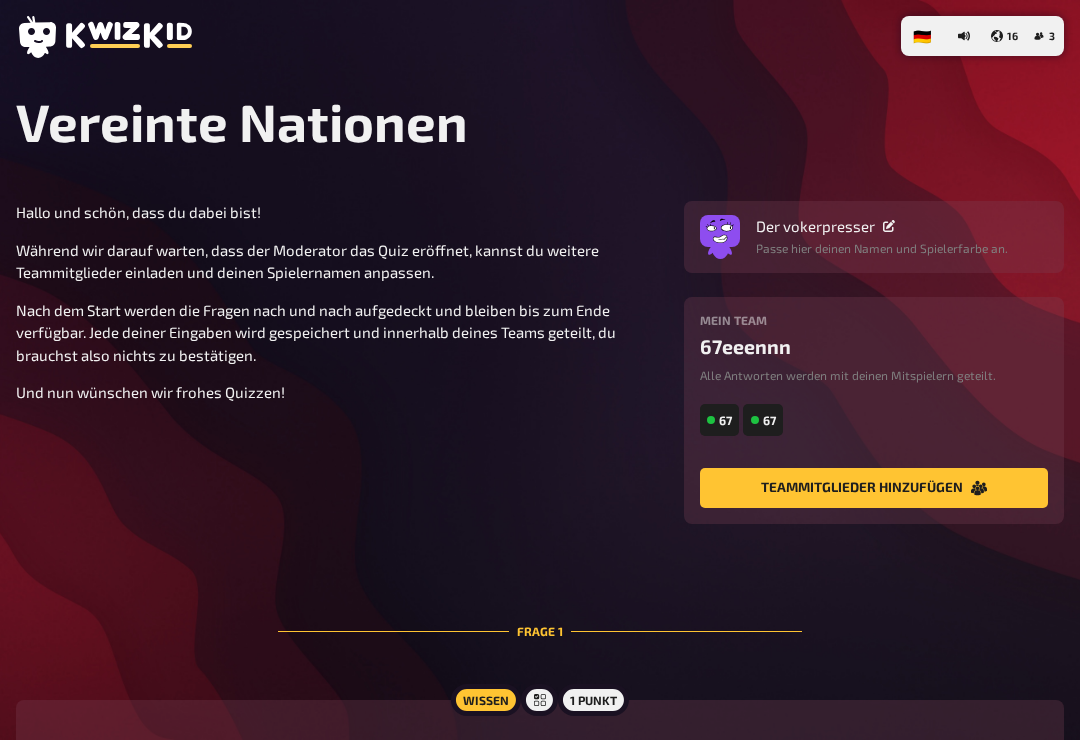 click on "Teammitglieder hinzufügen" at bounding box center (874, 488) 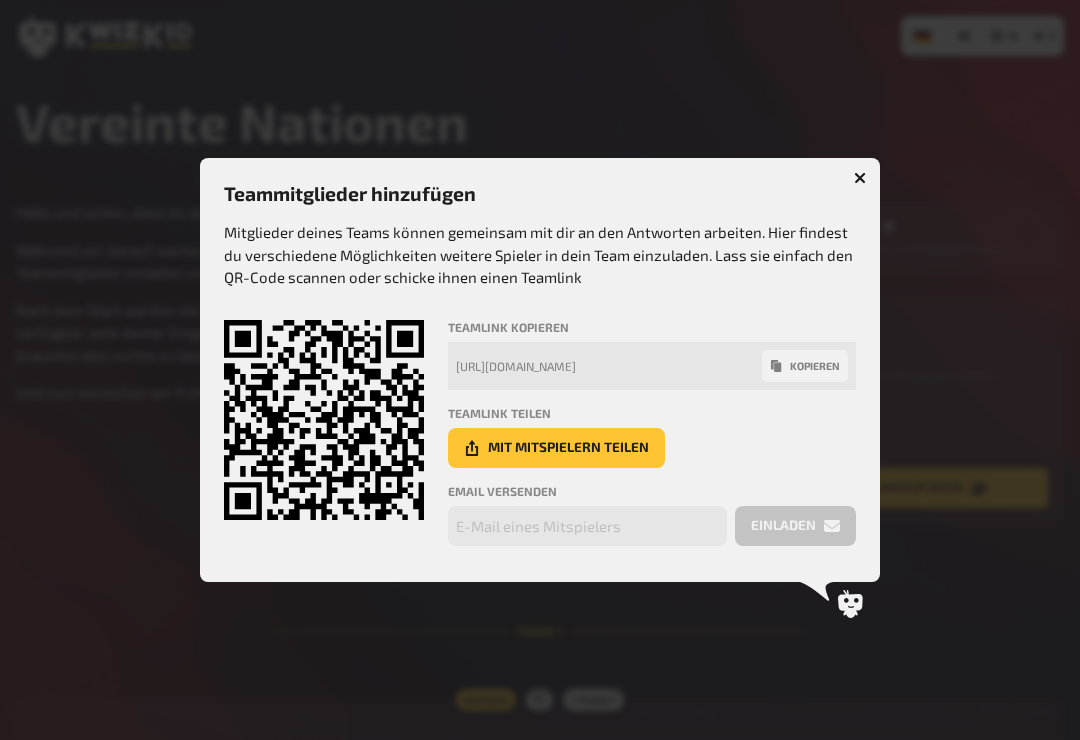 click at bounding box center (540, 370) 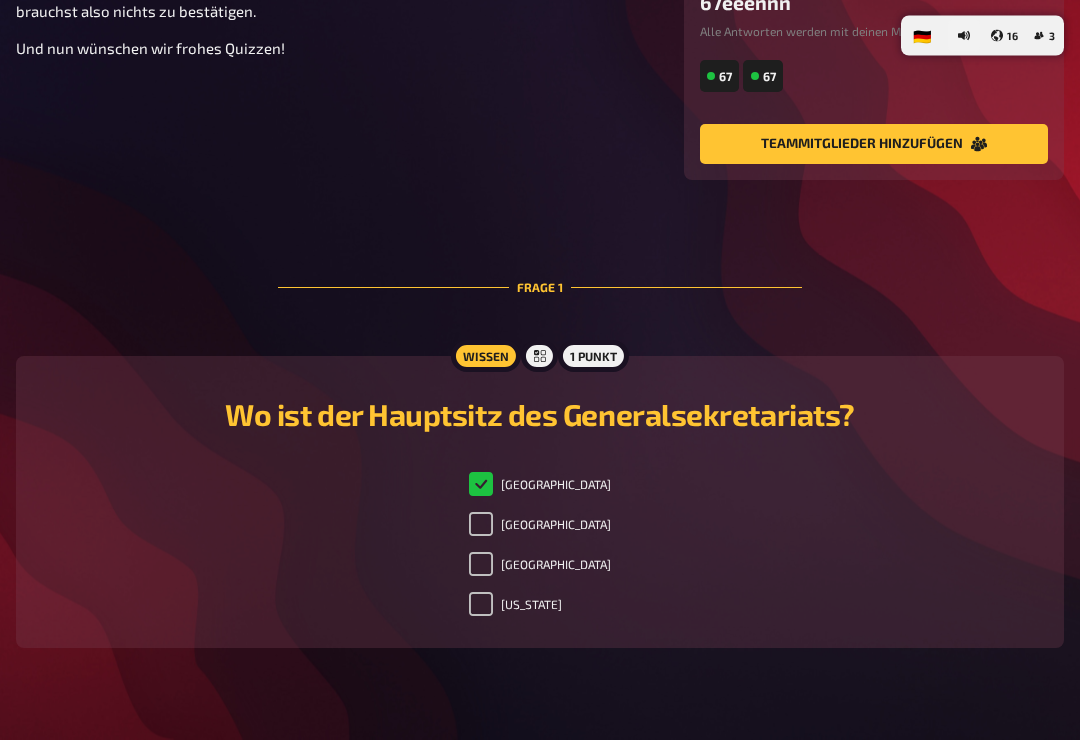 scroll, scrollTop: 355, scrollLeft: 0, axis: vertical 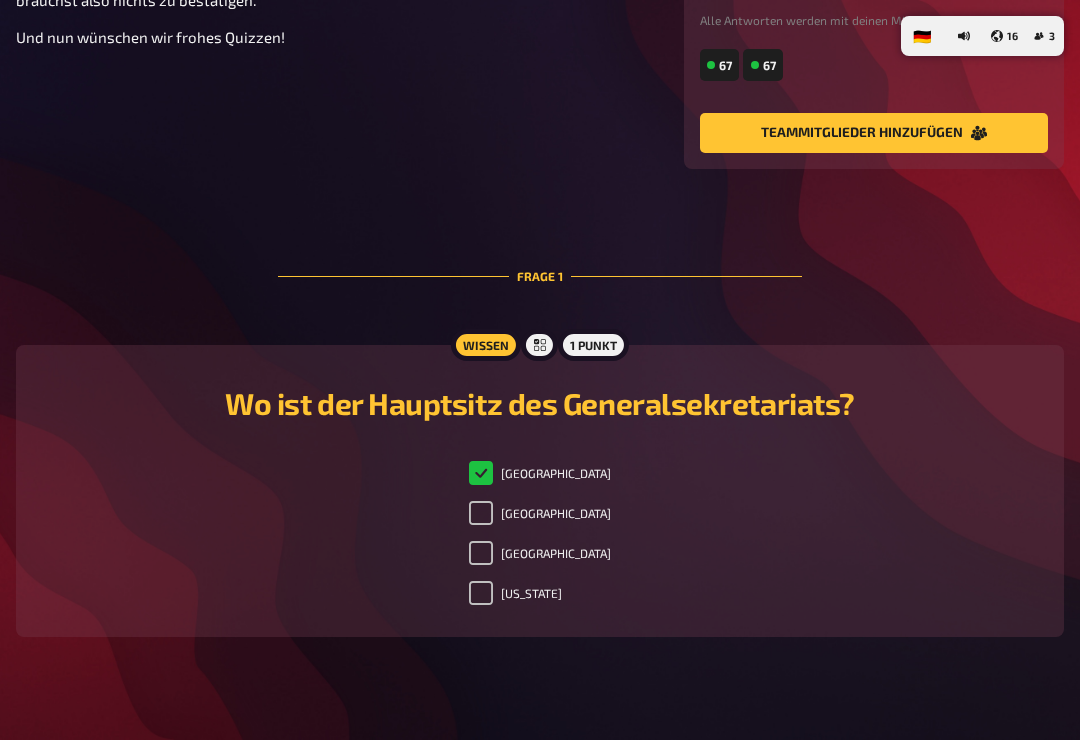 click on "[GEOGRAPHIC_DATA]" at bounding box center (540, 473) 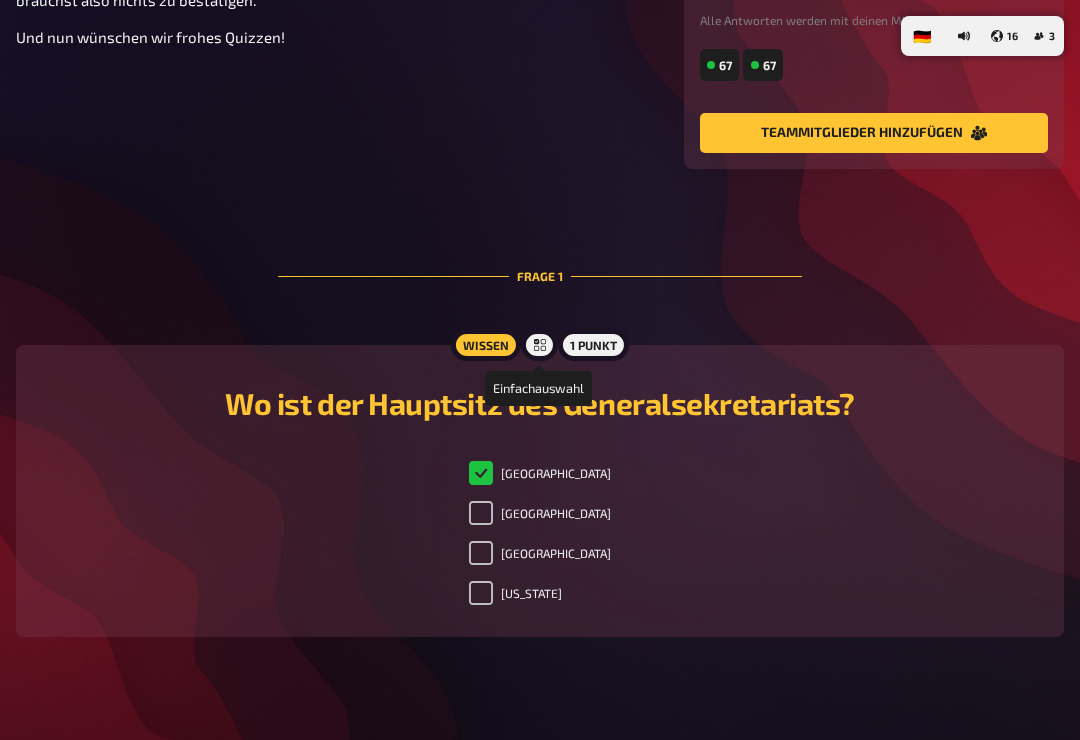 click at bounding box center (539, 345) 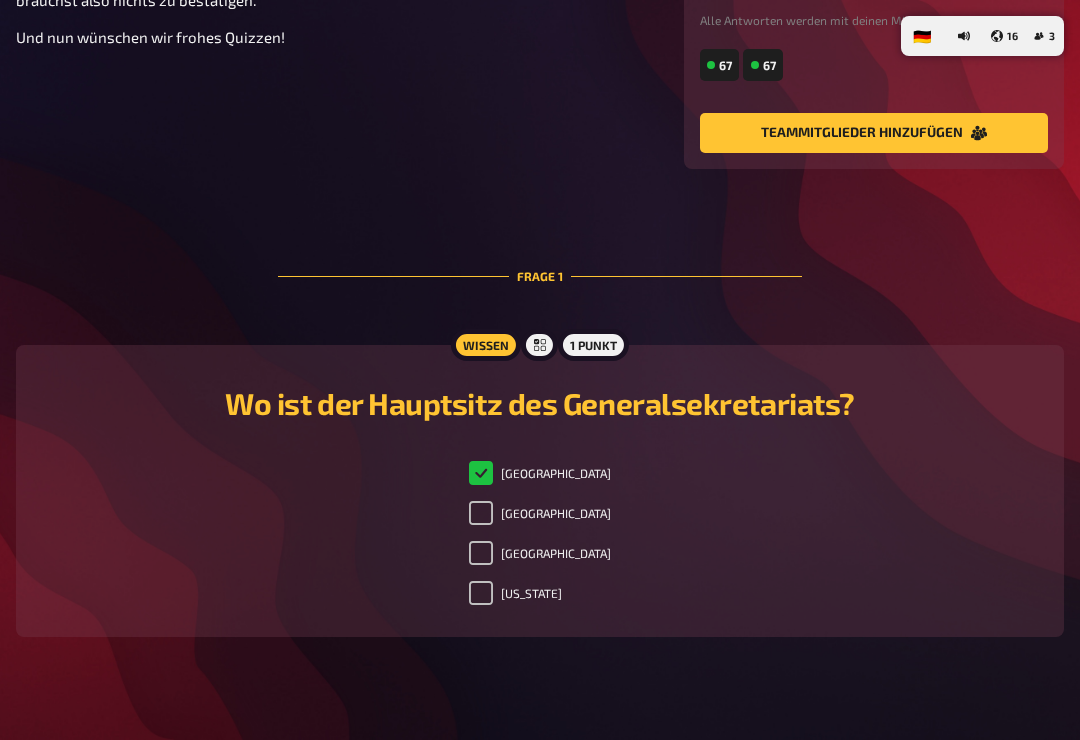 click on "Wo ist der Hauptsitz des Generalsekretariats?" at bounding box center (540, 403) 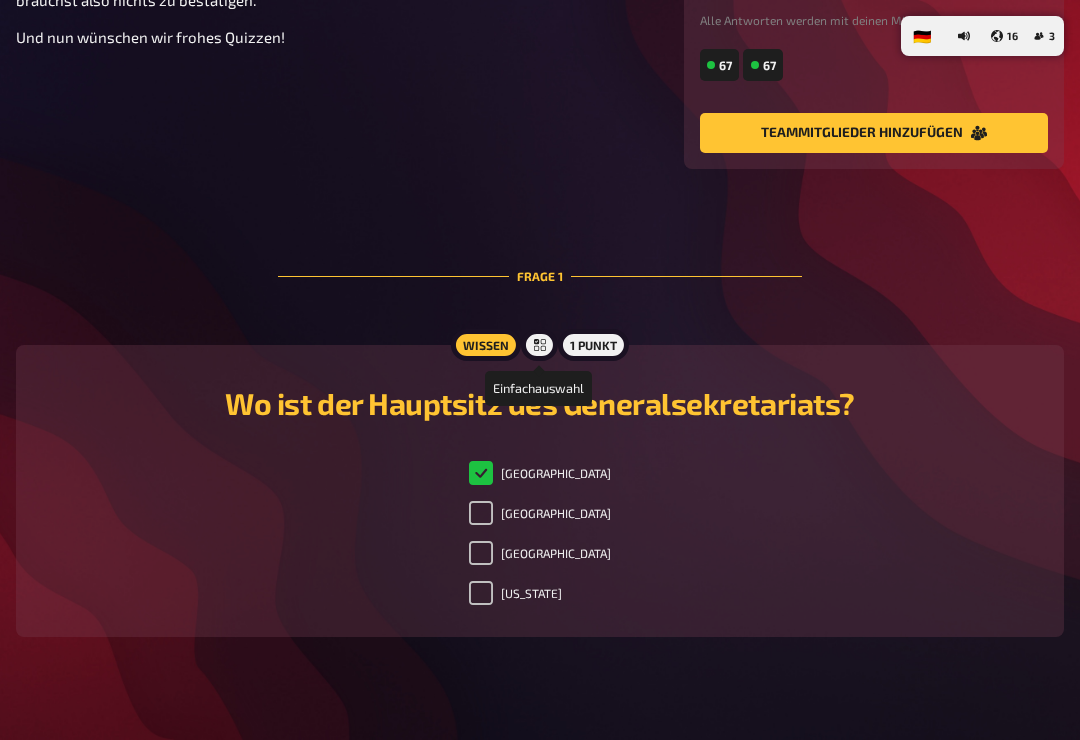 click at bounding box center [539, 345] 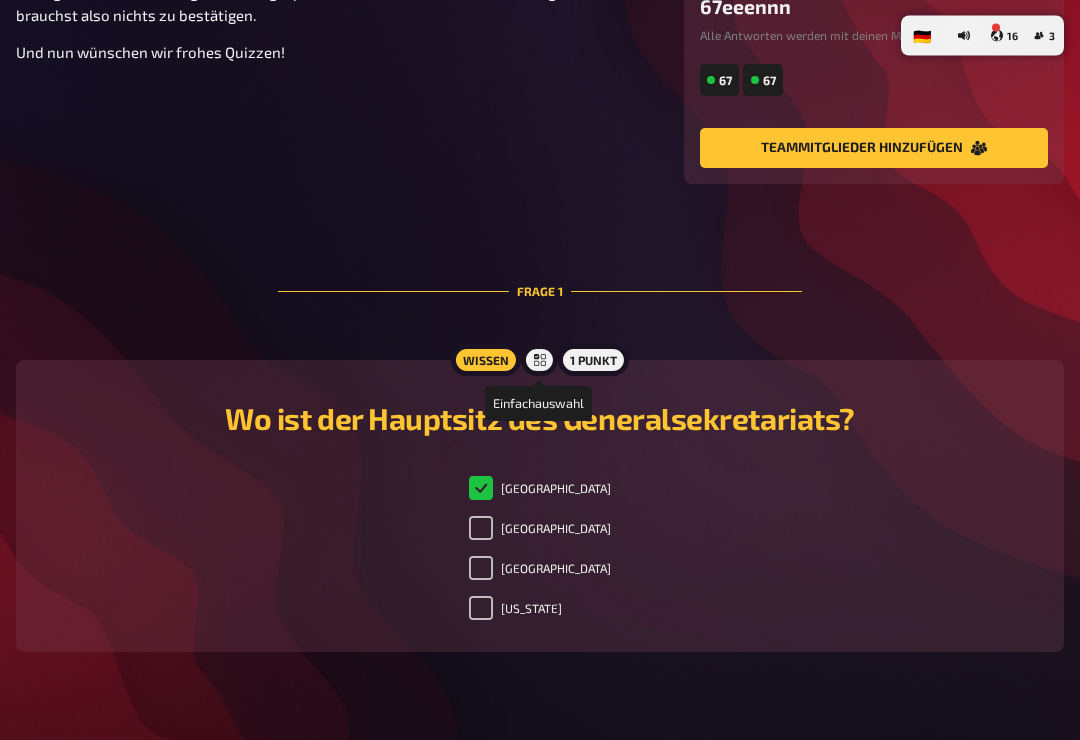 scroll, scrollTop: 355, scrollLeft: 0, axis: vertical 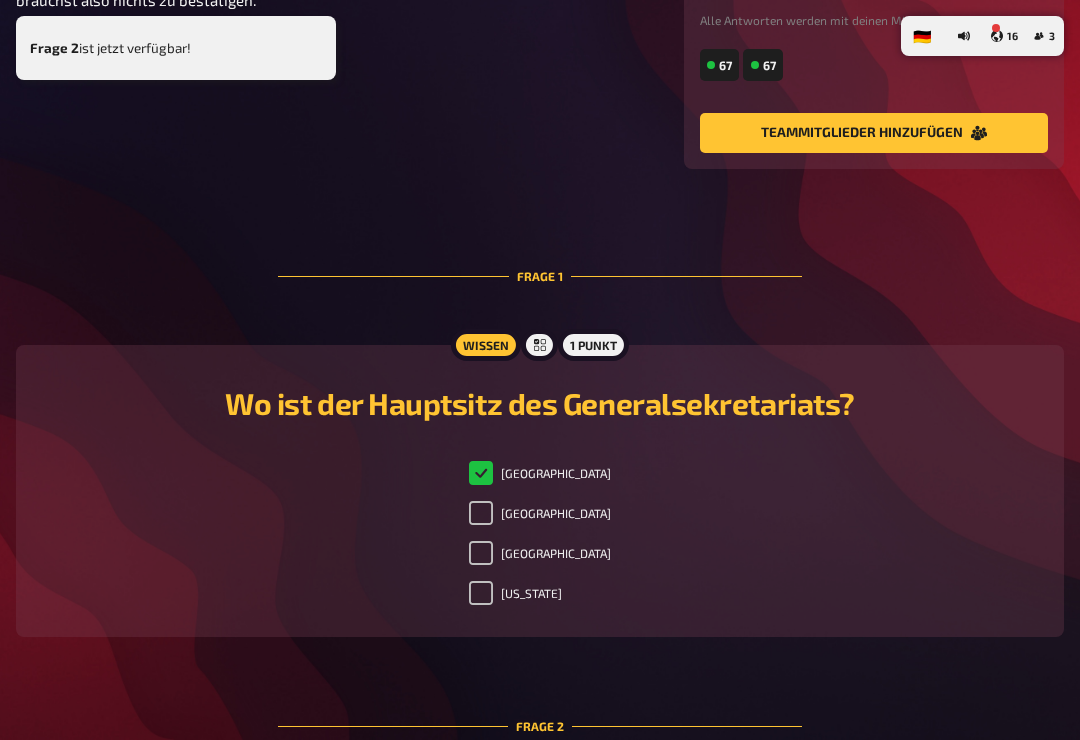 click on "Wissen" at bounding box center [486, 345] 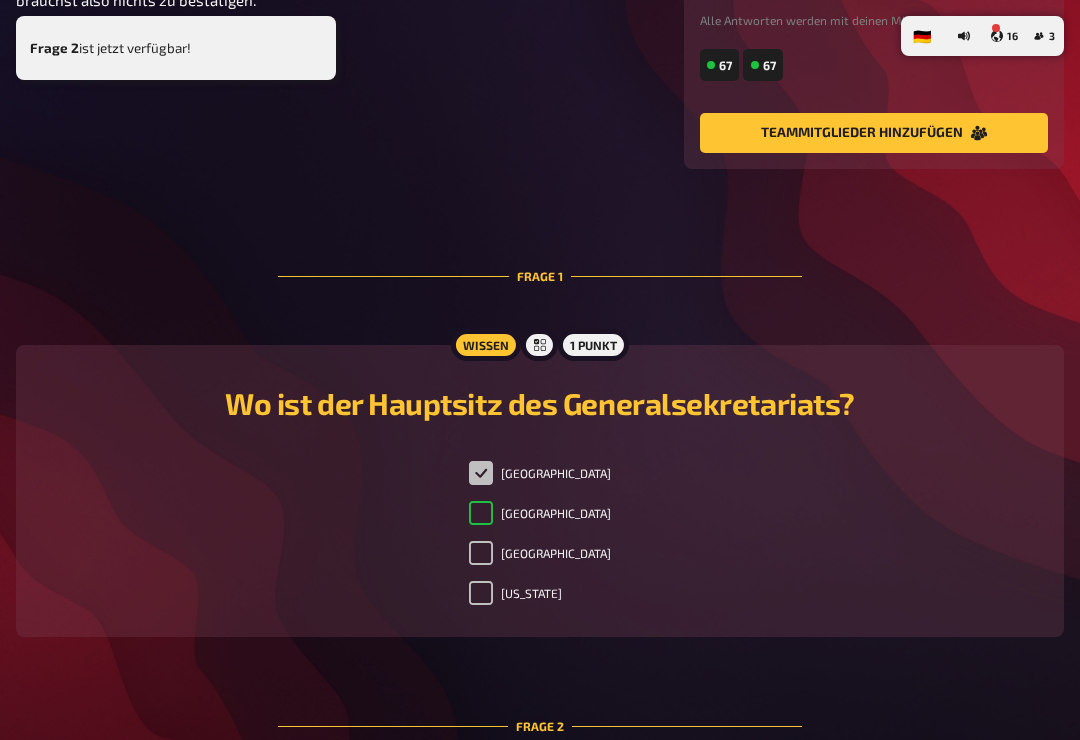 checkbox on "true" 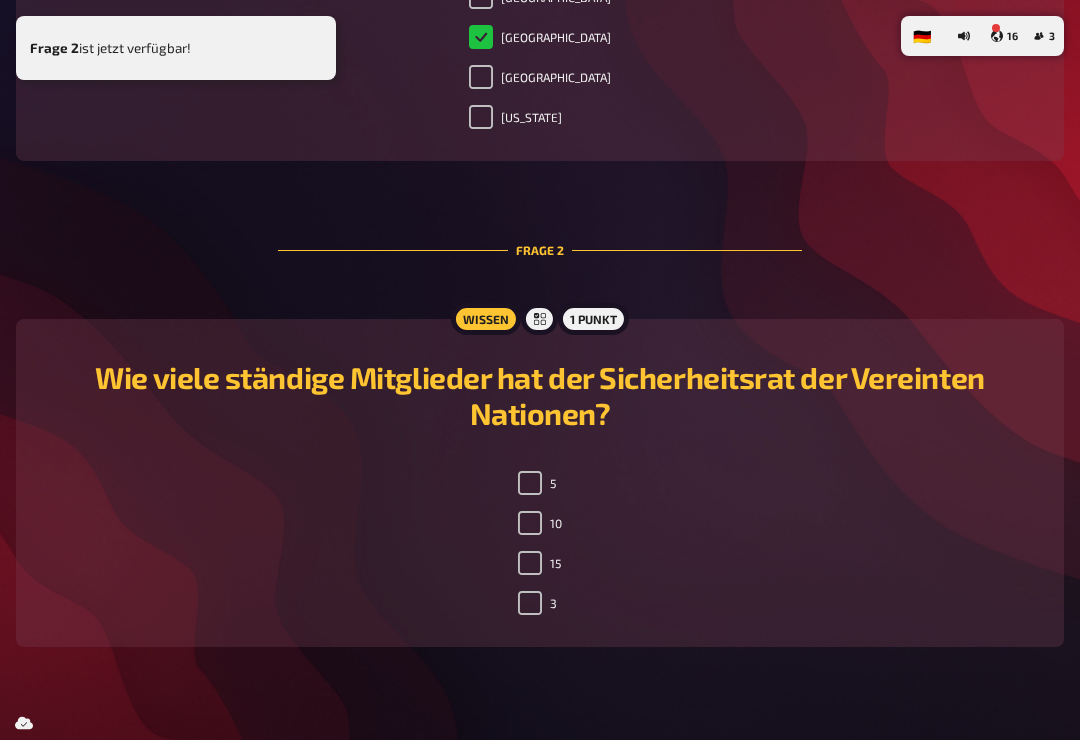 scroll, scrollTop: 844, scrollLeft: 0, axis: vertical 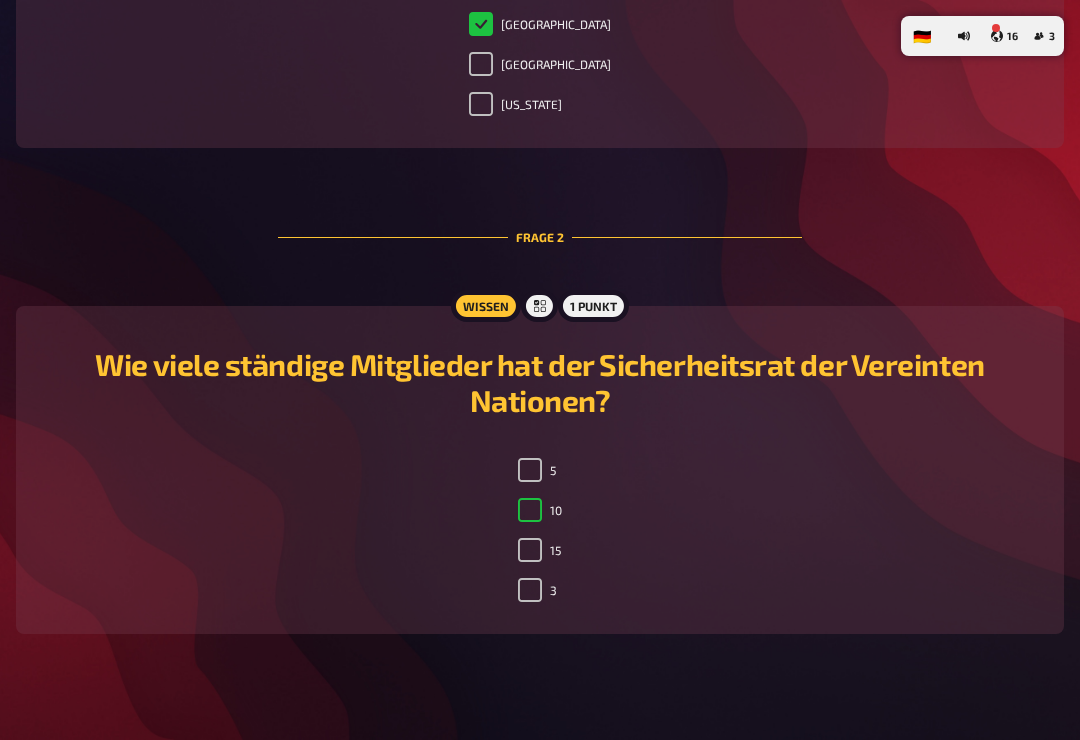 checkbox on "true" 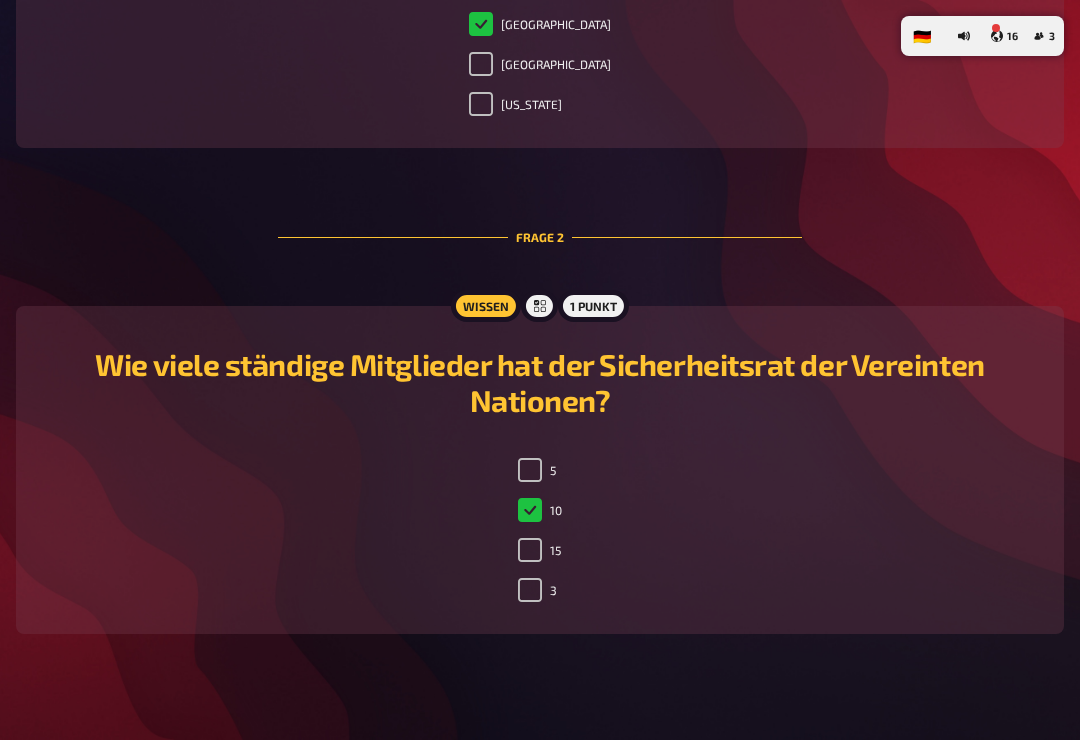 click on "5" at bounding box center (530, 470) 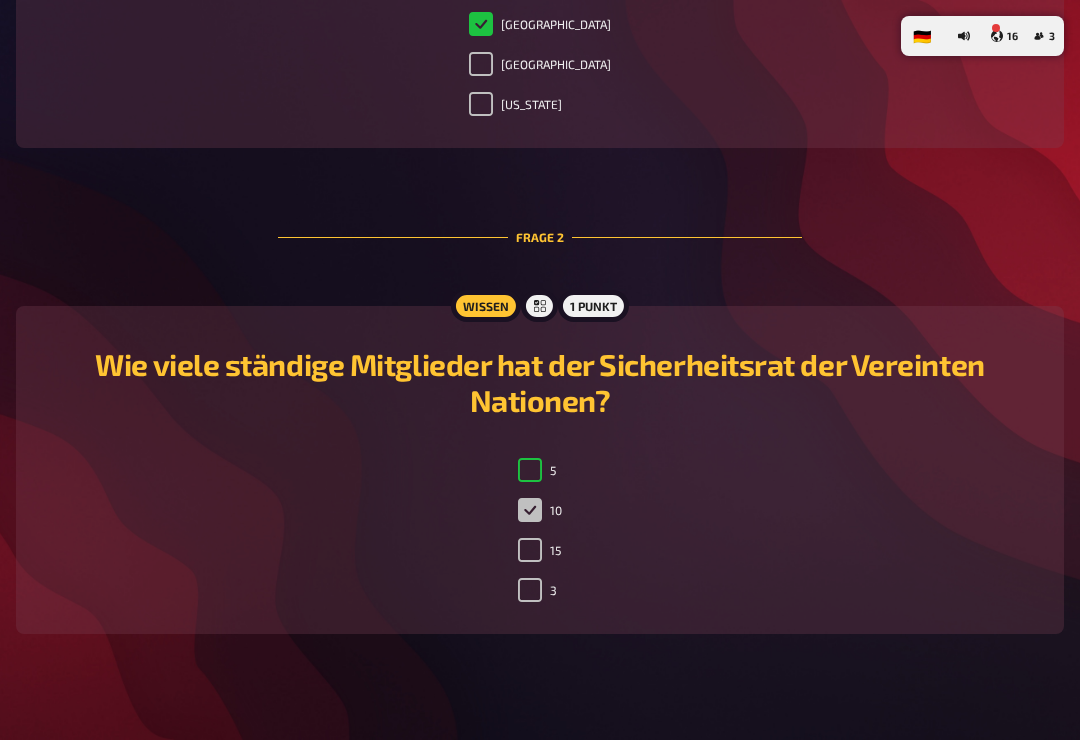 checkbox on "true" 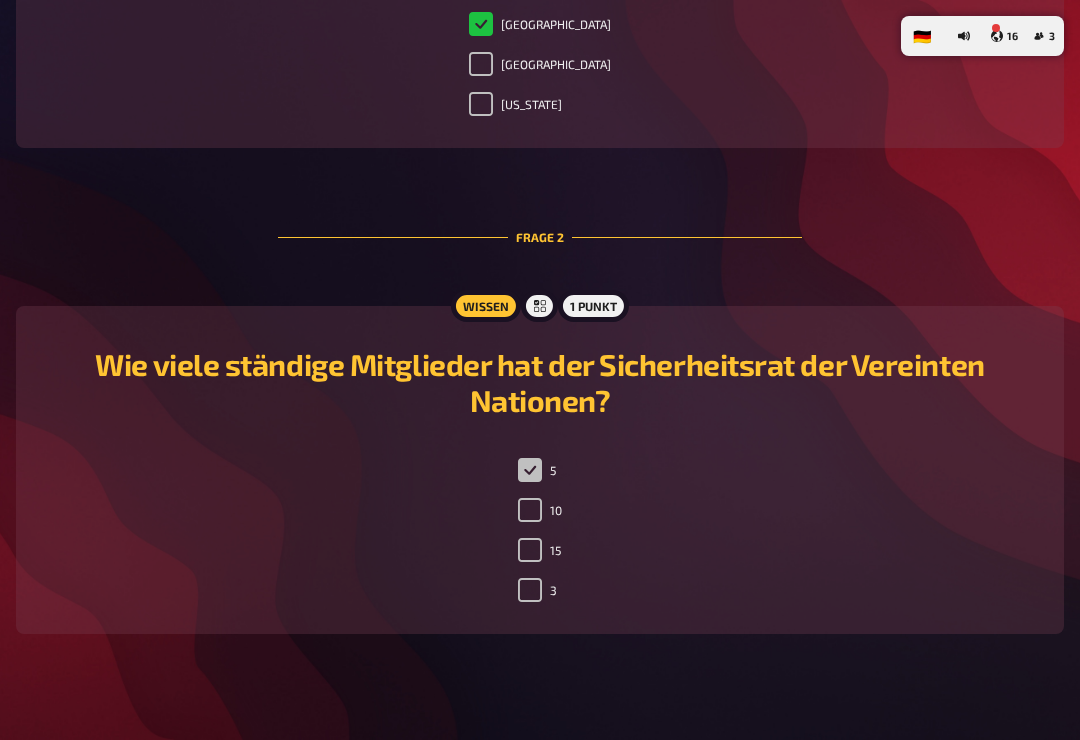 checkbox on "false" 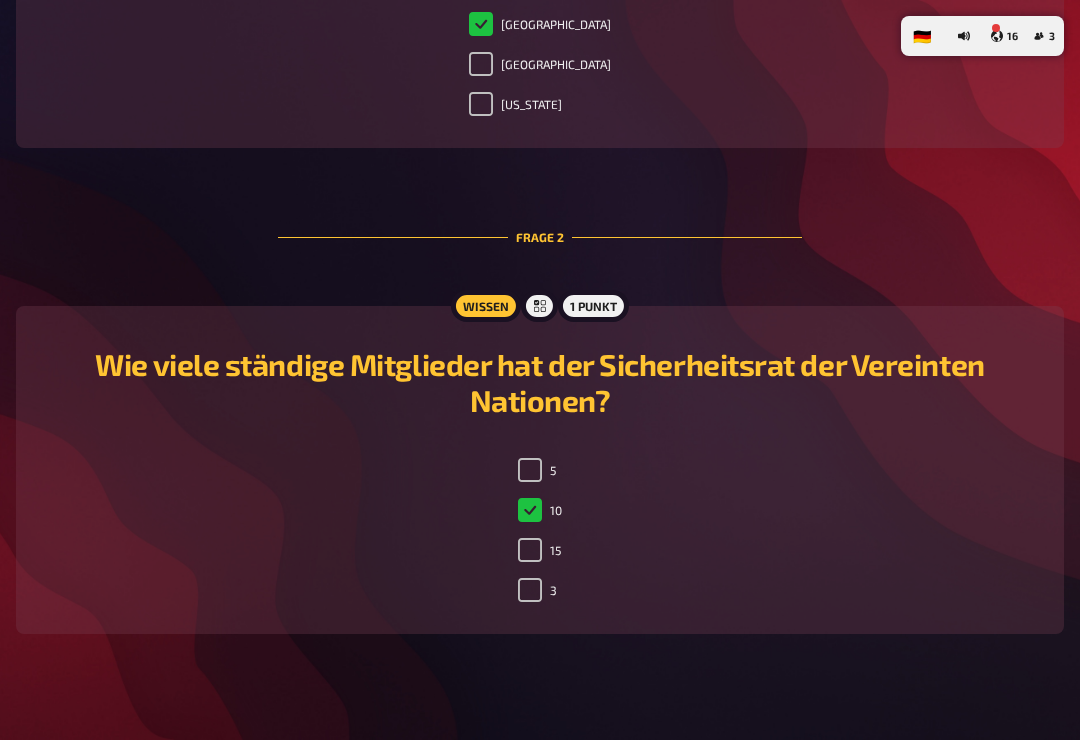 click on "5" at bounding box center [530, 470] 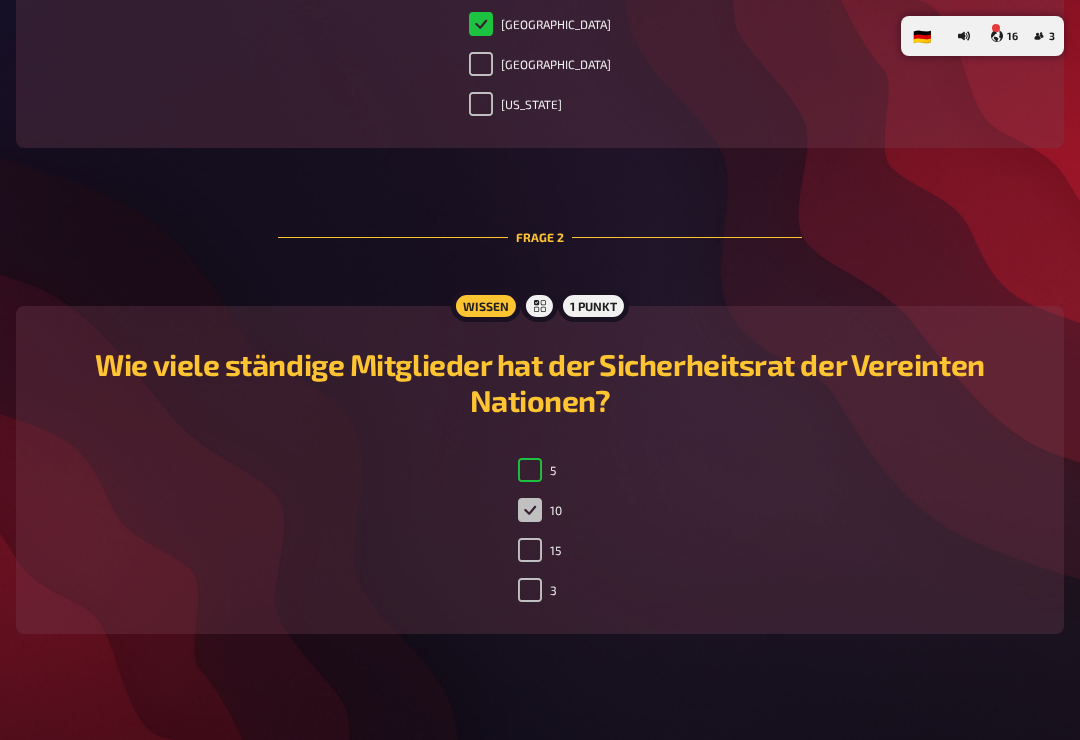 checkbox on "true" 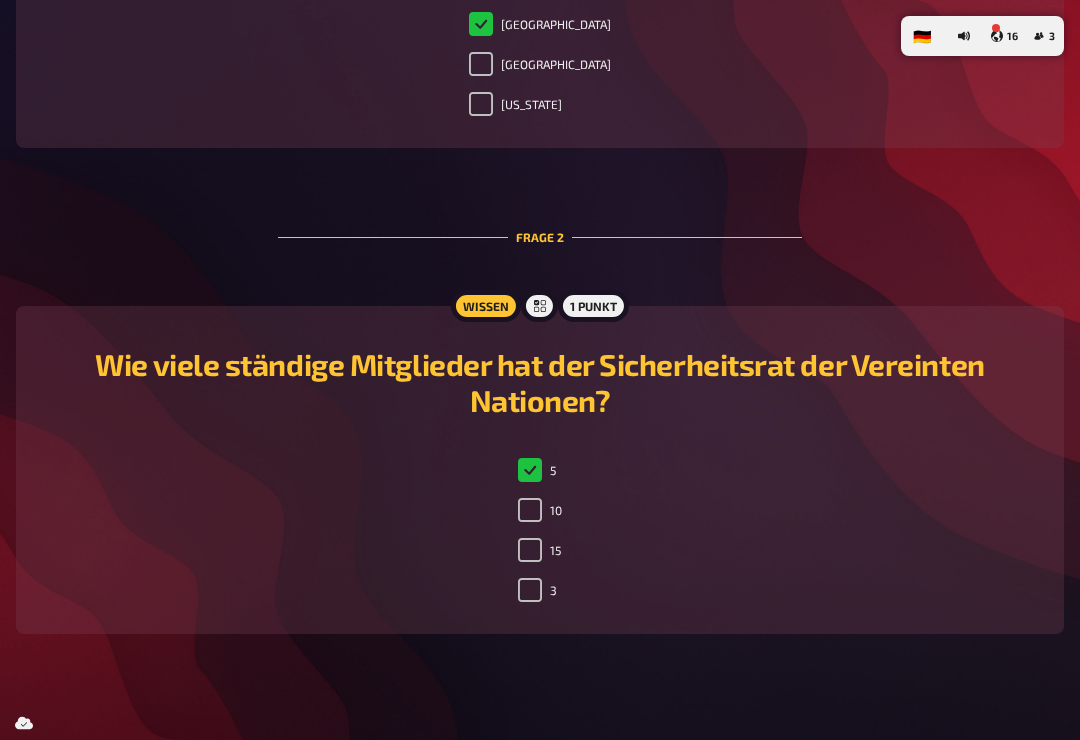 click on "5 10 15 3" at bounding box center [540, 534] 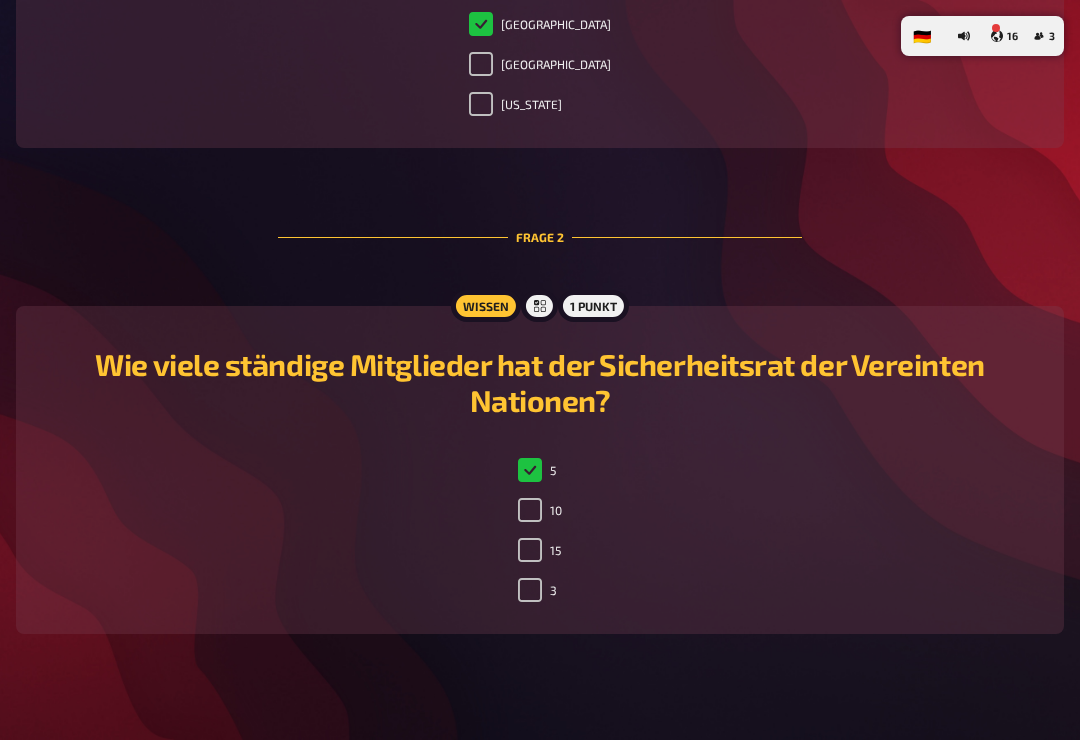 click on "5" at bounding box center [537, 470] 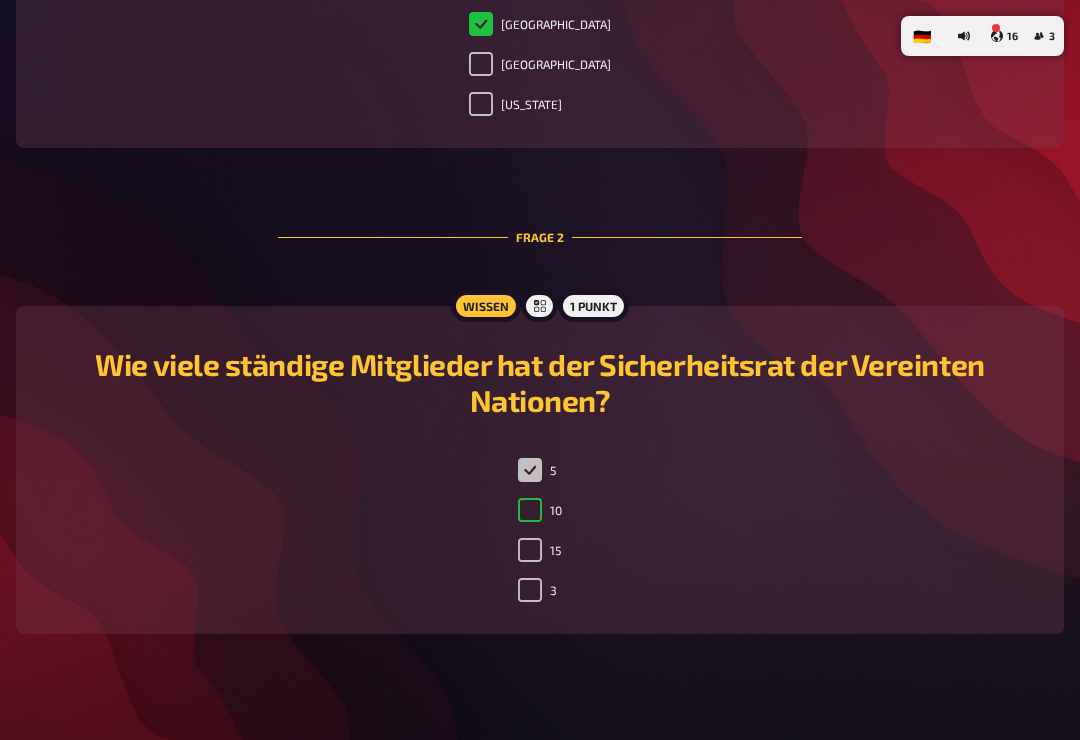 checkbox on "true" 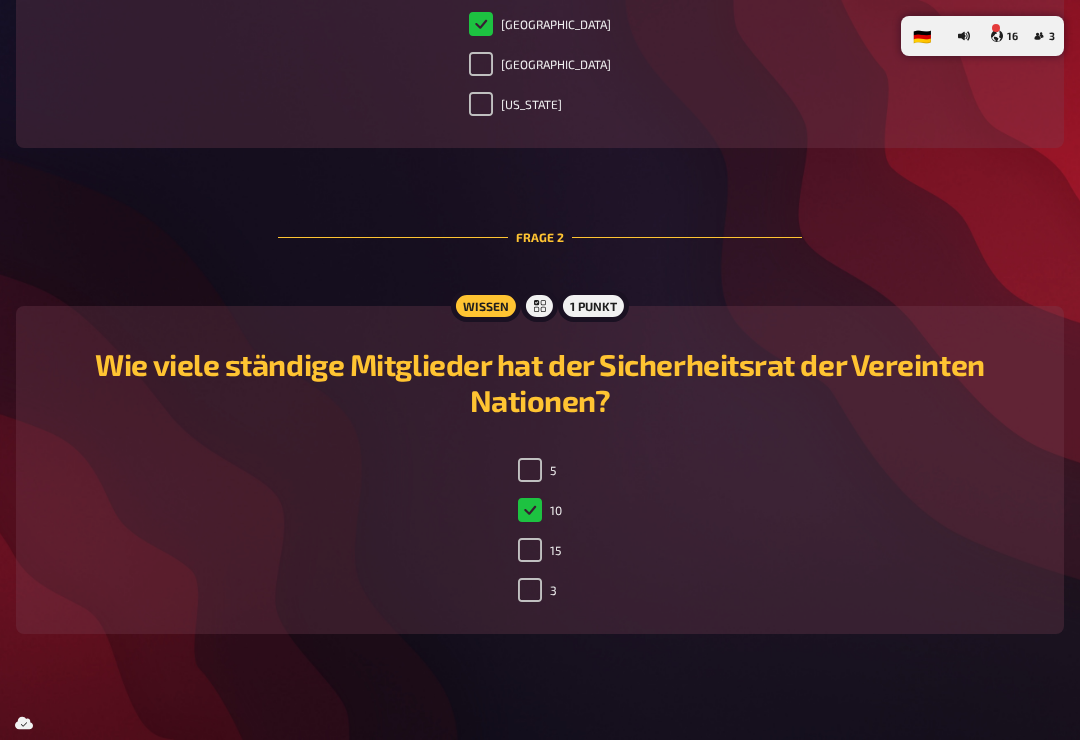 click on "Wie viele ständige Mitglieder hat der Sicherheitsrat der Vereinten Nationen?" at bounding box center [540, 386] 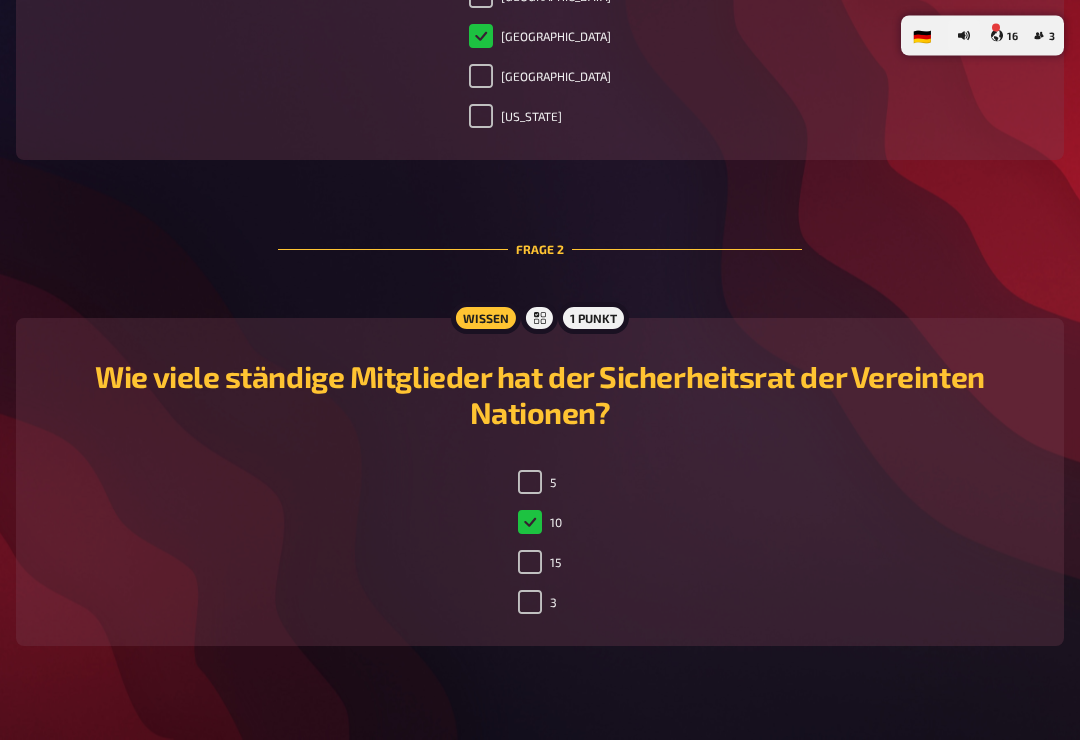 scroll, scrollTop: 830, scrollLeft: 0, axis: vertical 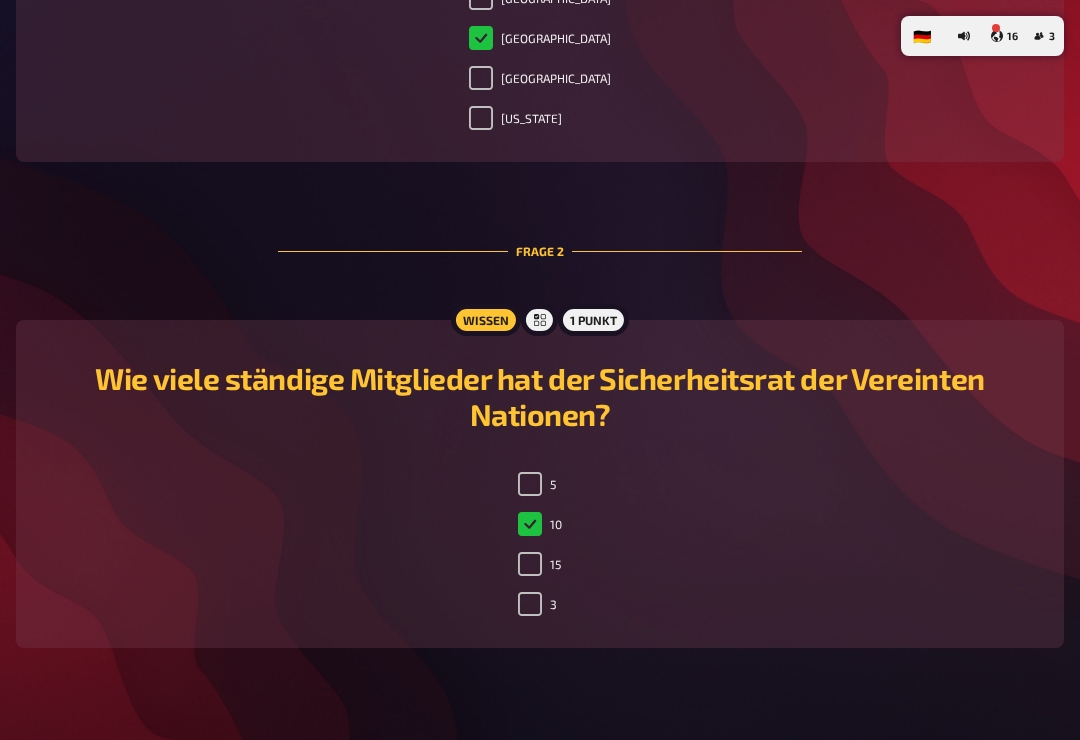 click on "5" at bounding box center [537, 484] 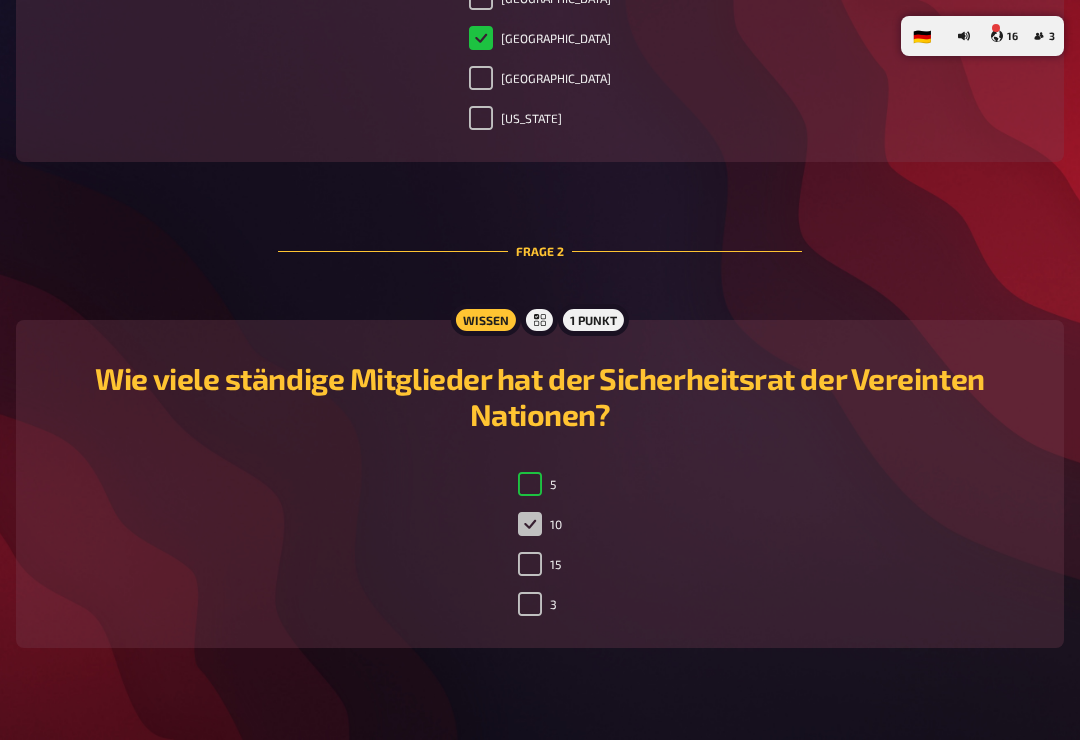 checkbox on "true" 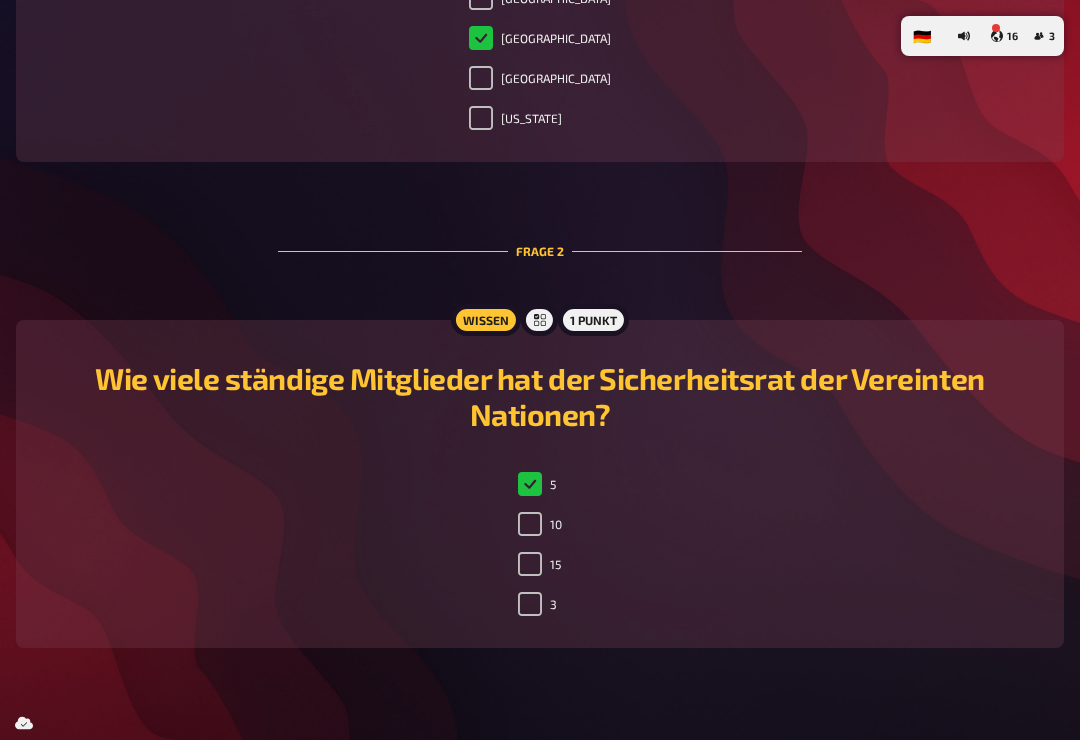 click on "10" at bounding box center [530, 524] 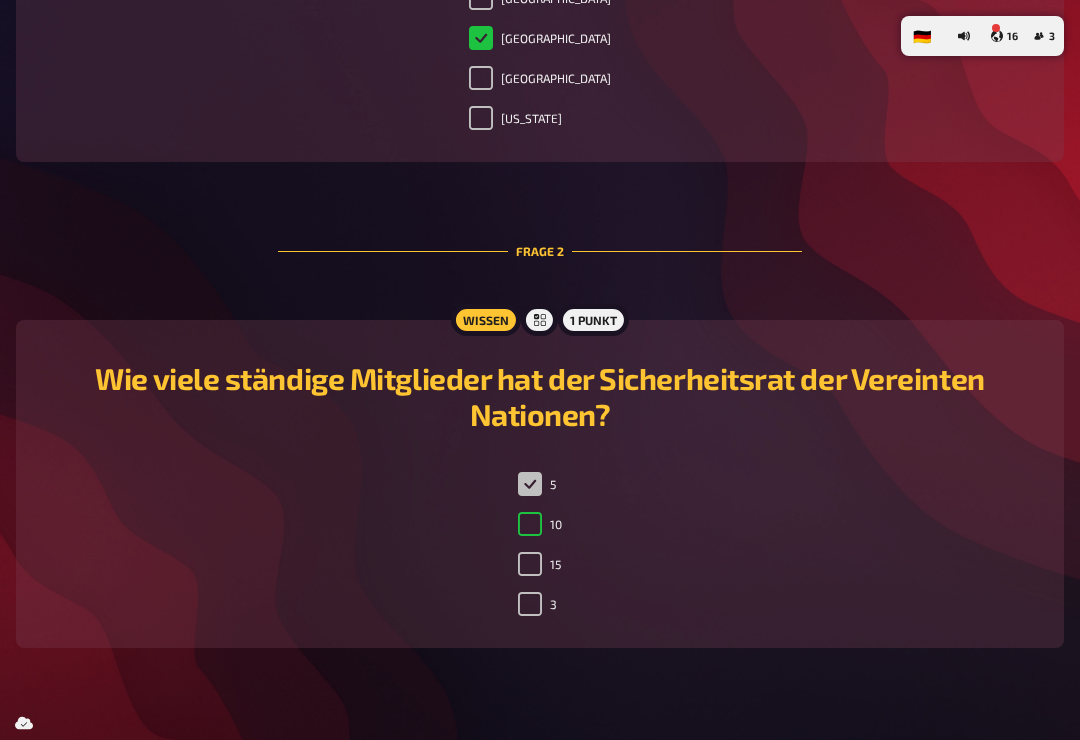 checkbox on "true" 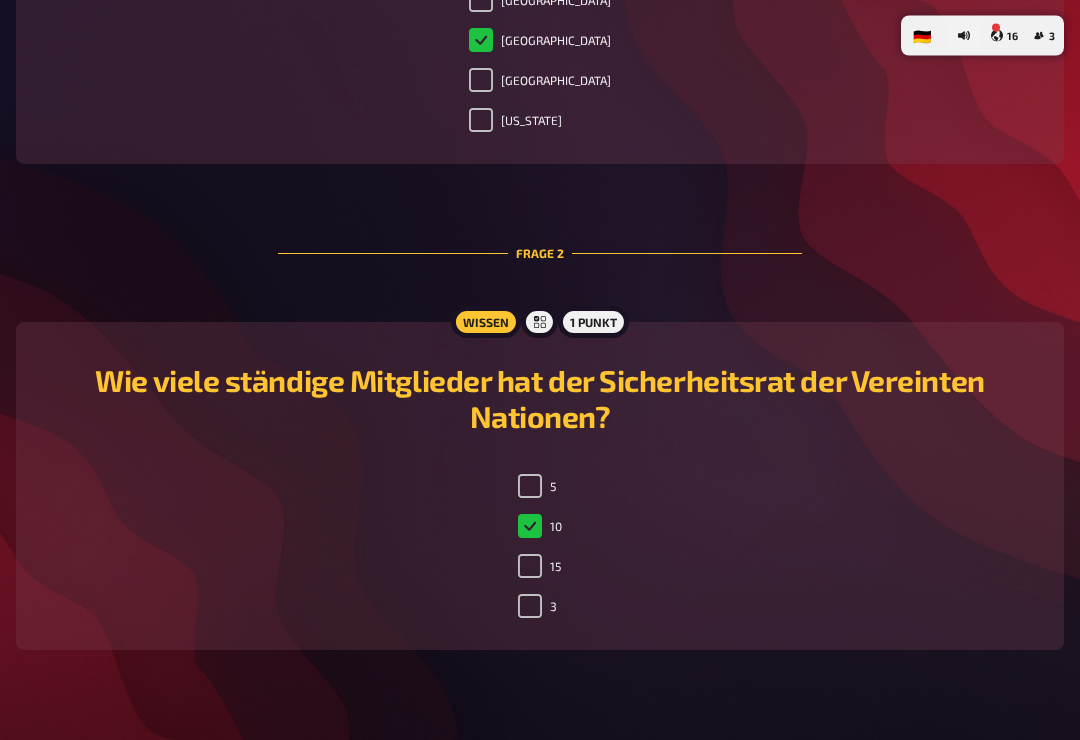 scroll, scrollTop: 828, scrollLeft: 0, axis: vertical 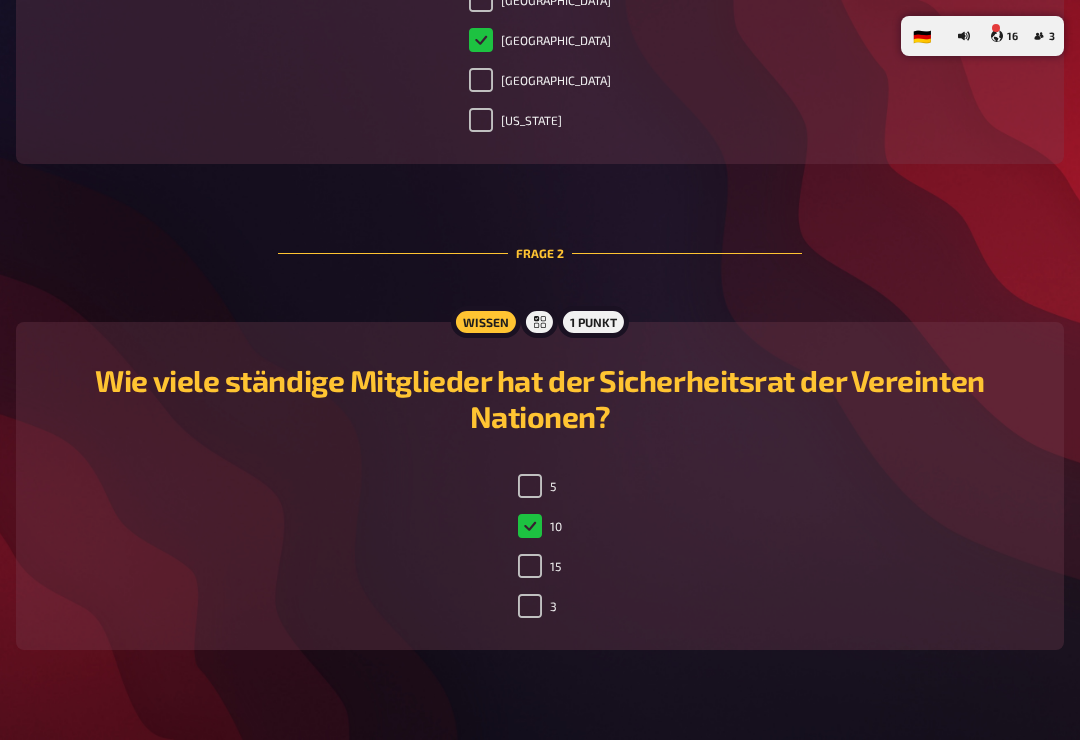 click 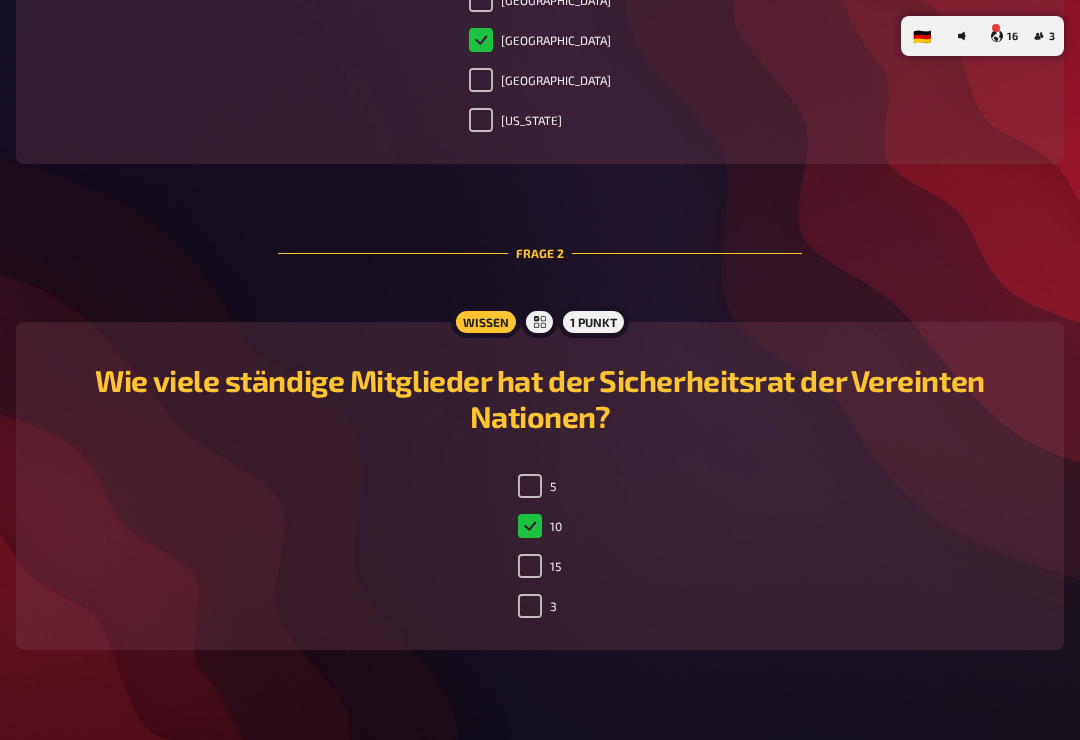 click at bounding box center [964, 36] 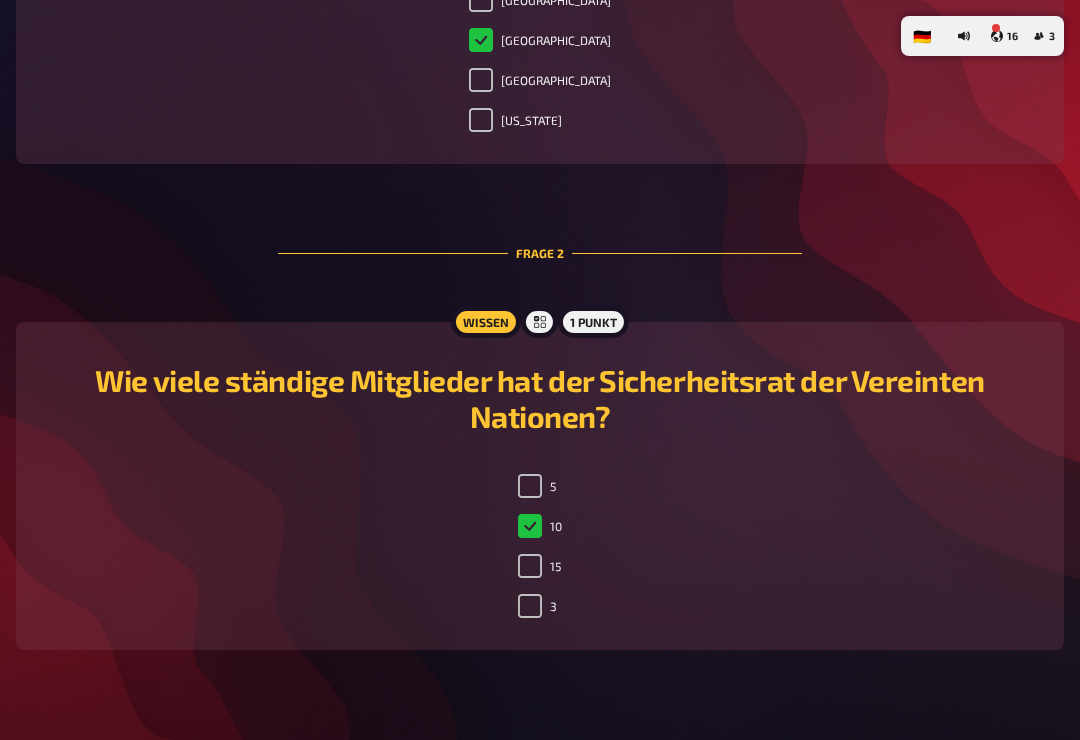 click on "3" at bounding box center (1044, 36) 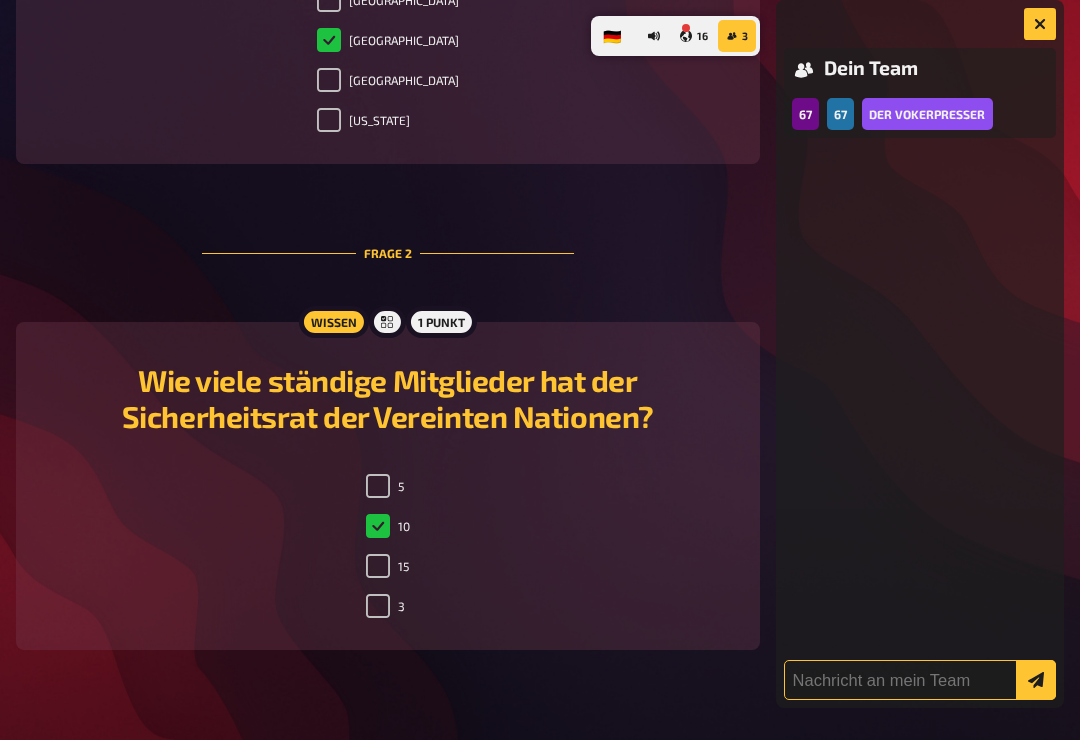 click at bounding box center [920, 680] 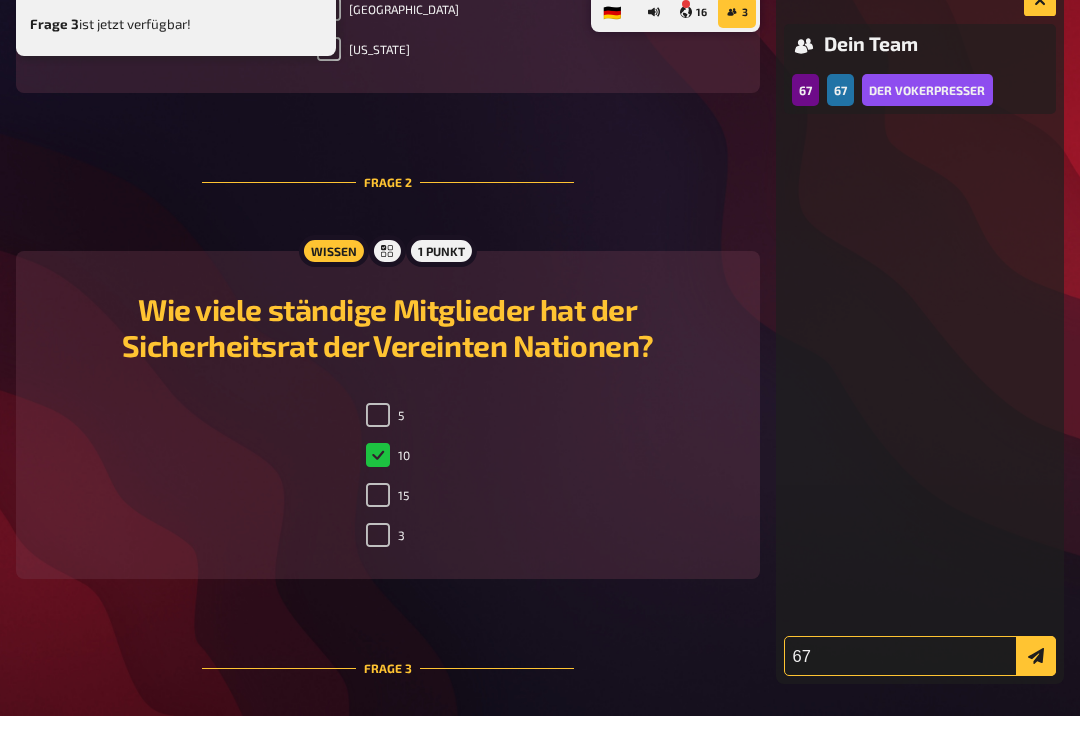 type on "67" 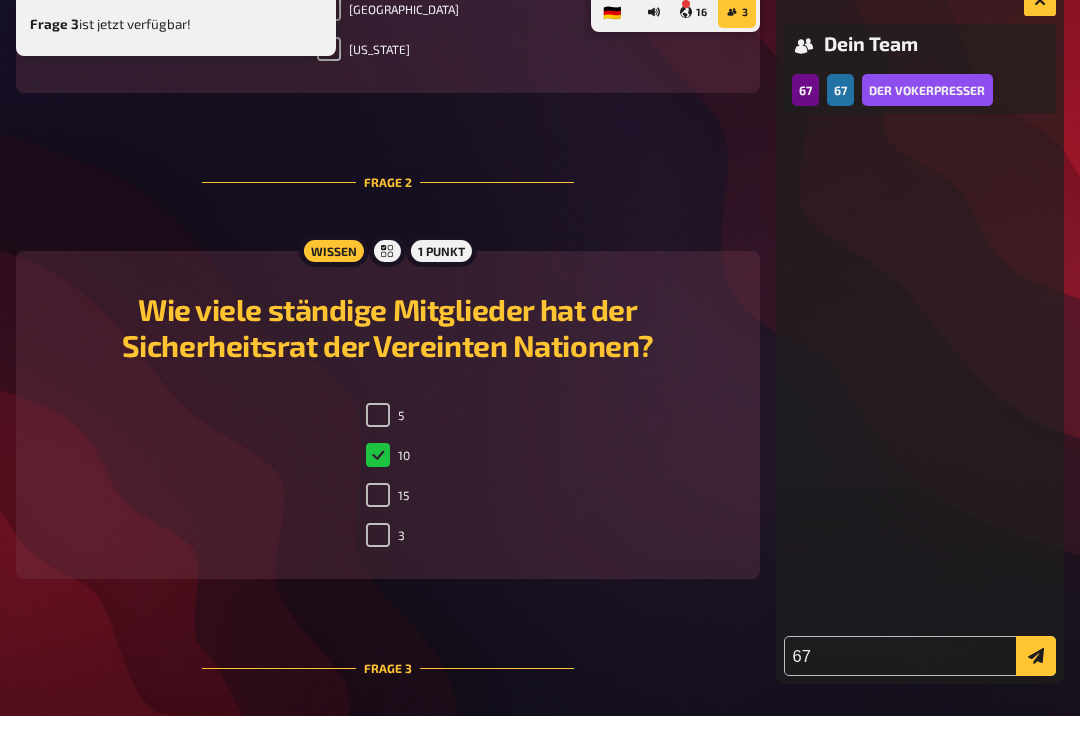 click 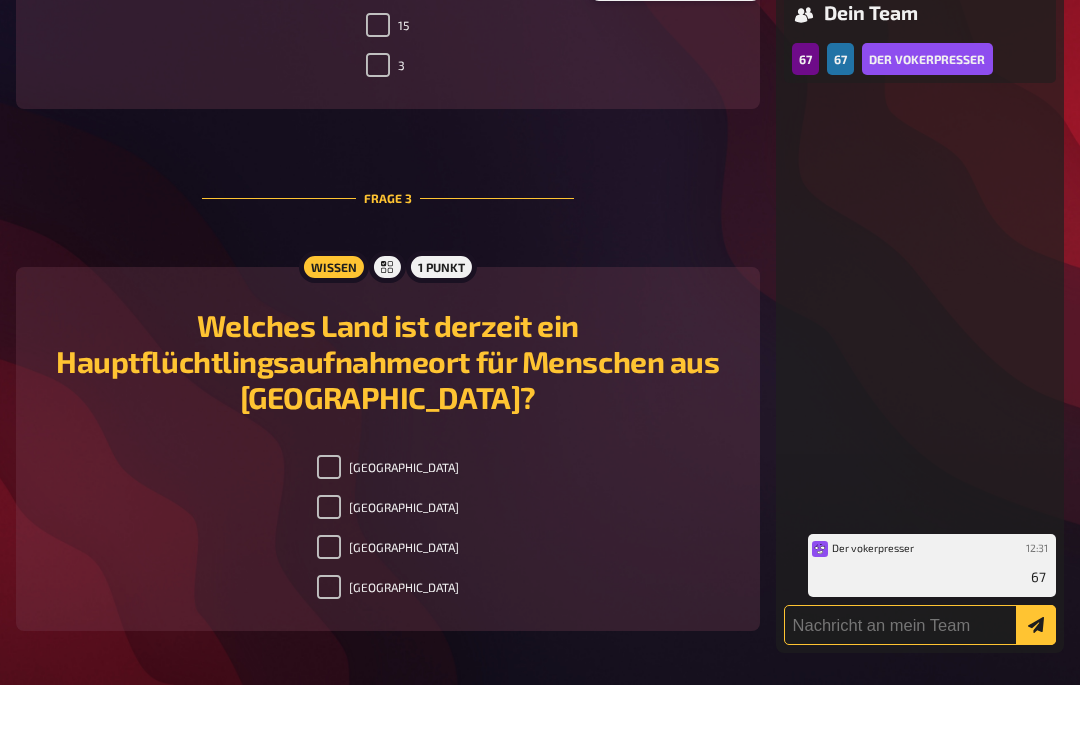 scroll, scrollTop: 1340, scrollLeft: 0, axis: vertical 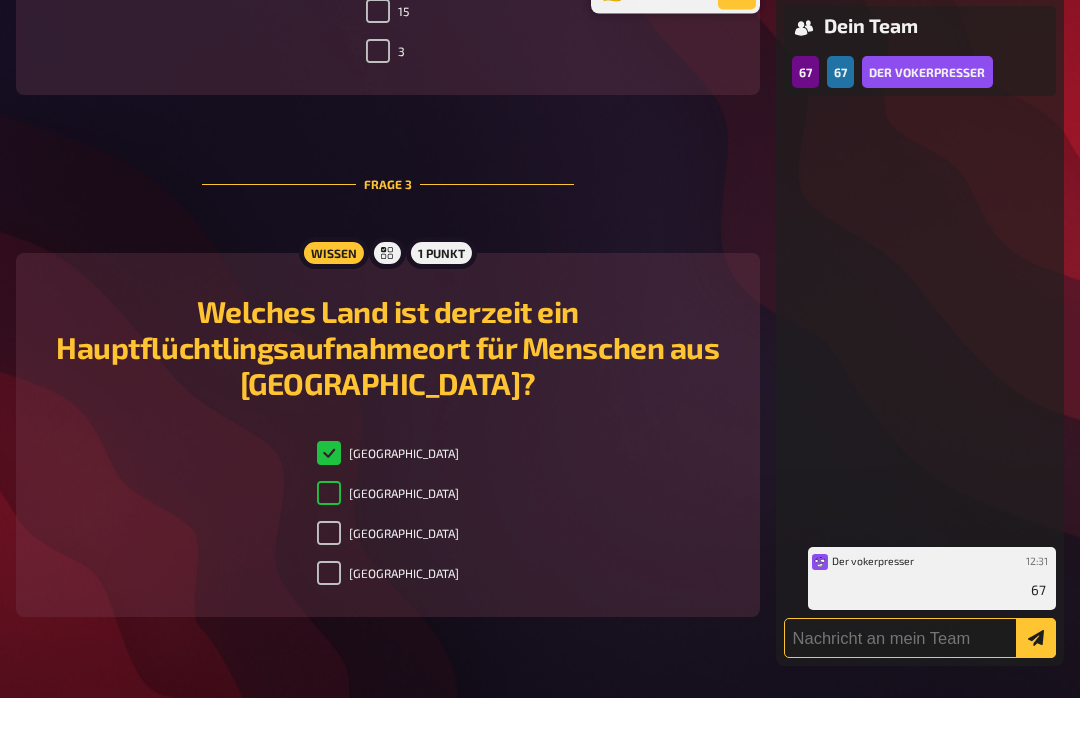 checkbox on "false" 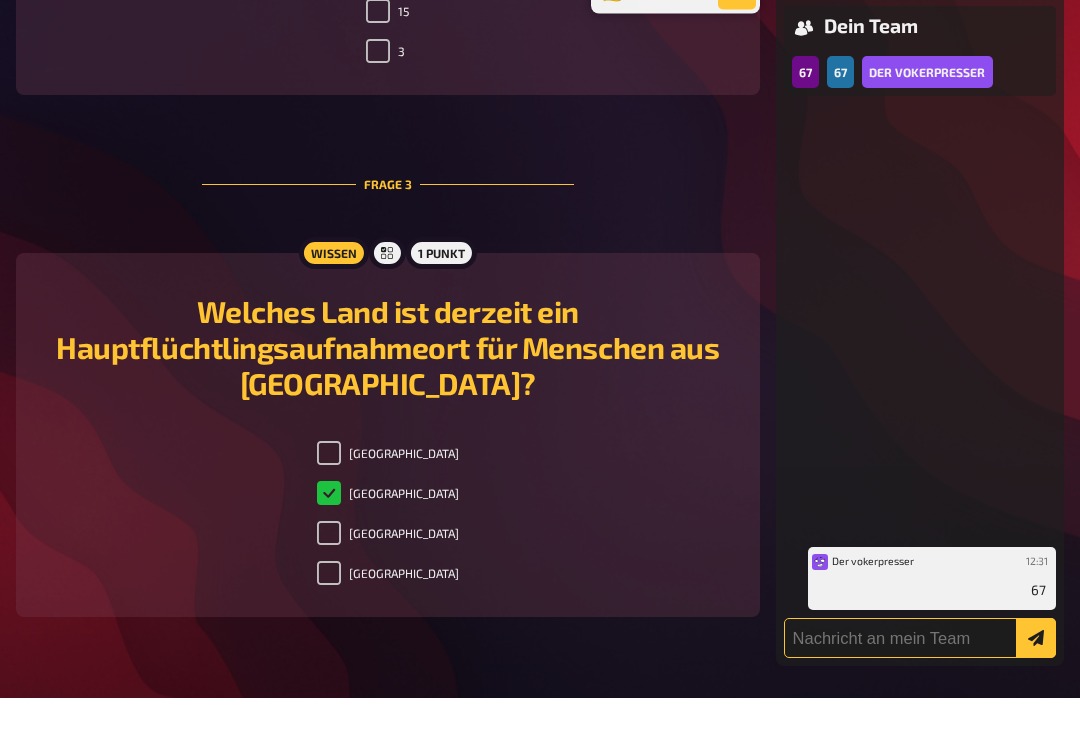 checkbox on "true" 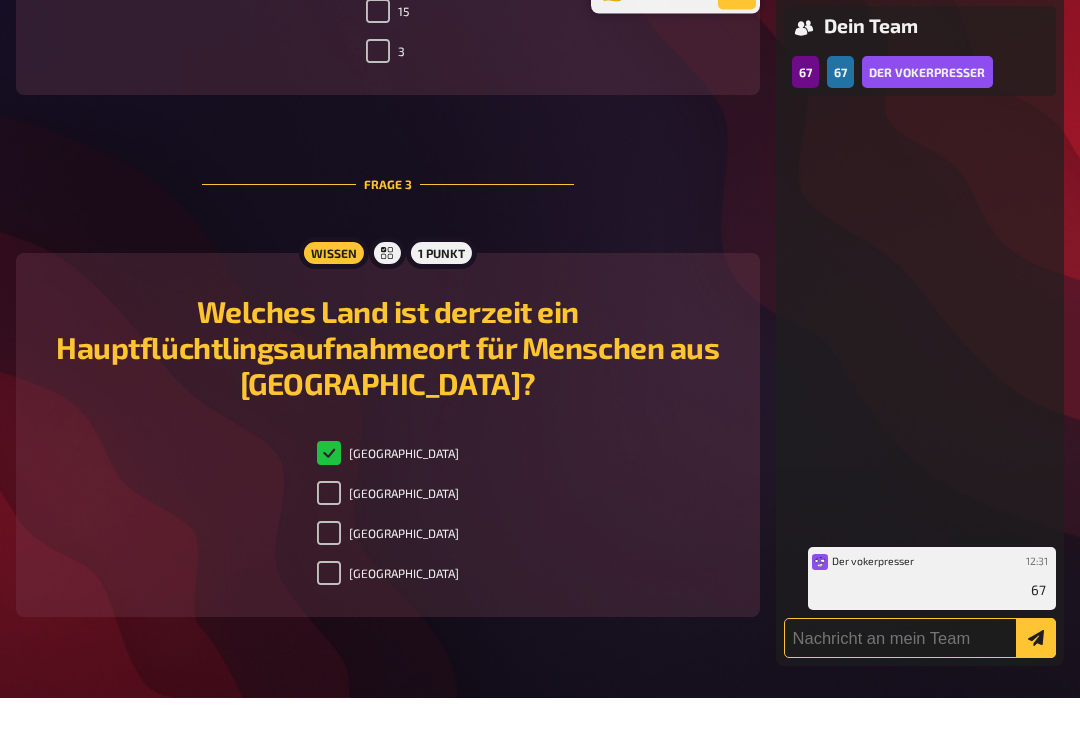 checkbox on "false" 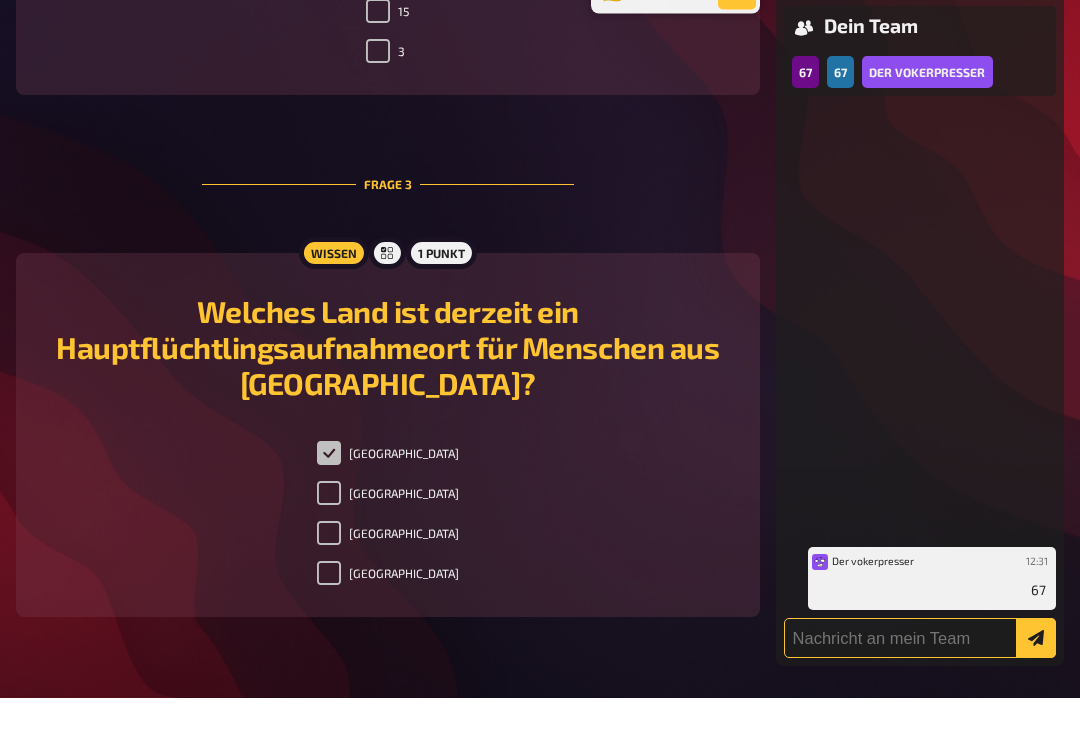 checkbox on "true" 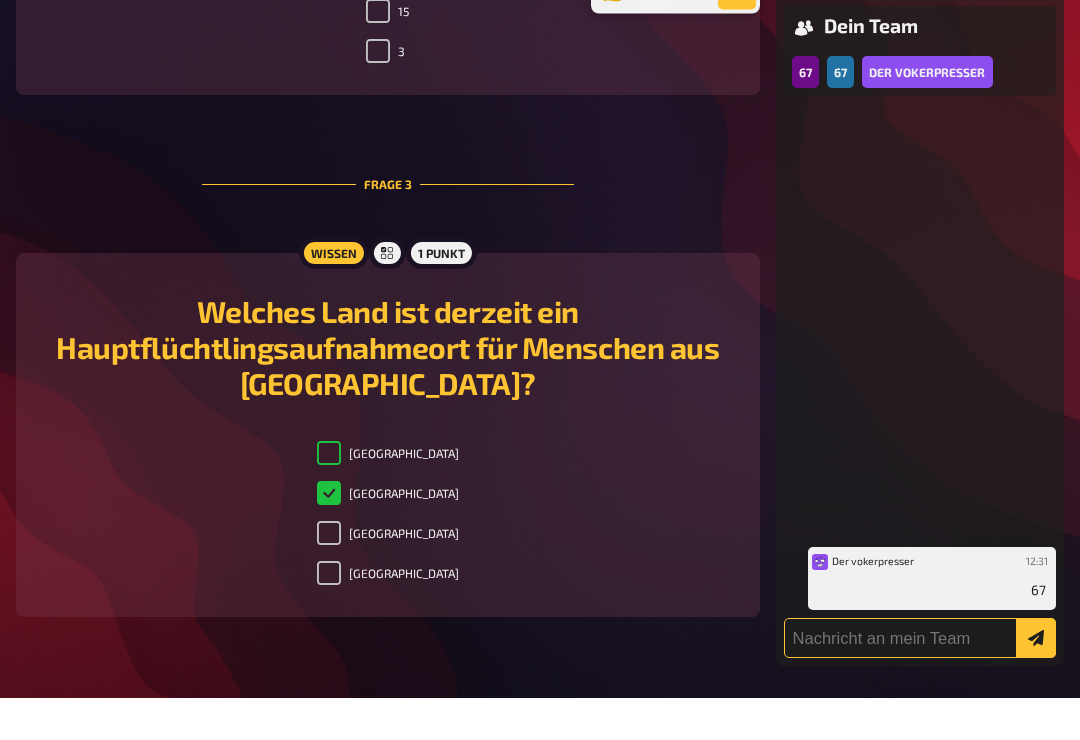 checkbox on "true" 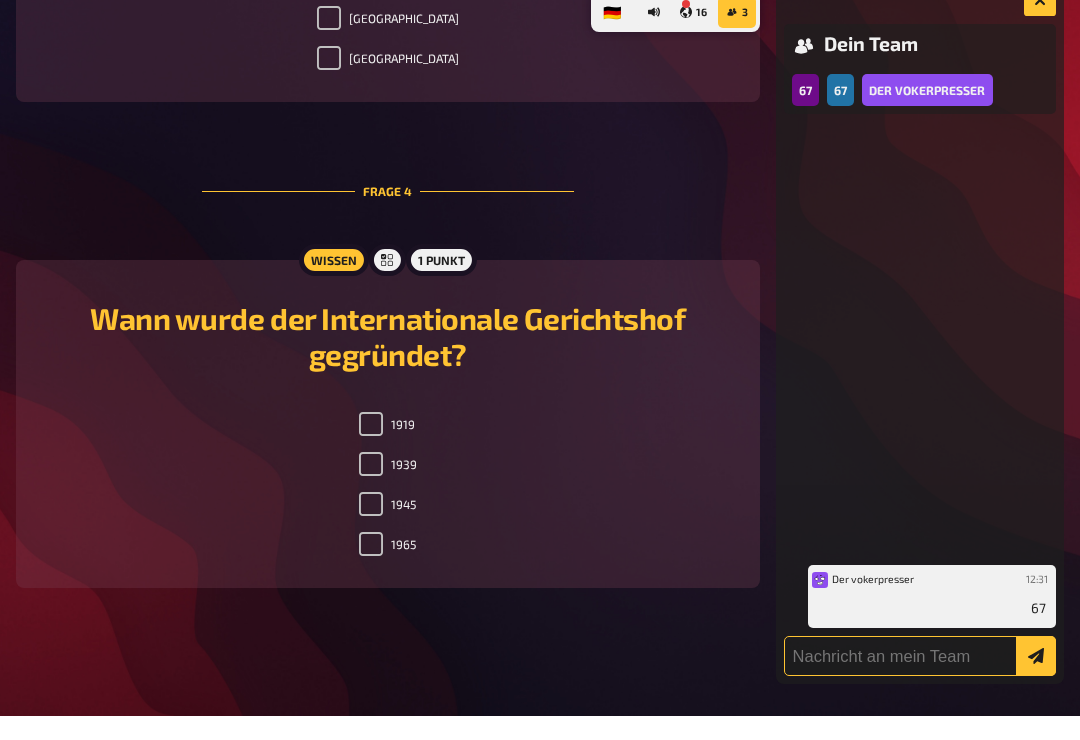 scroll, scrollTop: 1879, scrollLeft: 0, axis: vertical 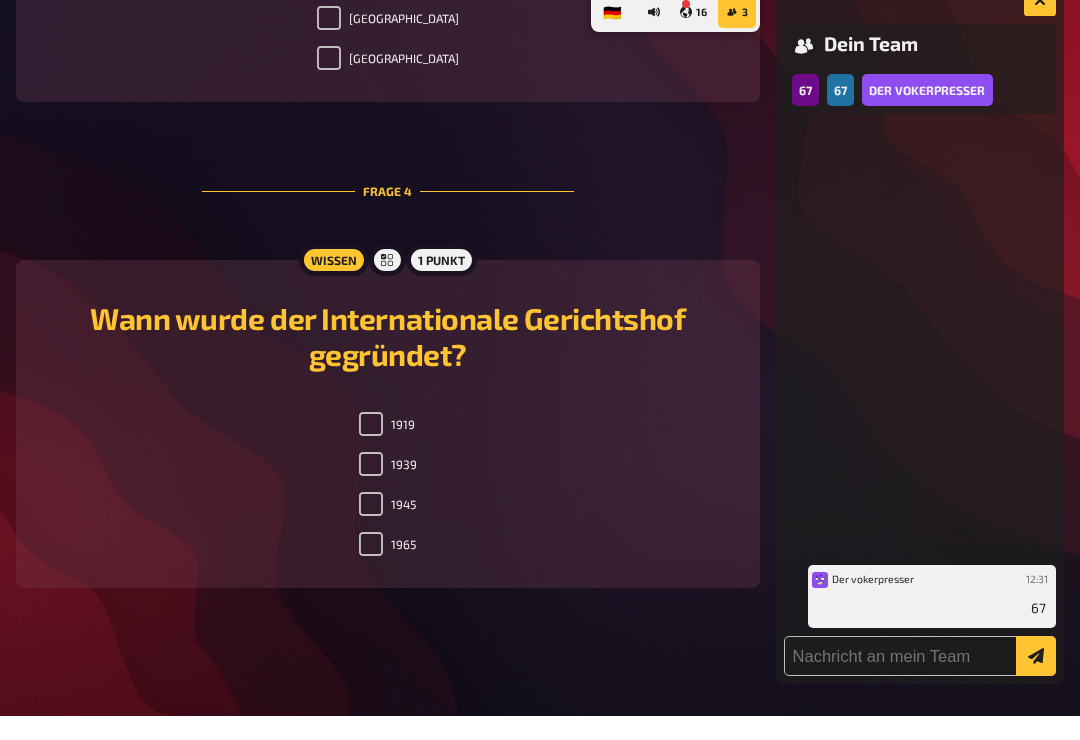 click on "1939" at bounding box center [388, 488] 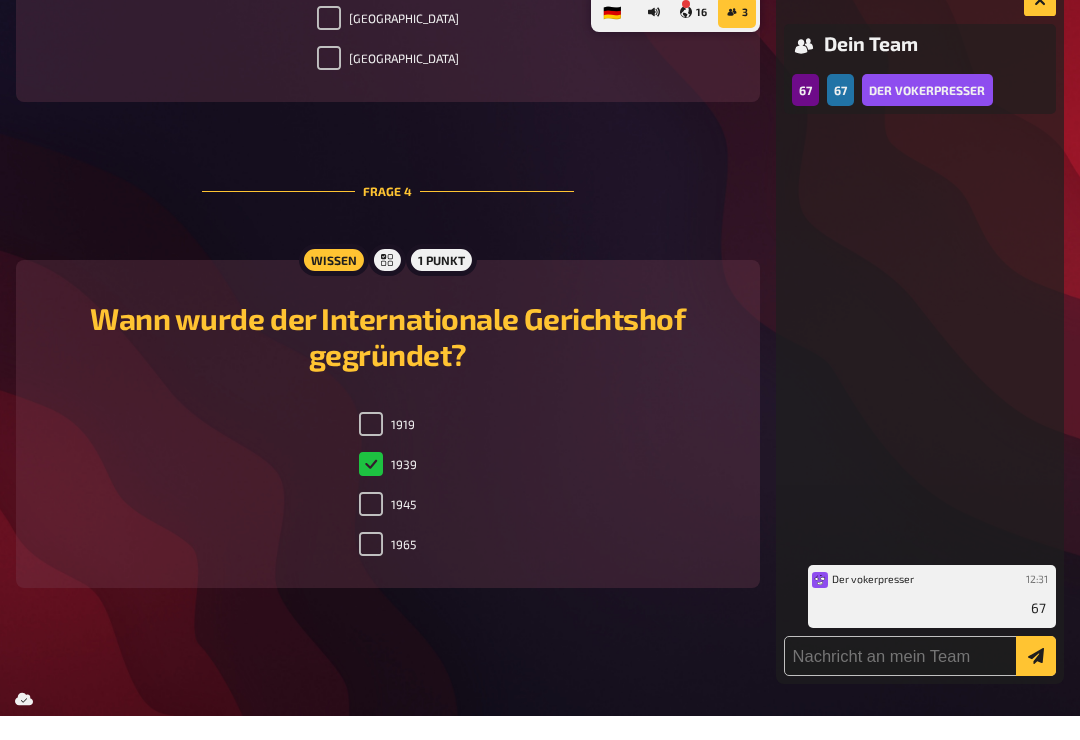 scroll, scrollTop: 1859, scrollLeft: 0, axis: vertical 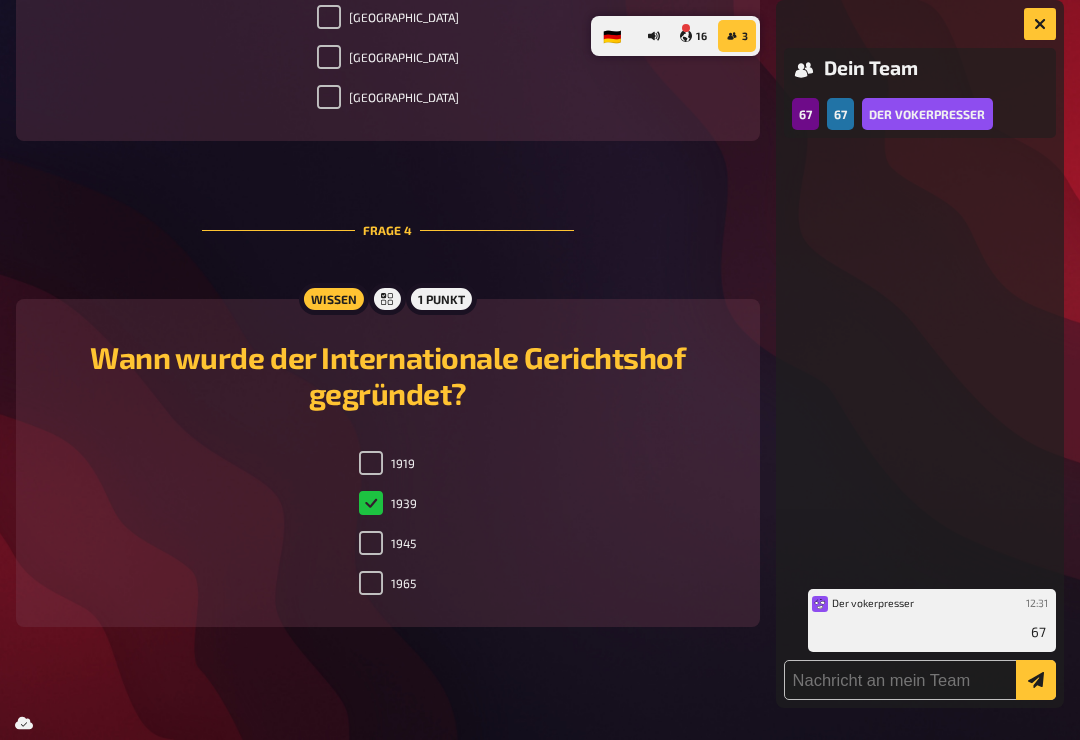click on "1939" at bounding box center [388, 503] 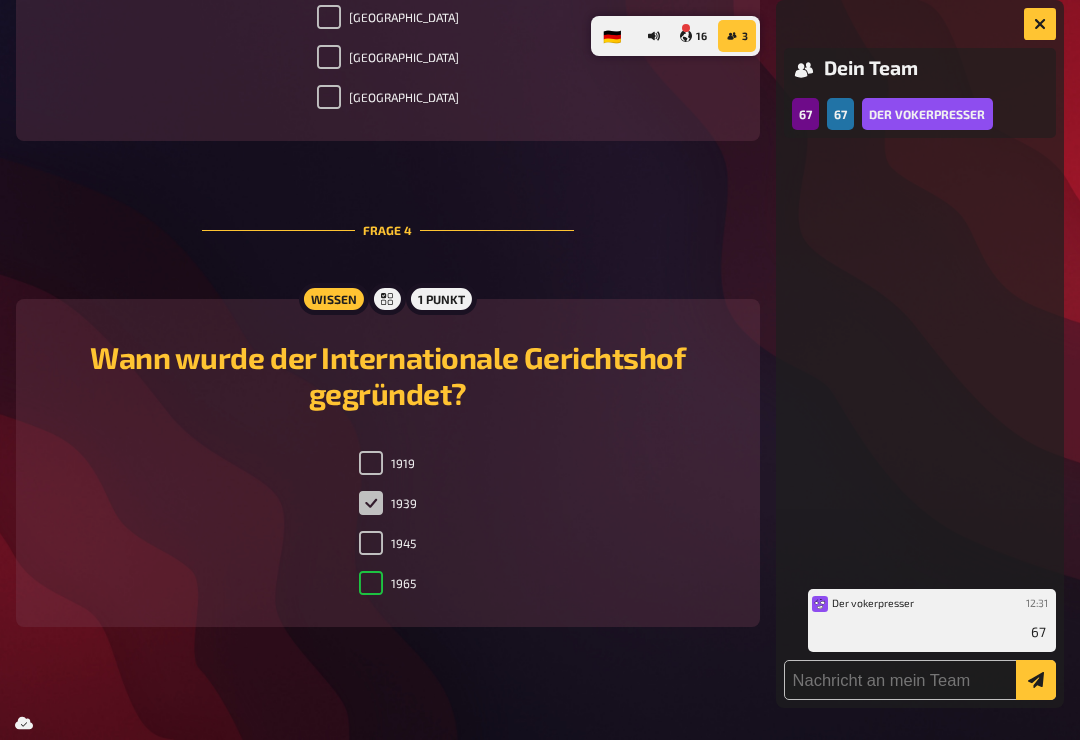 checkbox on "true" 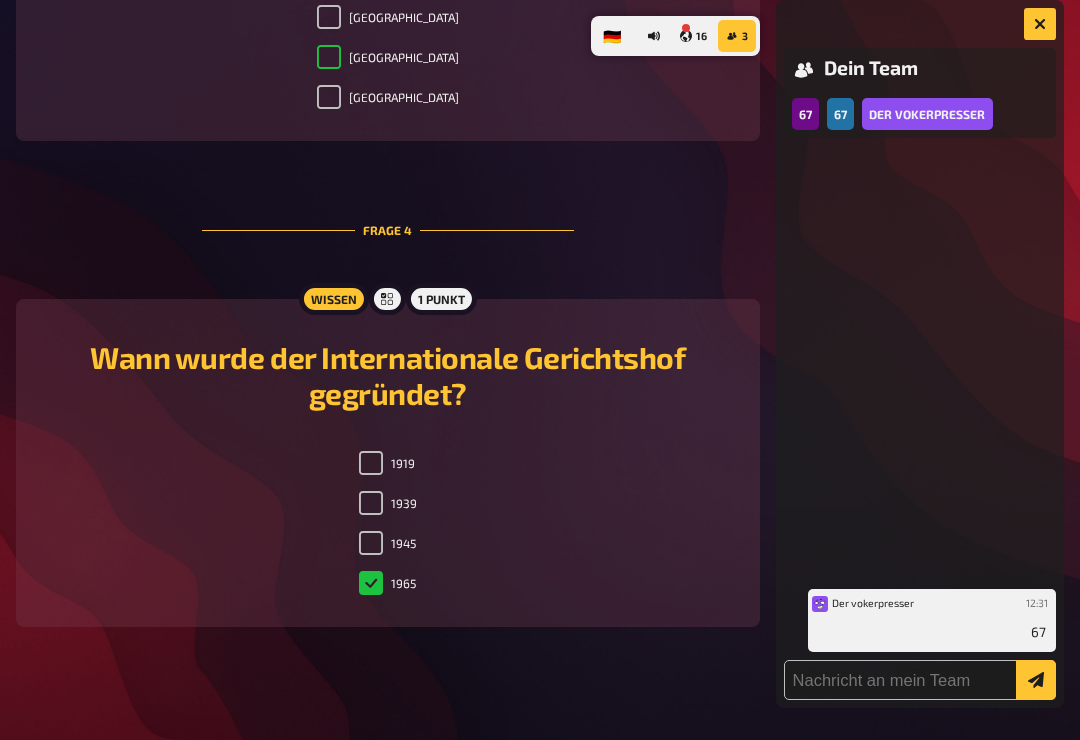 checkbox on "false" 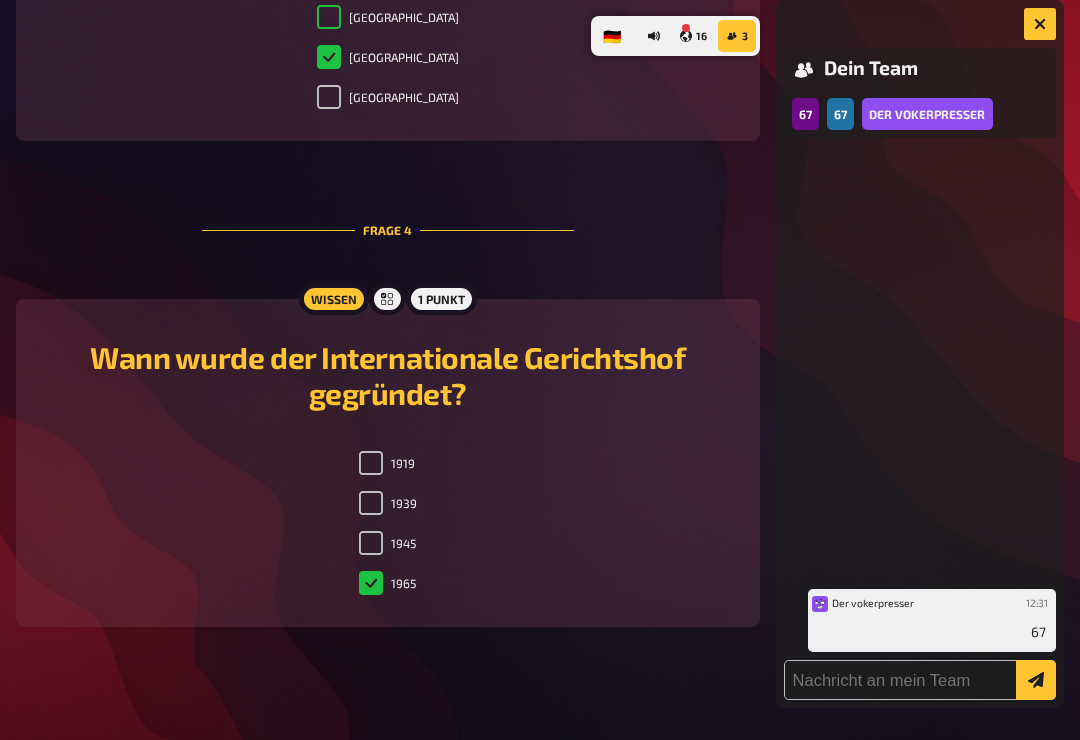checkbox on "true" 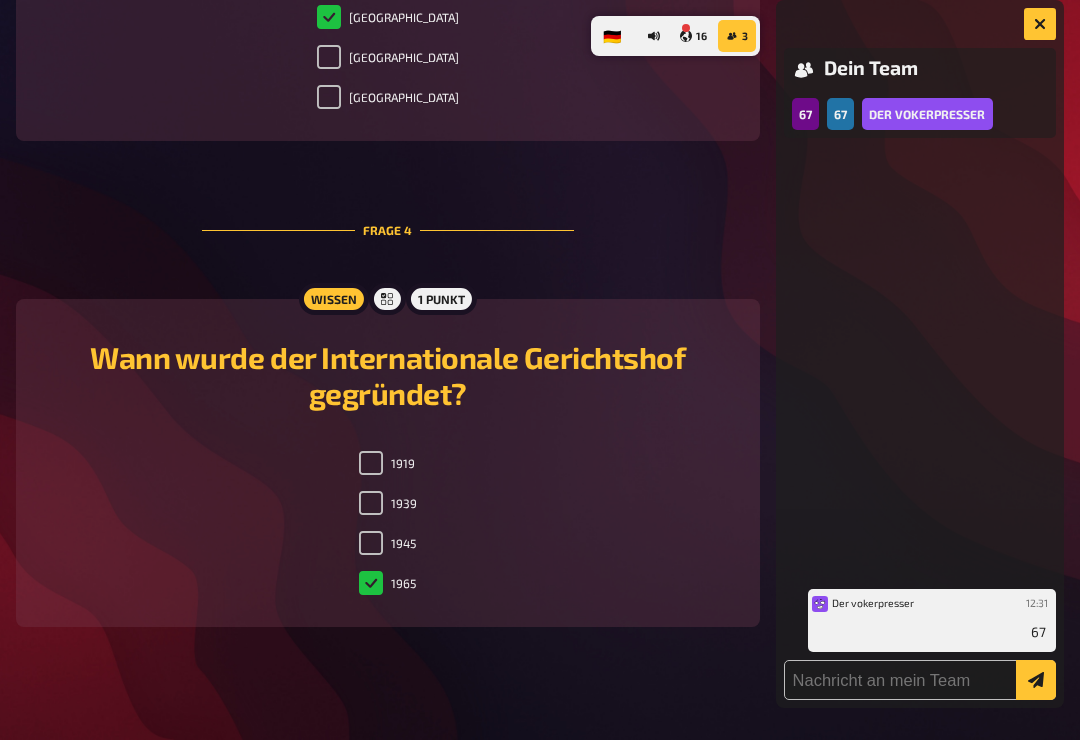checkbox on "true" 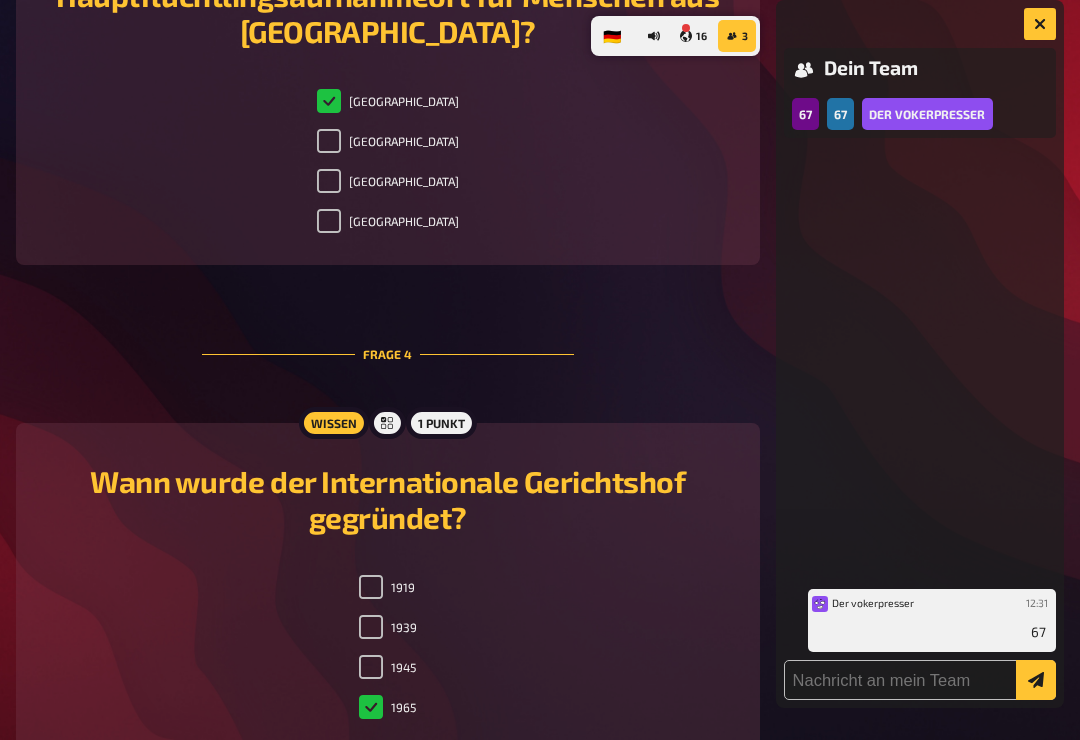 scroll, scrollTop: 1859, scrollLeft: 0, axis: vertical 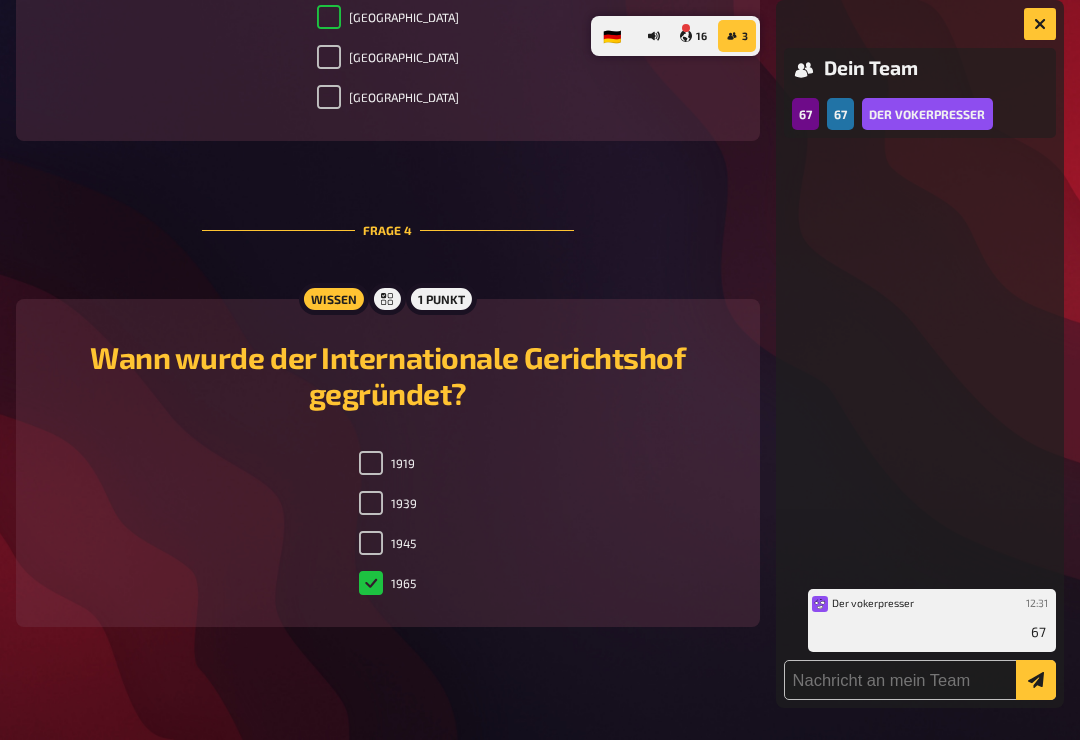 checkbox on "false" 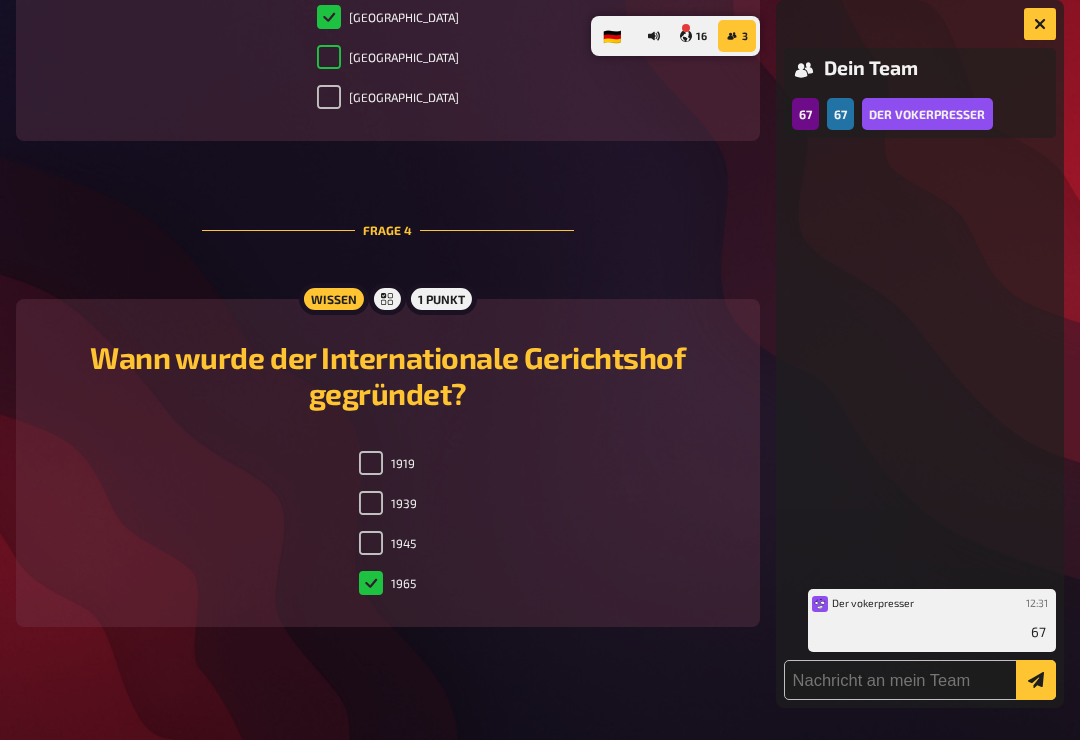 checkbox on "false" 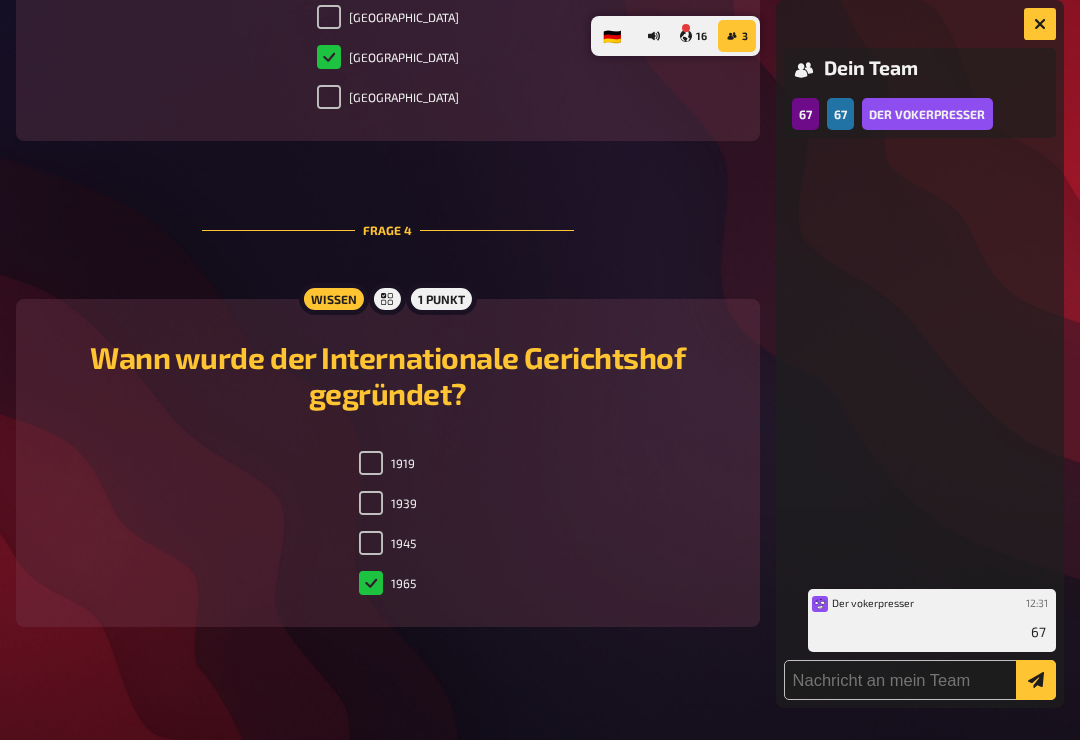 checkbox on "true" 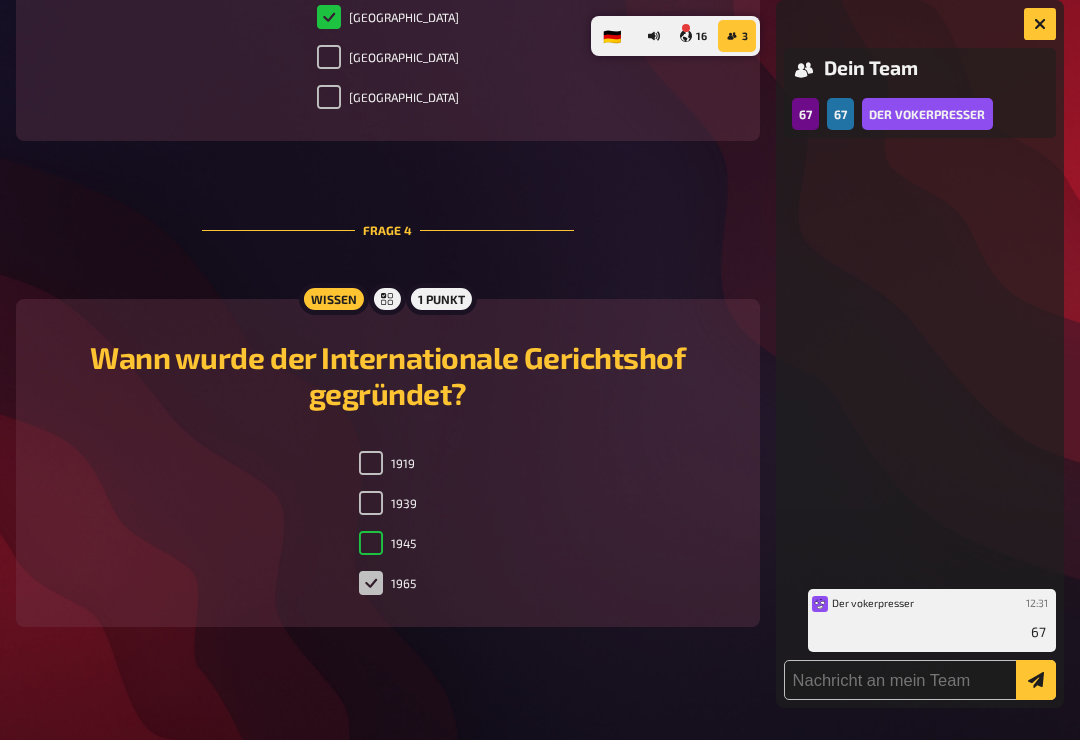 checkbox on "true" 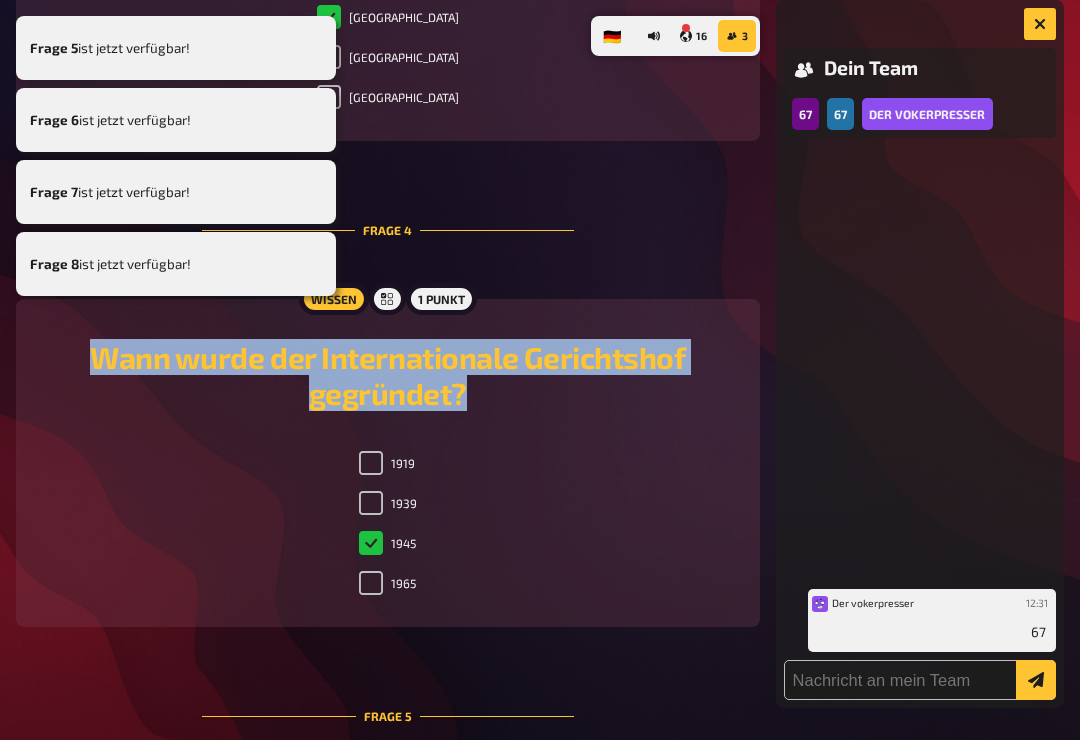 copy on "Wann wurde der Internationale Gerichtshof gegründet?" 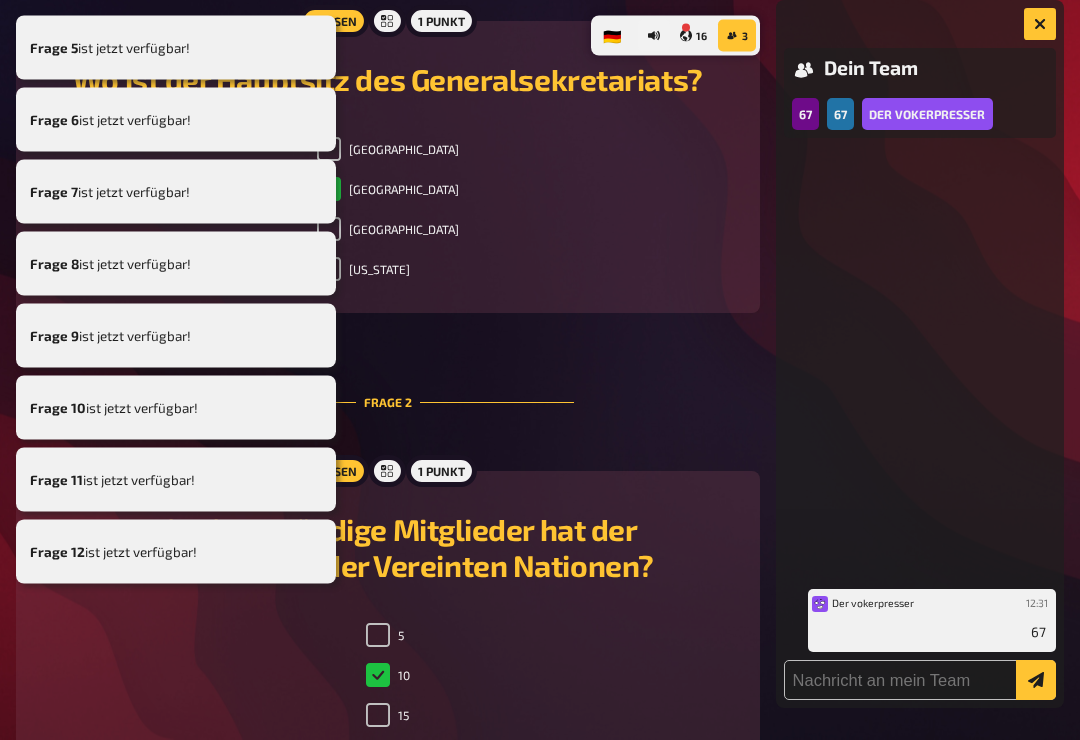 scroll, scrollTop: 651, scrollLeft: 0, axis: vertical 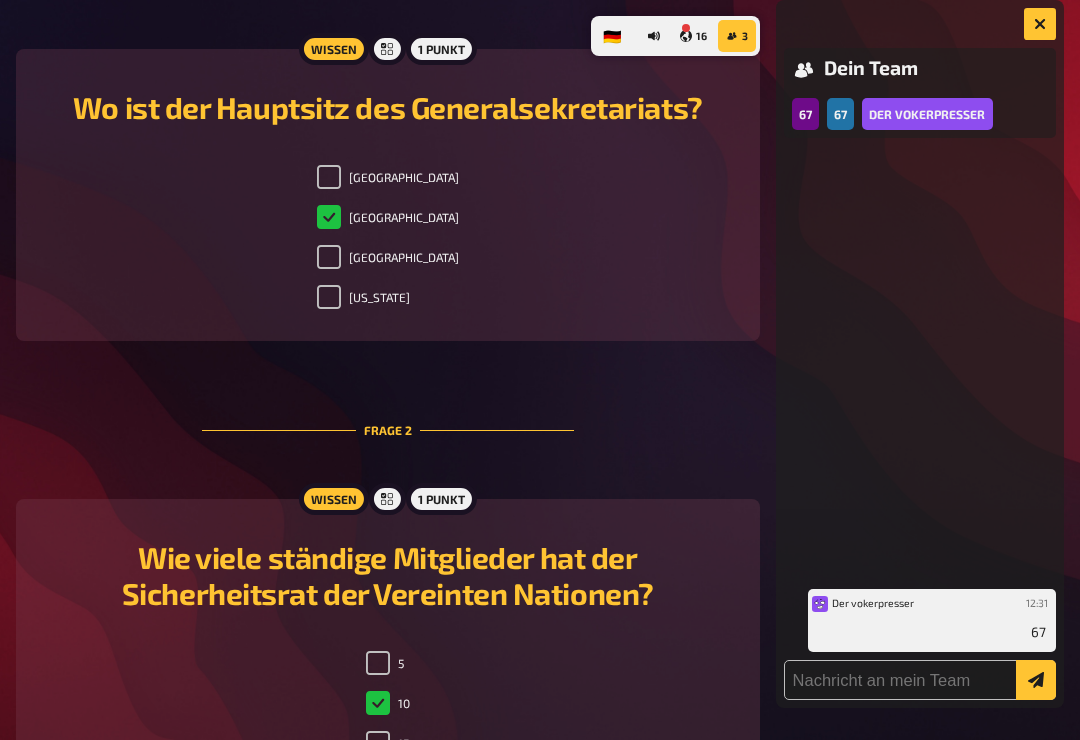 checkbox on "true" 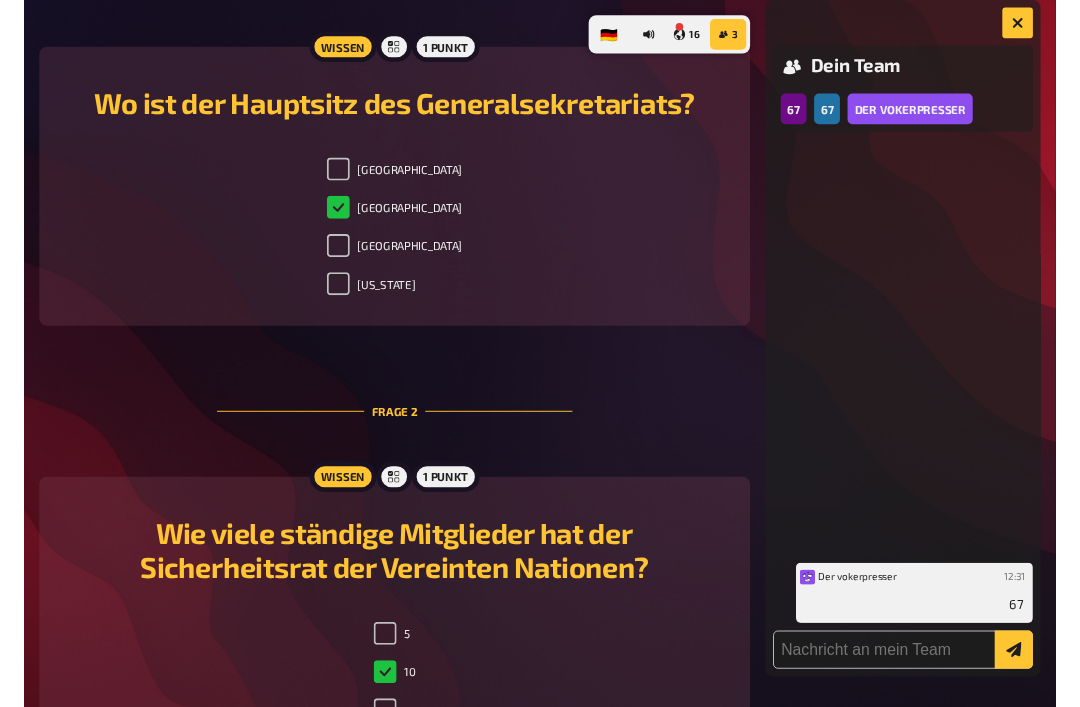 scroll, scrollTop: 656, scrollLeft: 0, axis: vertical 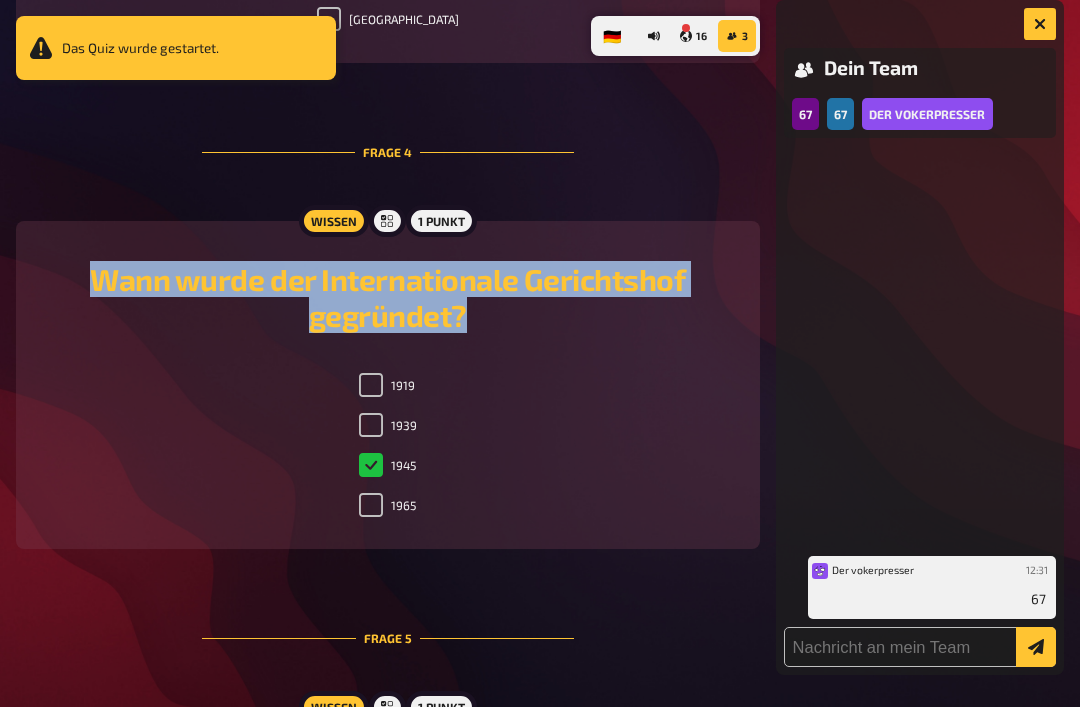 click on "1919 1939 1945 1965" at bounding box center (388, 449) 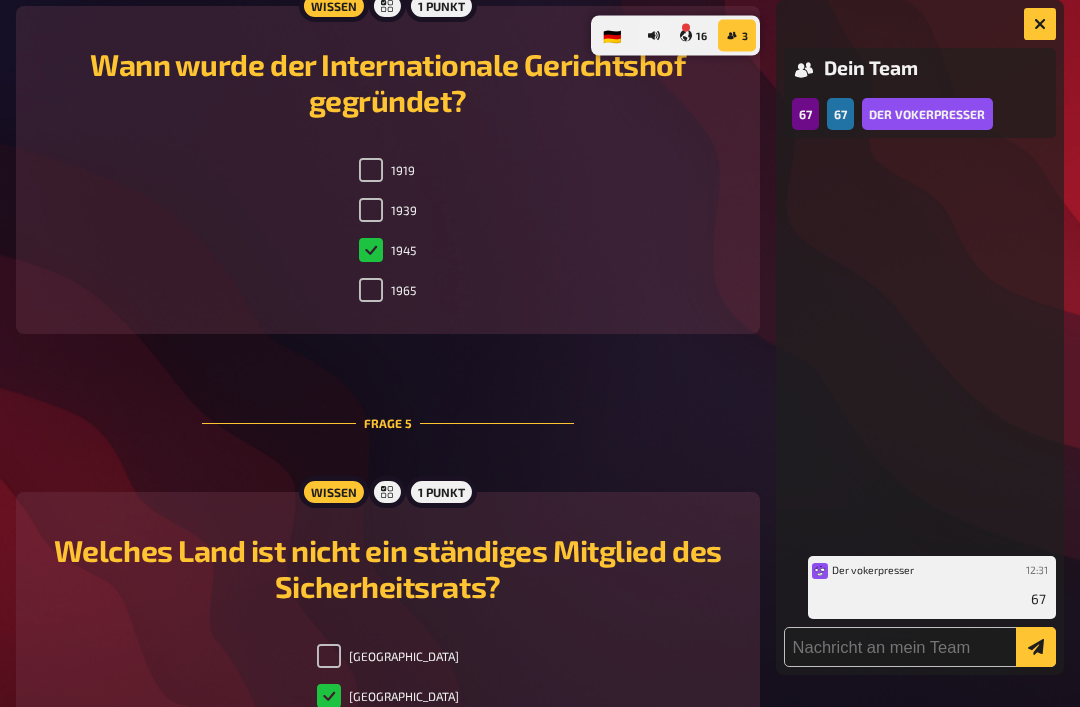scroll, scrollTop: 2152, scrollLeft: 0, axis: vertical 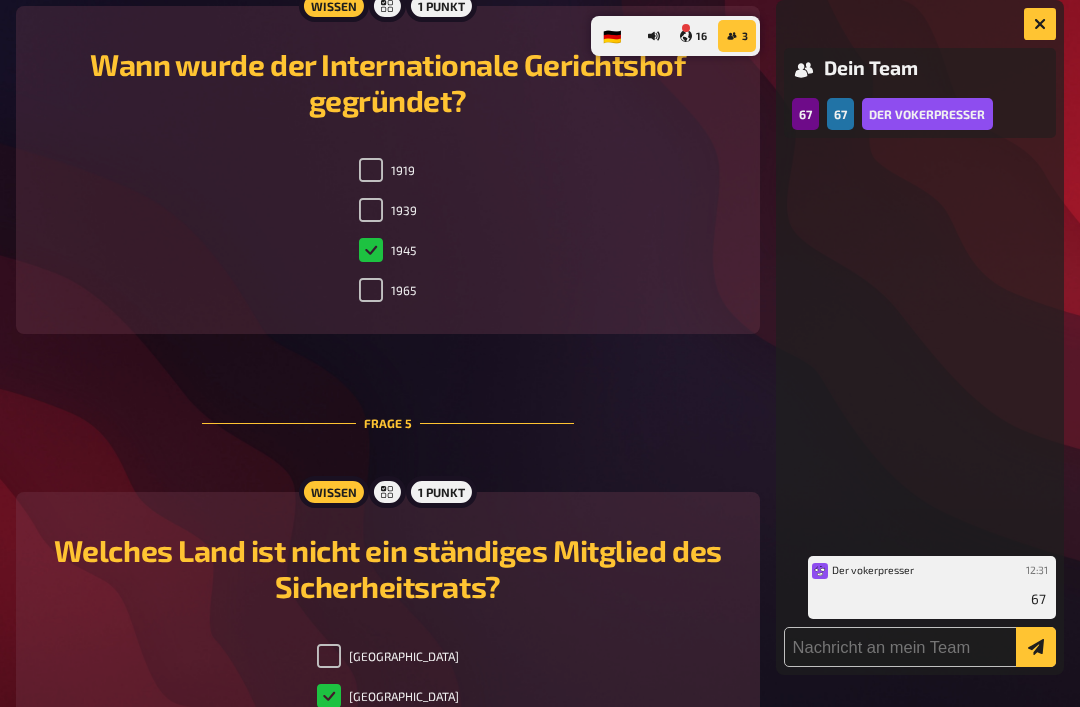 click on "Welches Land ist nicht ein ständiges Mitglied des Sicherheitsrats?" at bounding box center (388, 568) 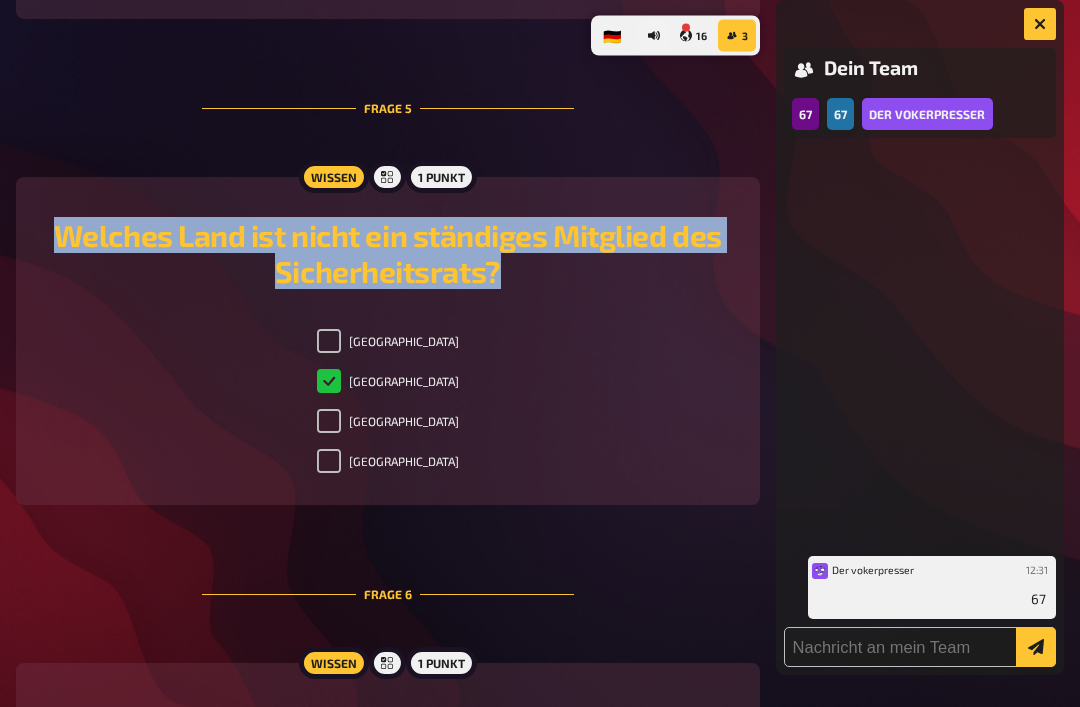 scroll, scrollTop: 2469, scrollLeft: 0, axis: vertical 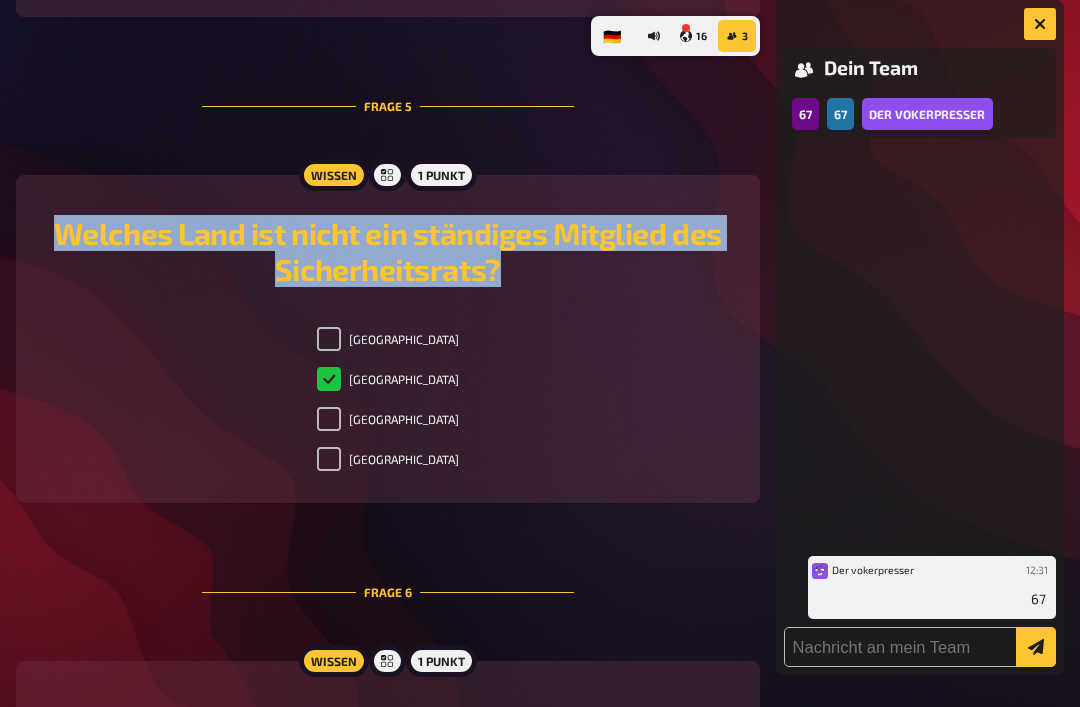 copy on "Welches Land ist nicht ein ständiges Mitglied des Sicherheitsrats?" 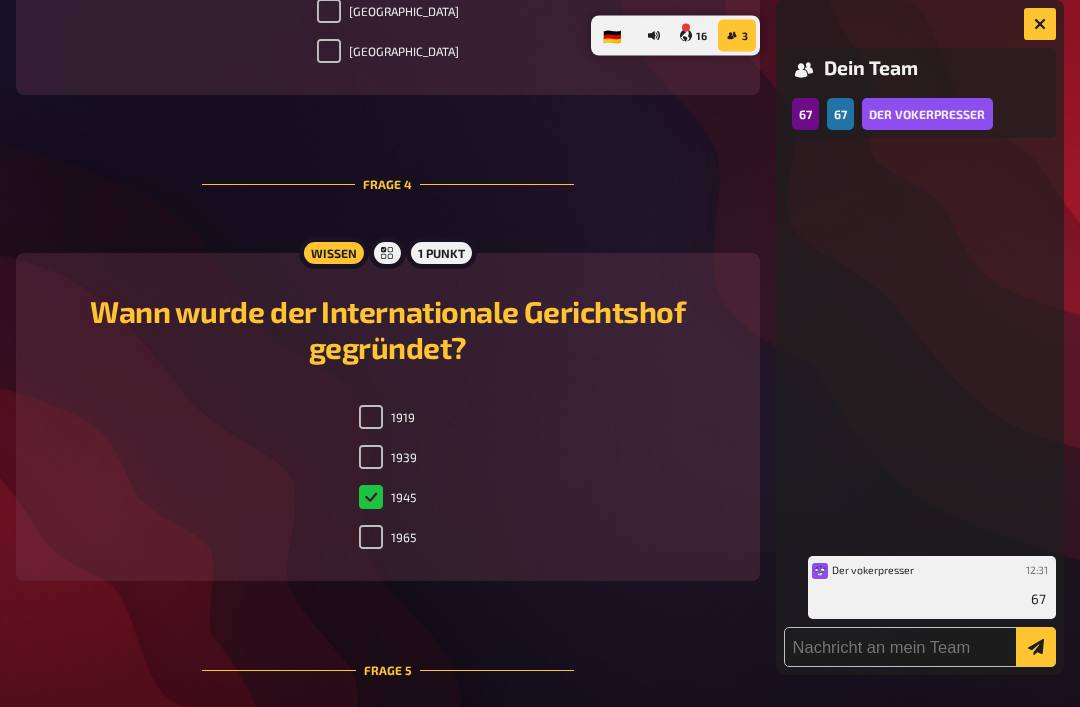 scroll, scrollTop: 1890, scrollLeft: 0, axis: vertical 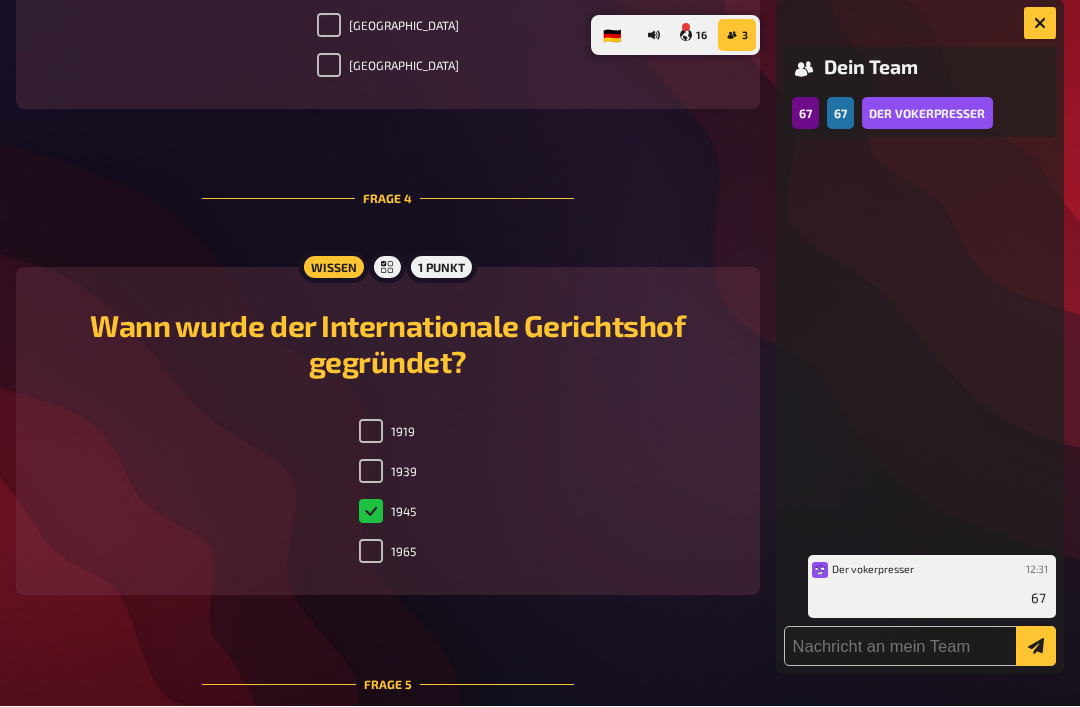 checkbox on "true" 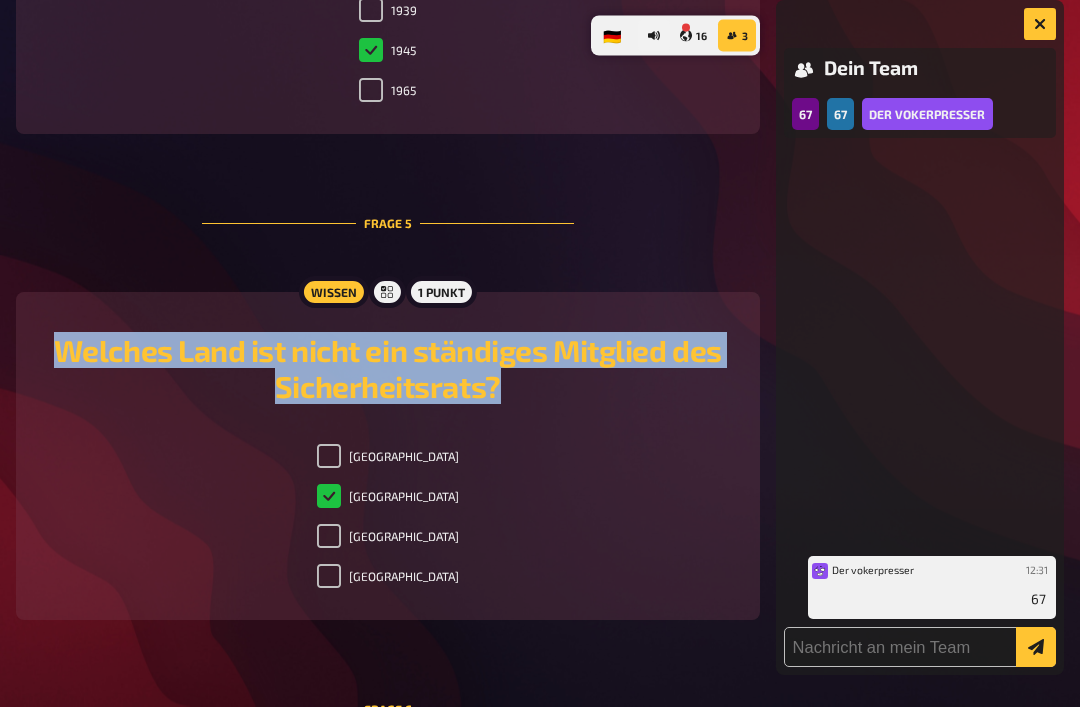 scroll, scrollTop: 2352, scrollLeft: 0, axis: vertical 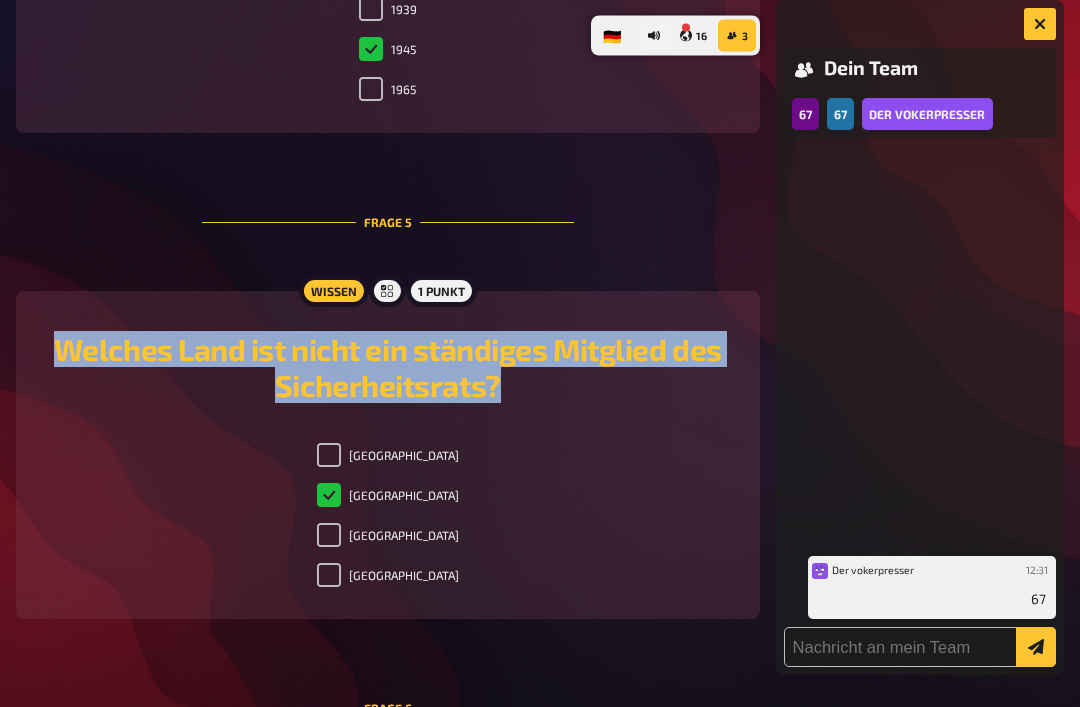 click on "Frankreich" at bounding box center [329, 536] 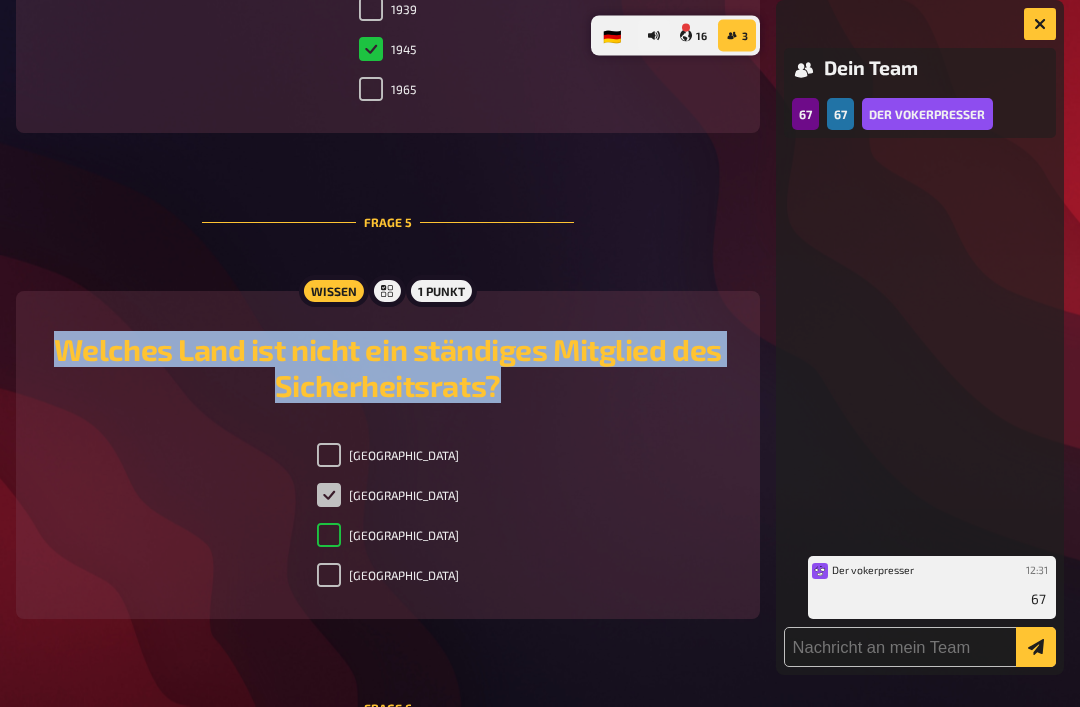 checkbox on "true" 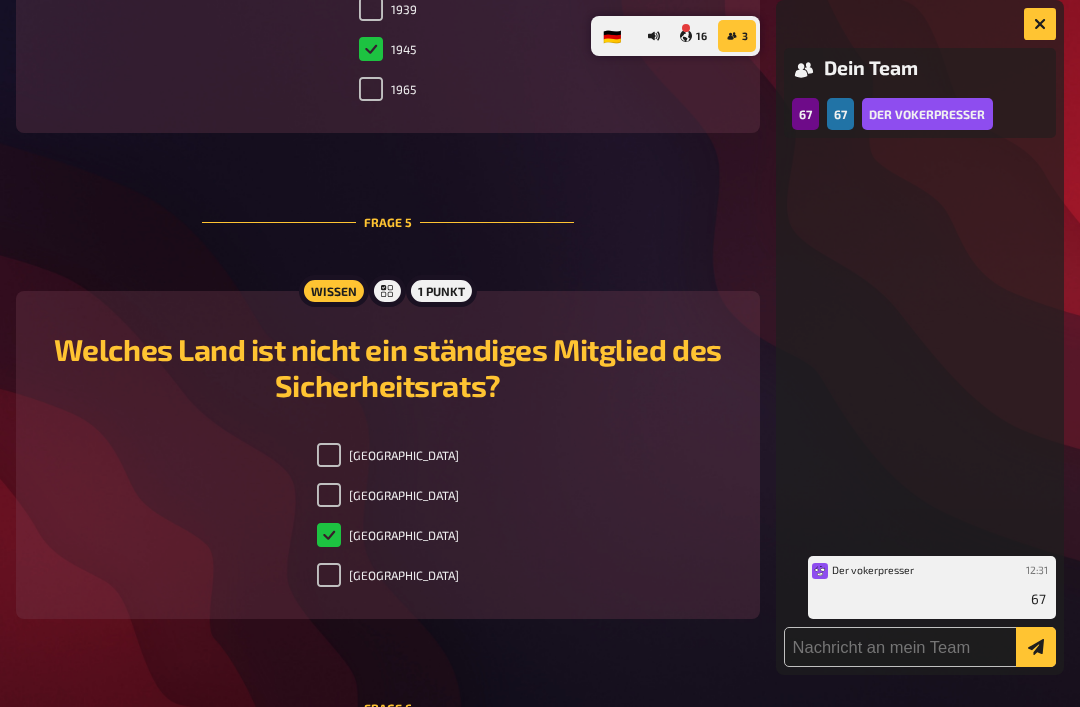 click on "China USA Frankreich Deutschland" at bounding box center [388, 519] 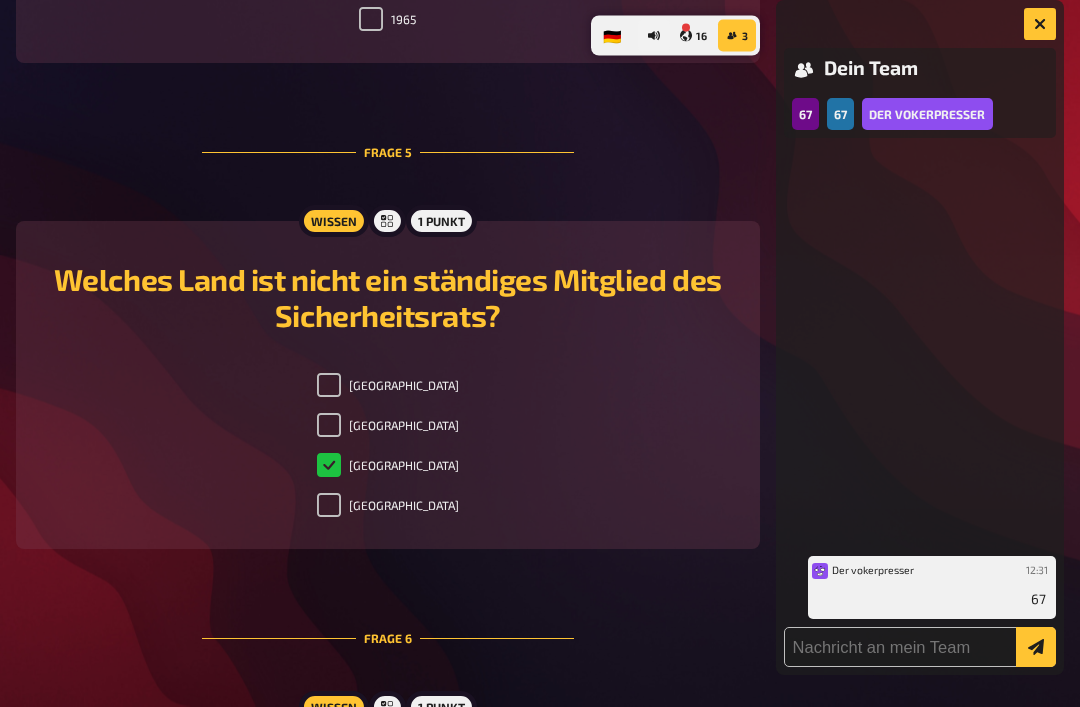 scroll, scrollTop: 2421, scrollLeft: 0, axis: vertical 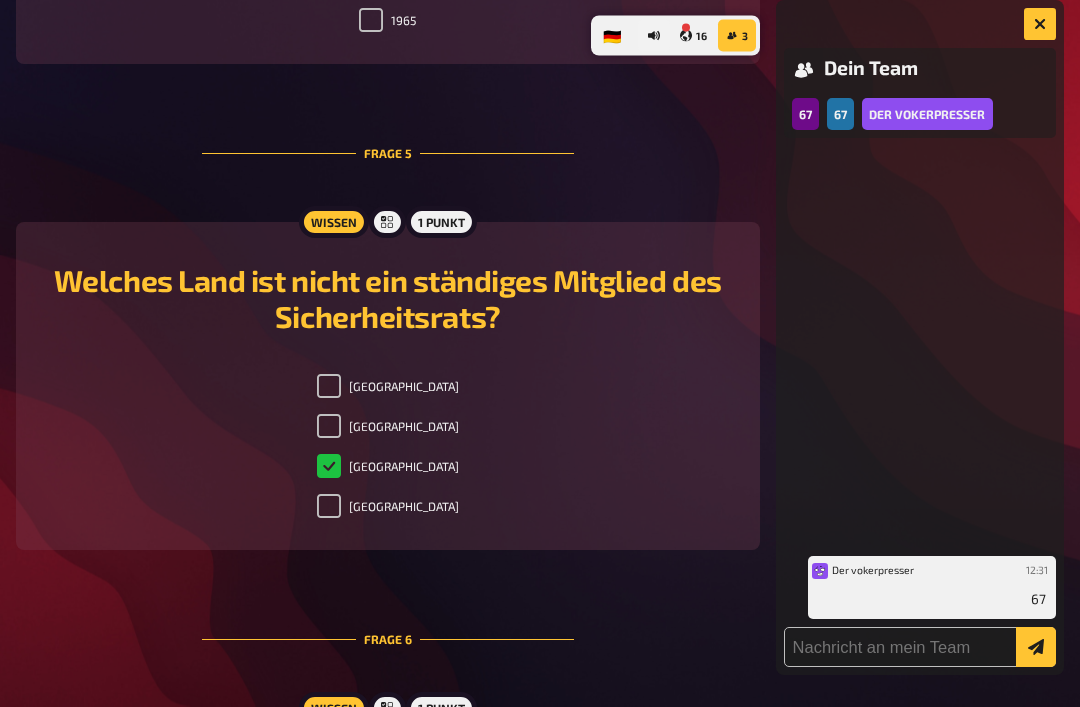 click on "USA" at bounding box center (388, 431) 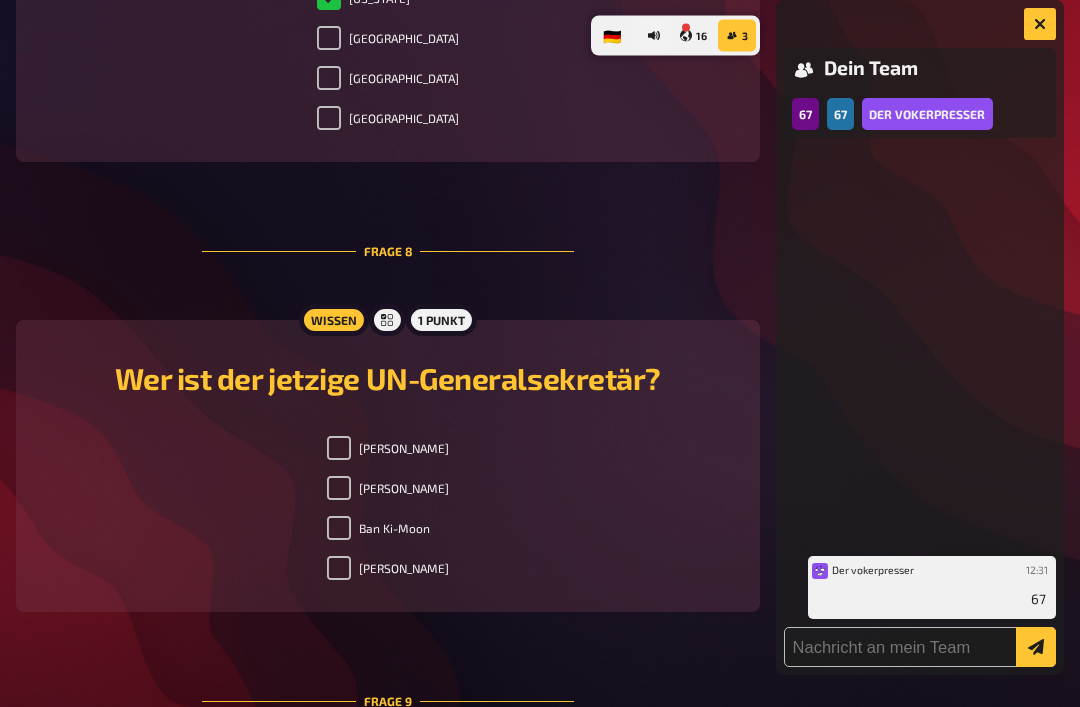 scroll, scrollTop: 3746, scrollLeft: 0, axis: vertical 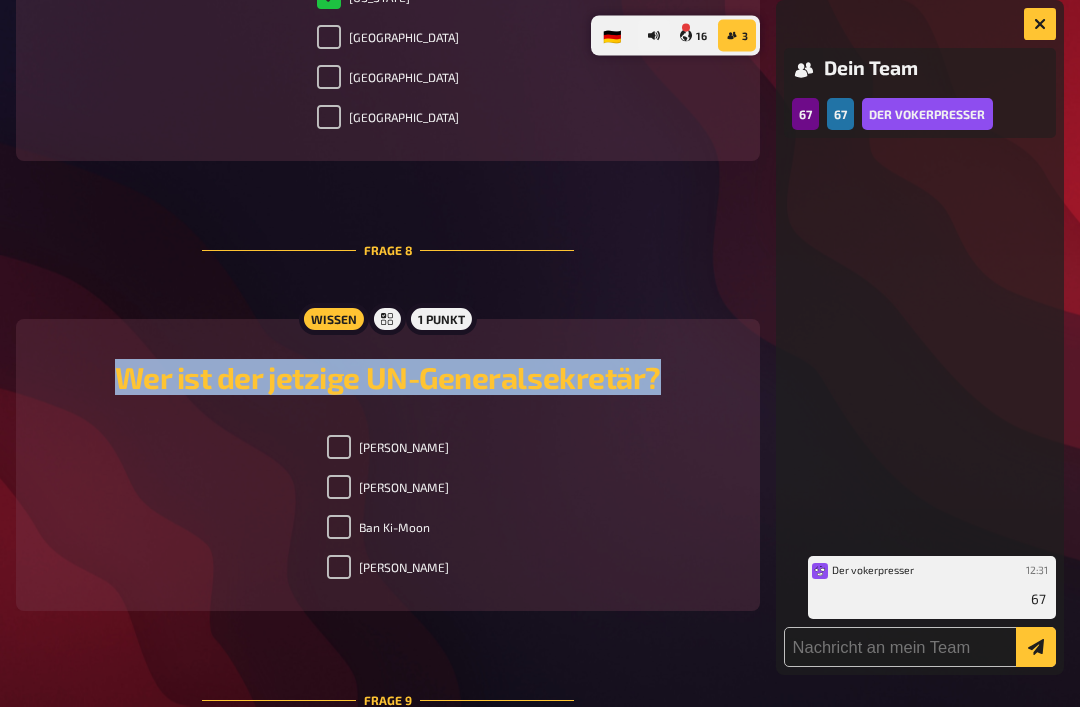 copy on "Wer ist der jetzige UN-Generalsekretär?" 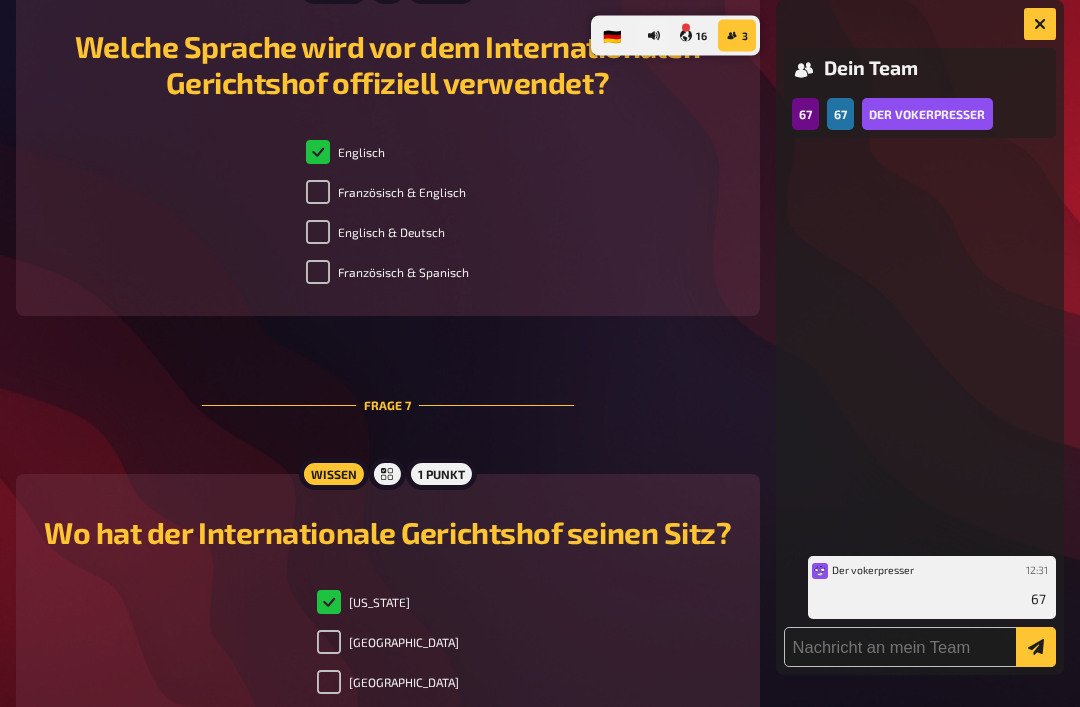 scroll, scrollTop: 3139, scrollLeft: 0, axis: vertical 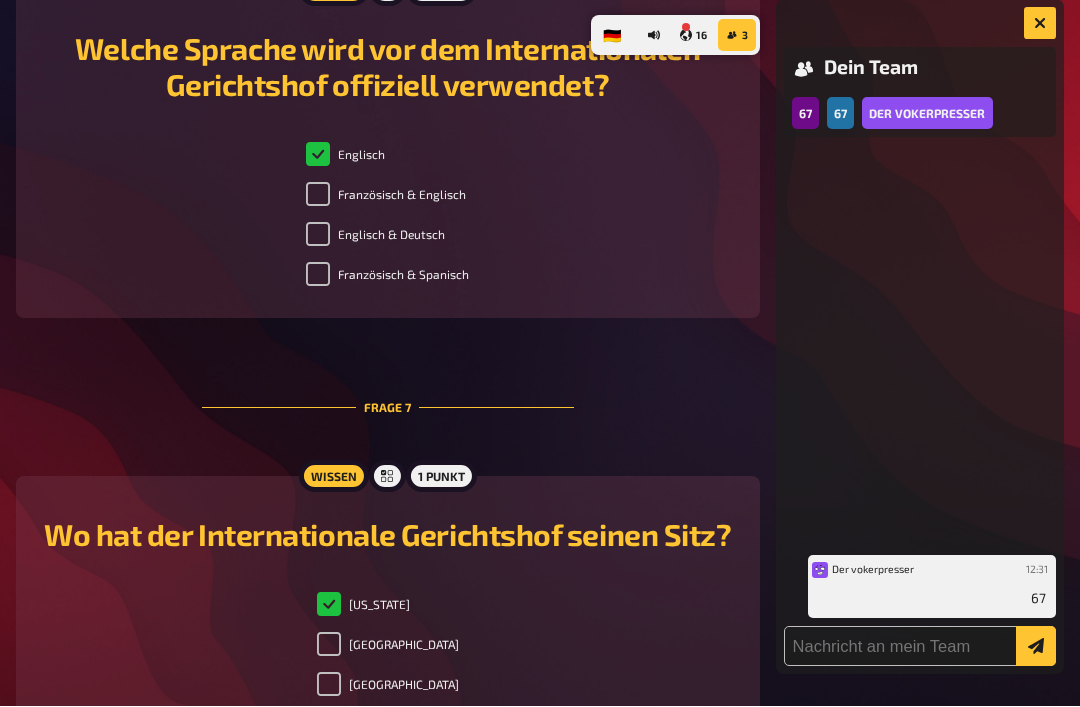 checkbox on "true" 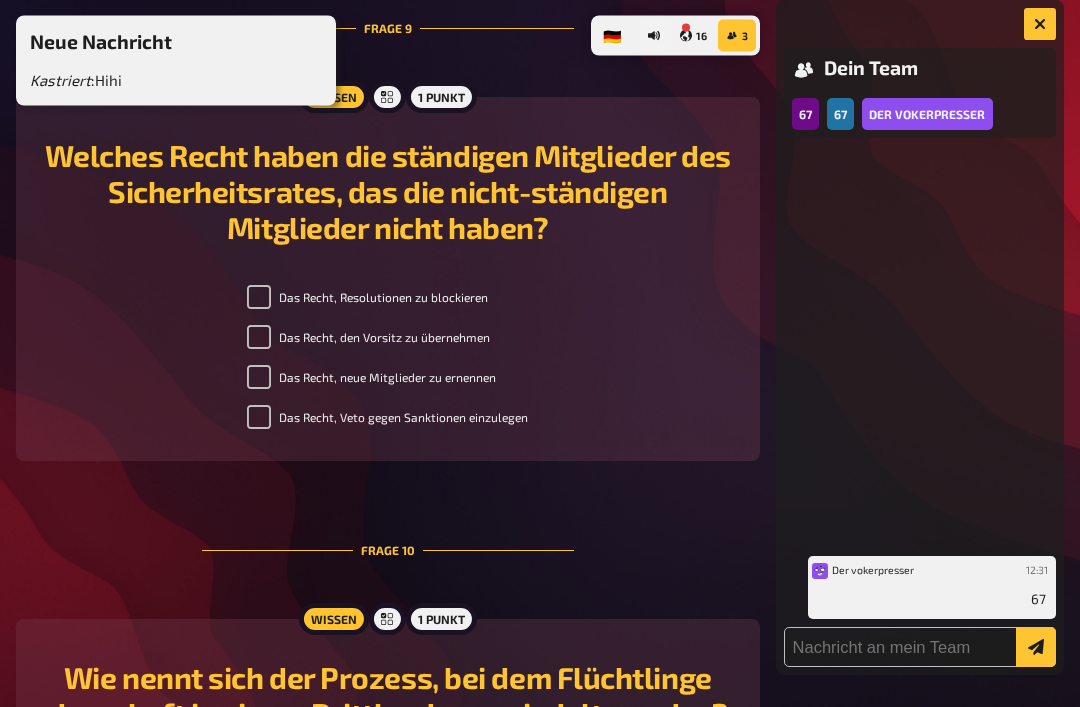 scroll, scrollTop: 4419, scrollLeft: 0, axis: vertical 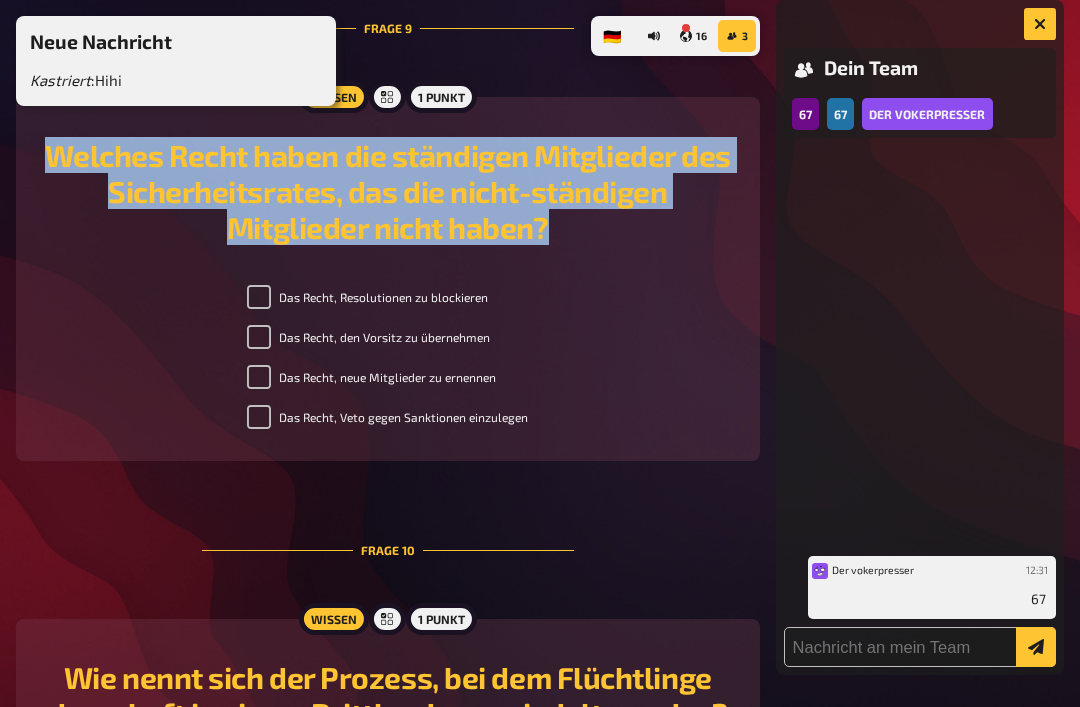 copy on "Welches Recht haben die ständigen Mitglieder des Sicherheitsrates, das die nicht-ständigen Mitglieder nicht haben?" 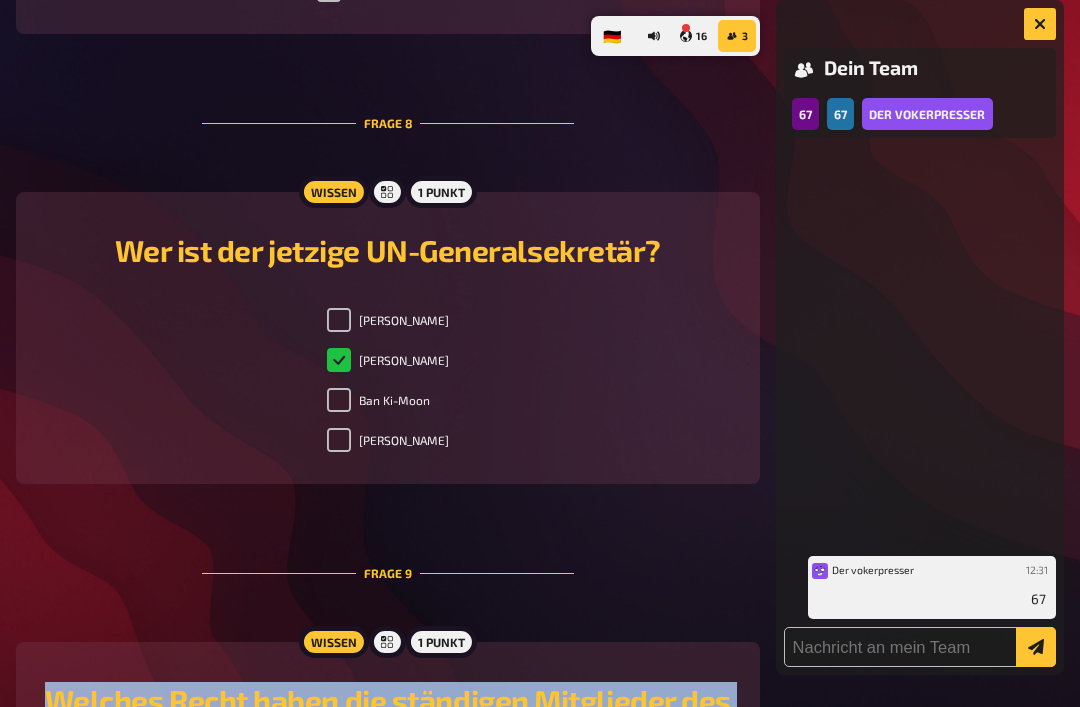 scroll, scrollTop: 3875, scrollLeft: 0, axis: vertical 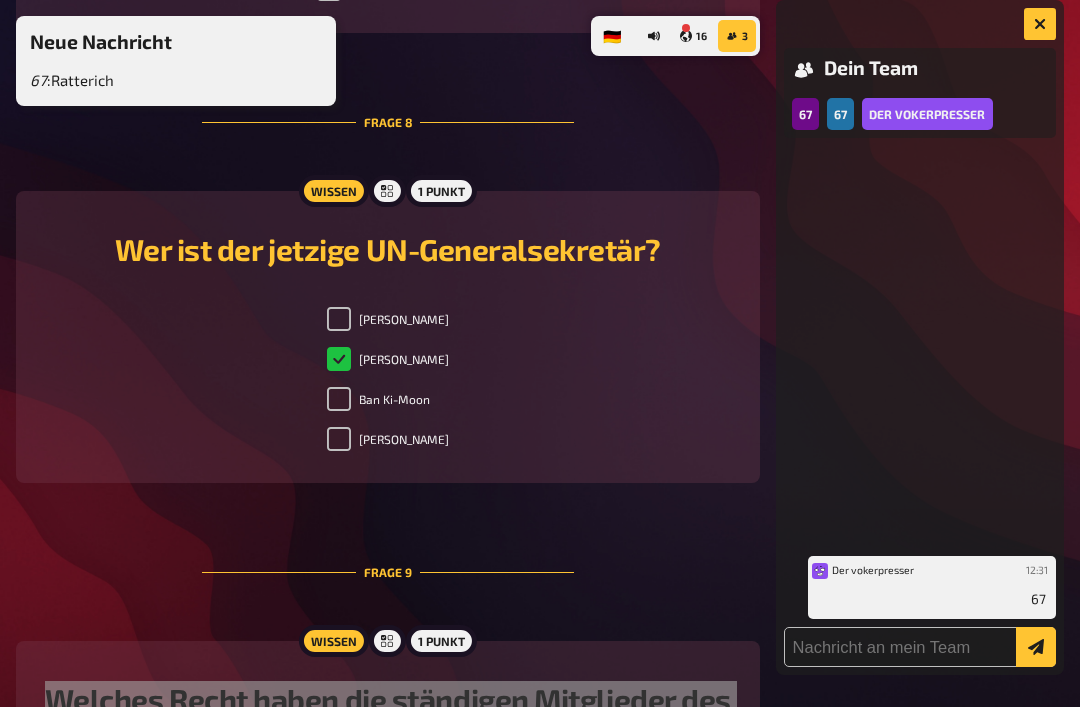 checkbox on "true" 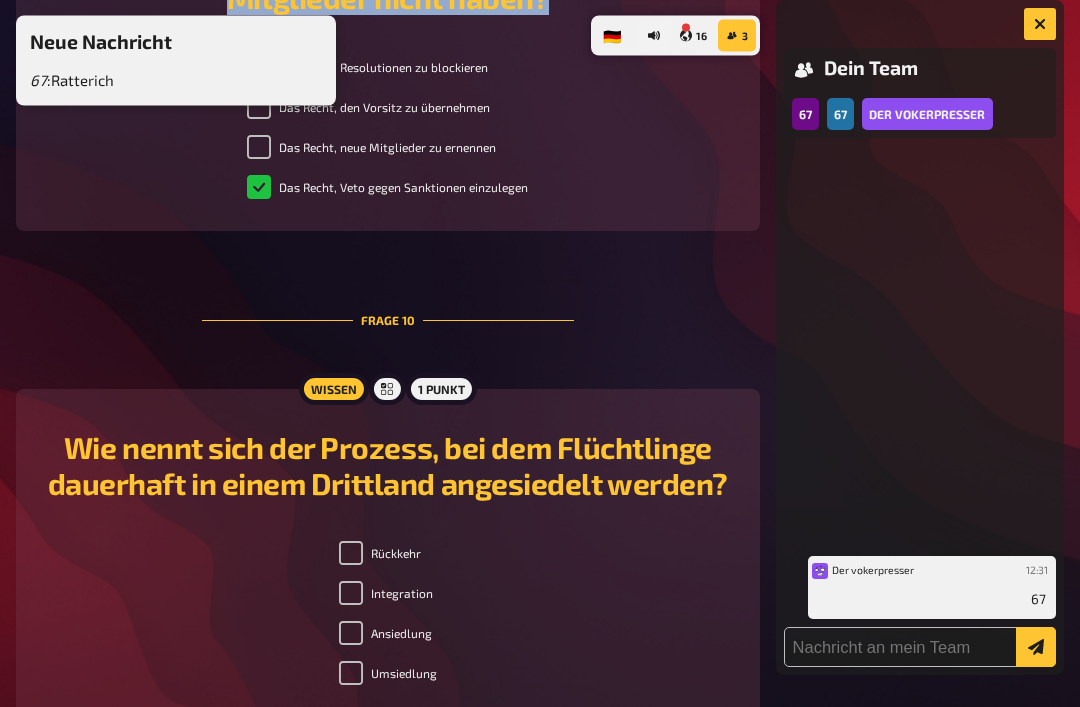 scroll, scrollTop: 4649, scrollLeft: 0, axis: vertical 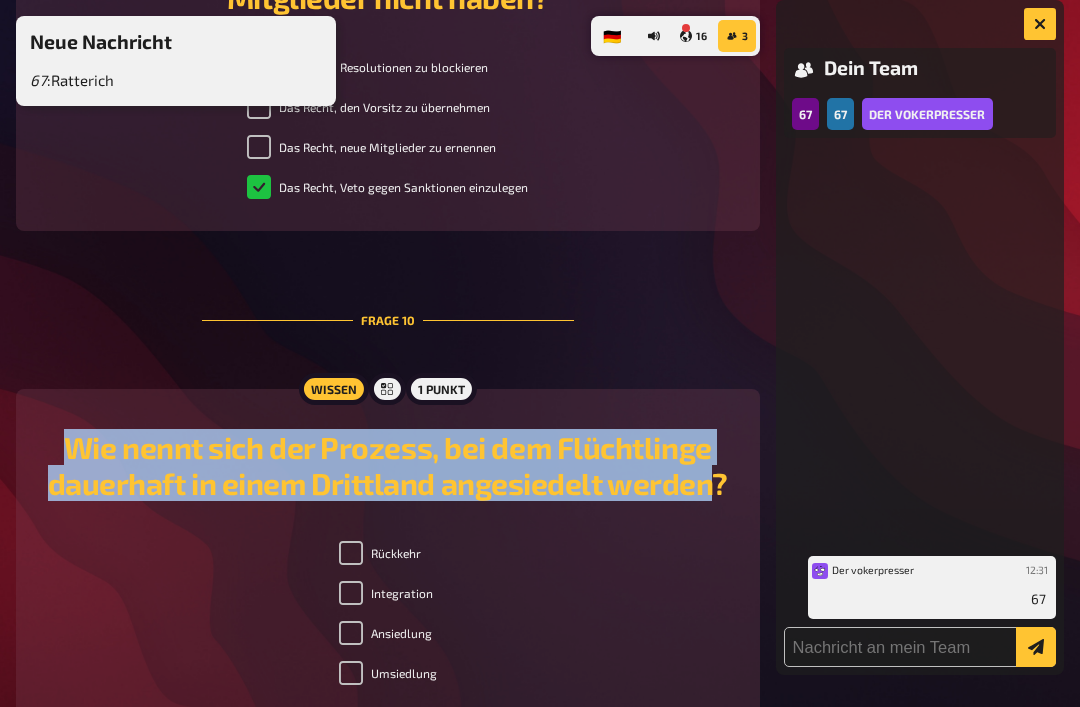 copy on "Wie nennt sich der Prozess, bei dem Flüchtlinge dauerhaft in einem Drittland angesiedelt werden" 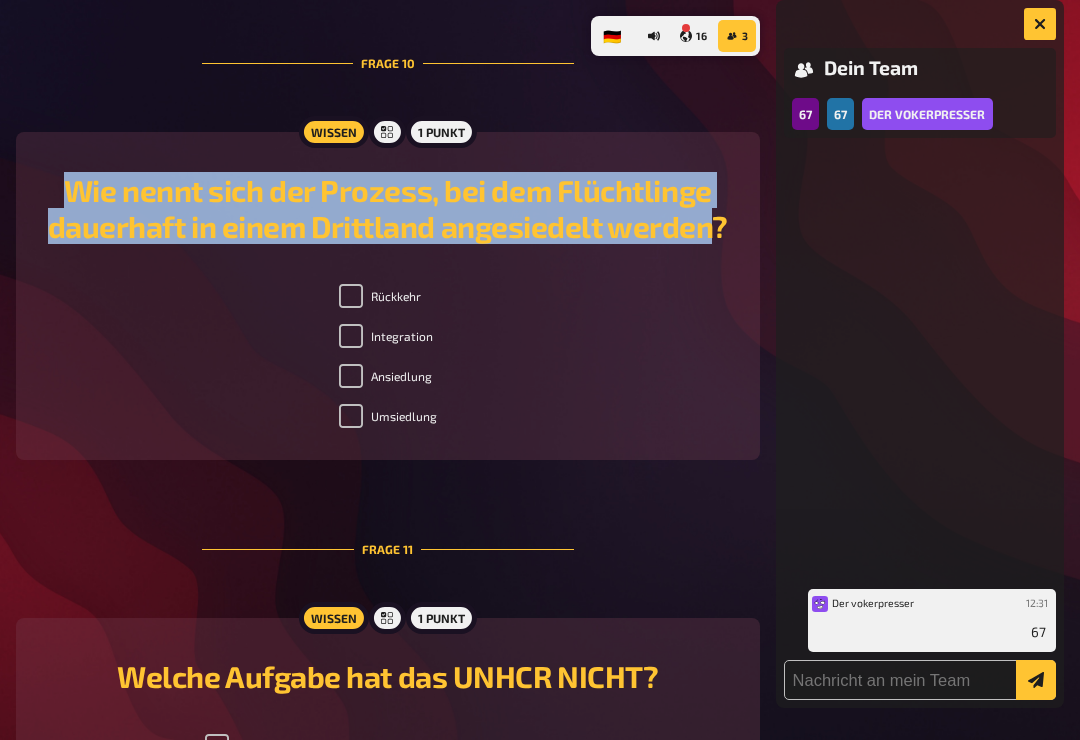 scroll, scrollTop: 4908, scrollLeft: 0, axis: vertical 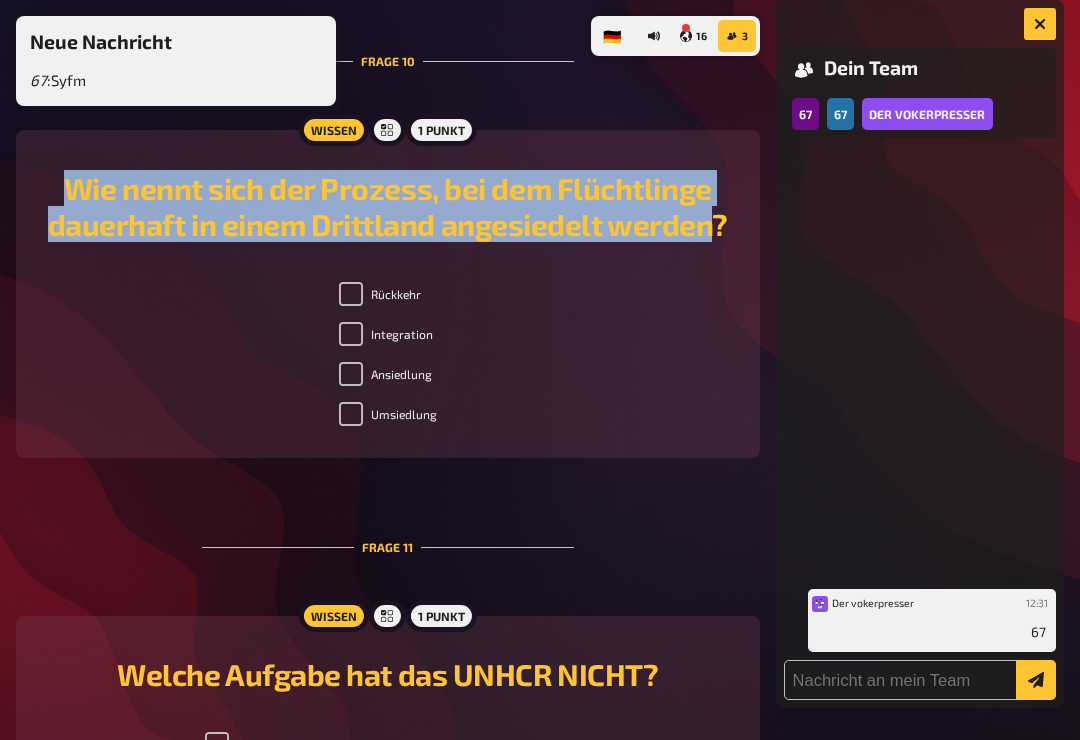 click on "Rückkehr Integration Ansiedlung Umsiedlung" at bounding box center (388, 358) 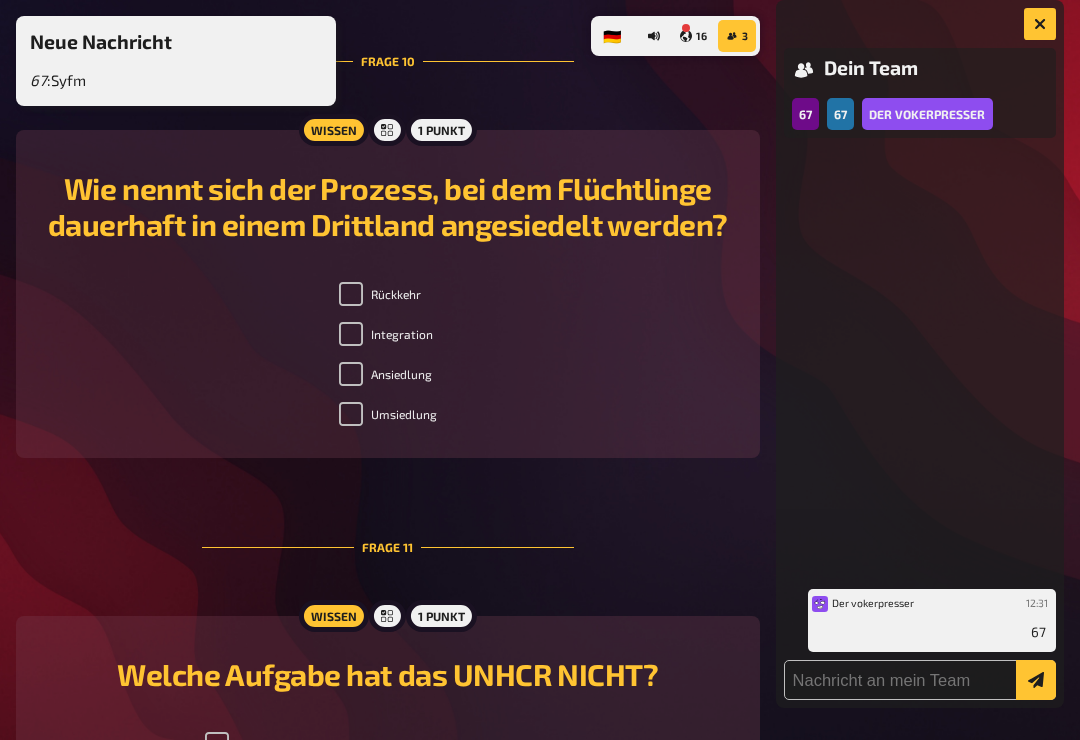 click on "Wissen 1 Punkt Wie nennt sich der Prozess, bei dem Flüchtlinge dauerhaft in einem Drittland angesiedelt werden? Rückkehr Integration Ansiedlung Umsiedlung" at bounding box center [388, 294] 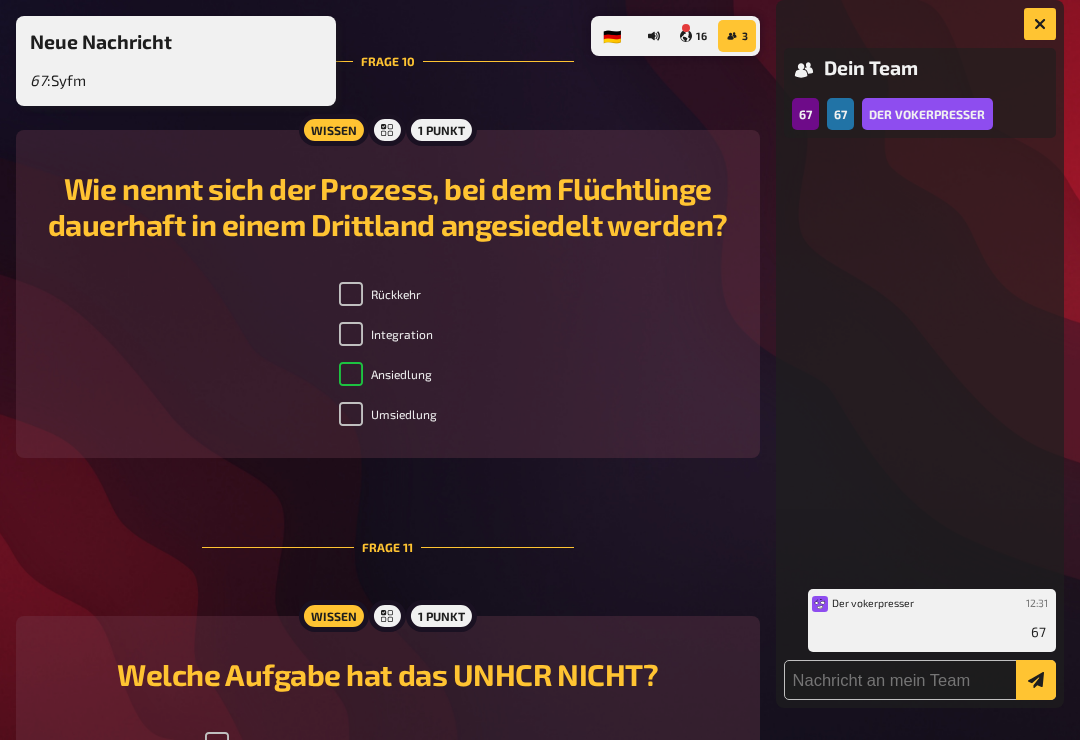 checkbox on "true" 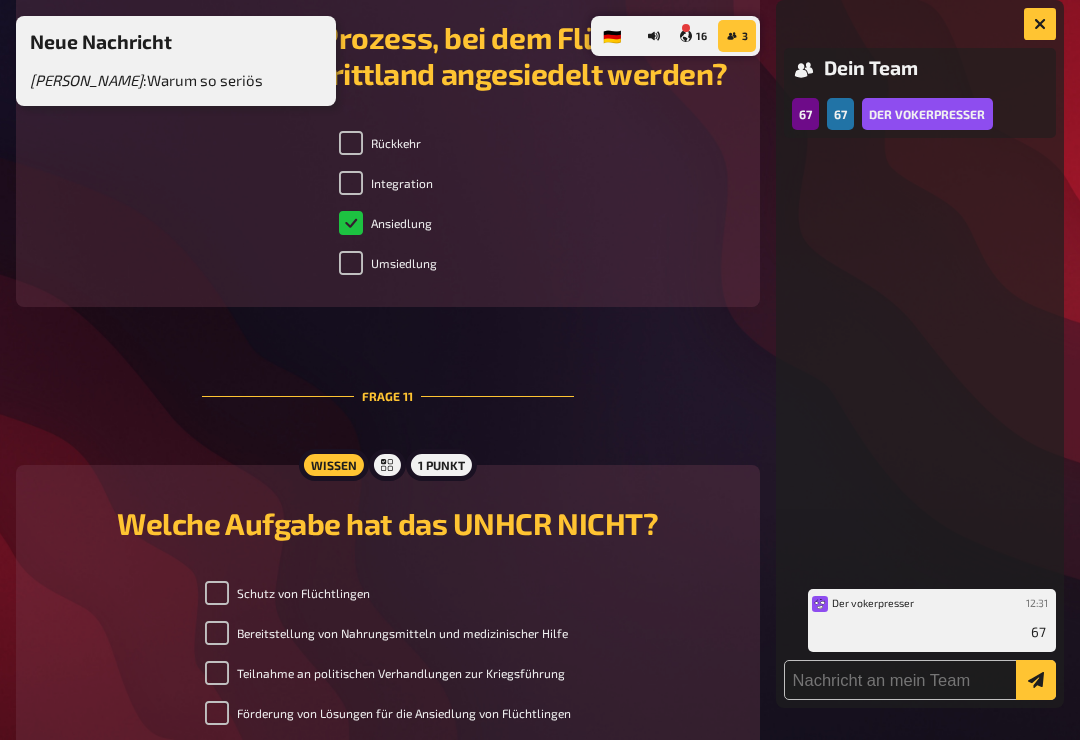 scroll, scrollTop: 5053, scrollLeft: 0, axis: vertical 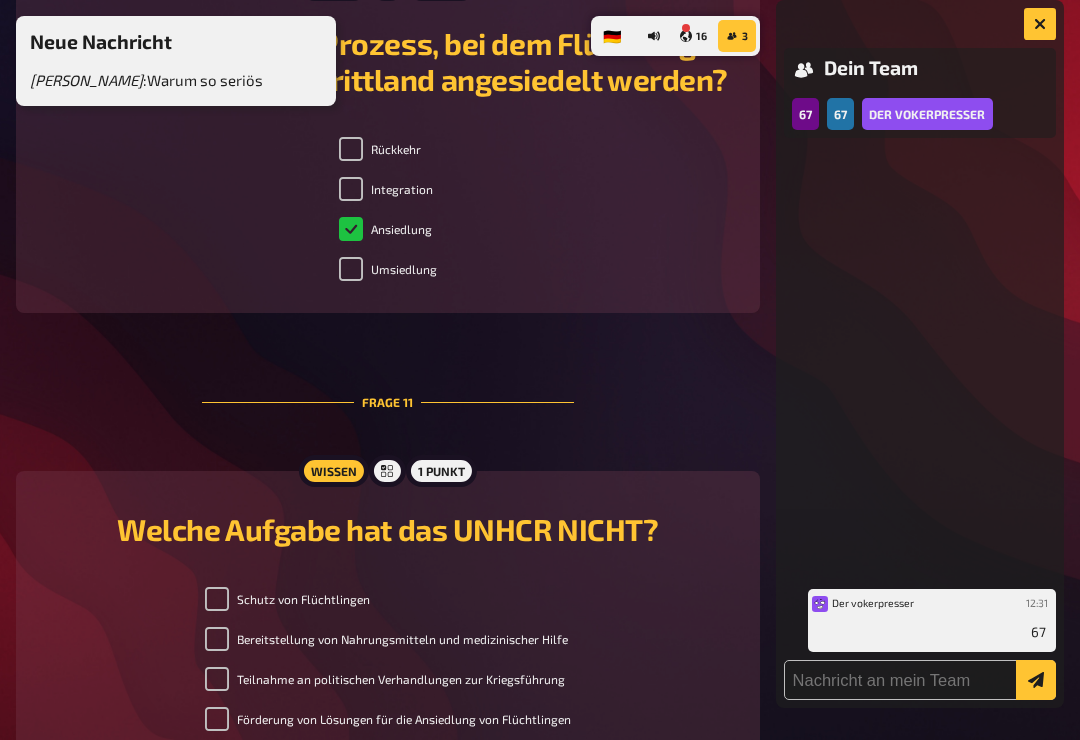 click on "Umsiedlung" at bounding box center [351, 269] 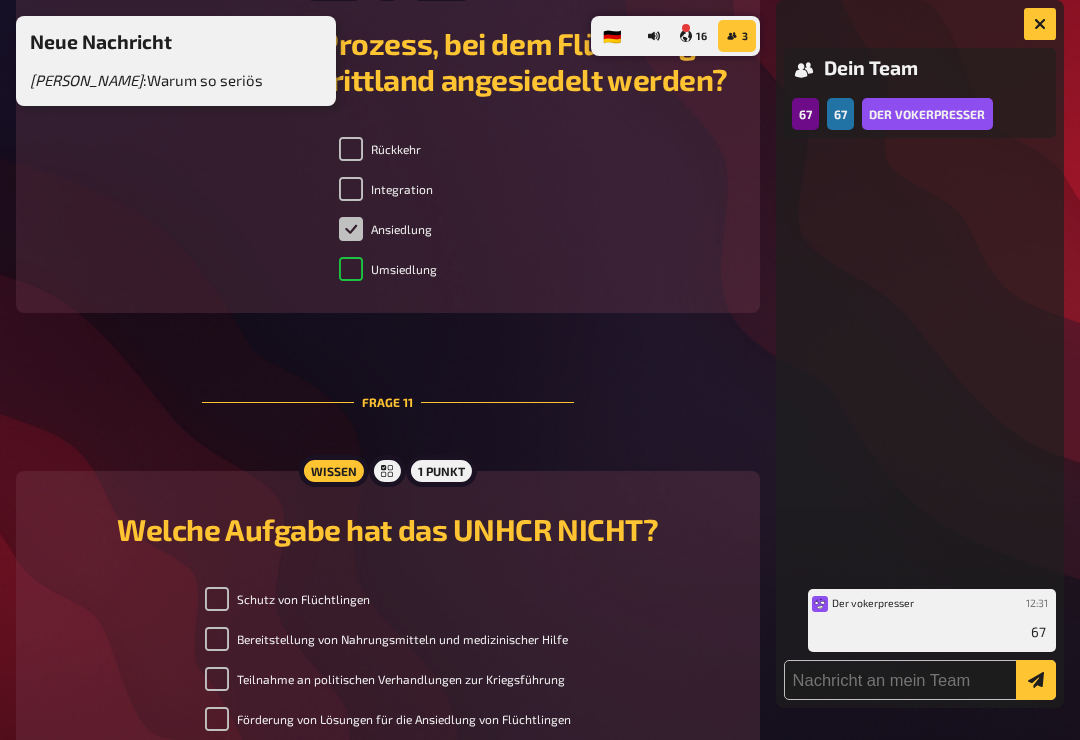 checkbox on "true" 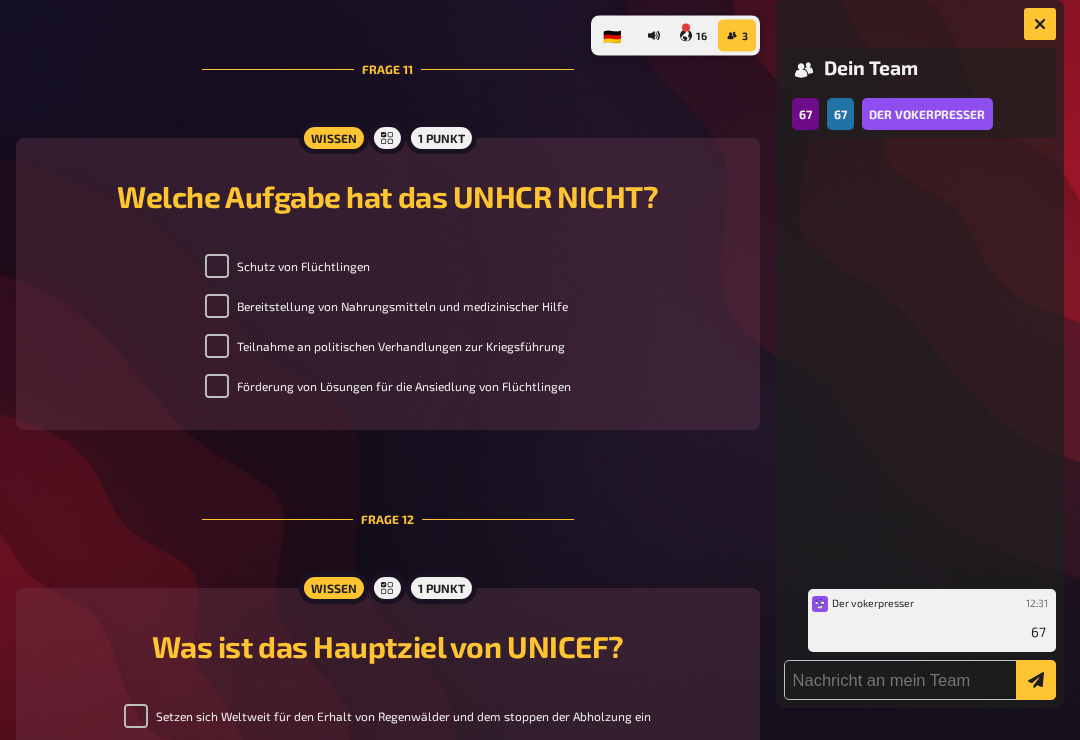 scroll, scrollTop: 5386, scrollLeft: 0, axis: vertical 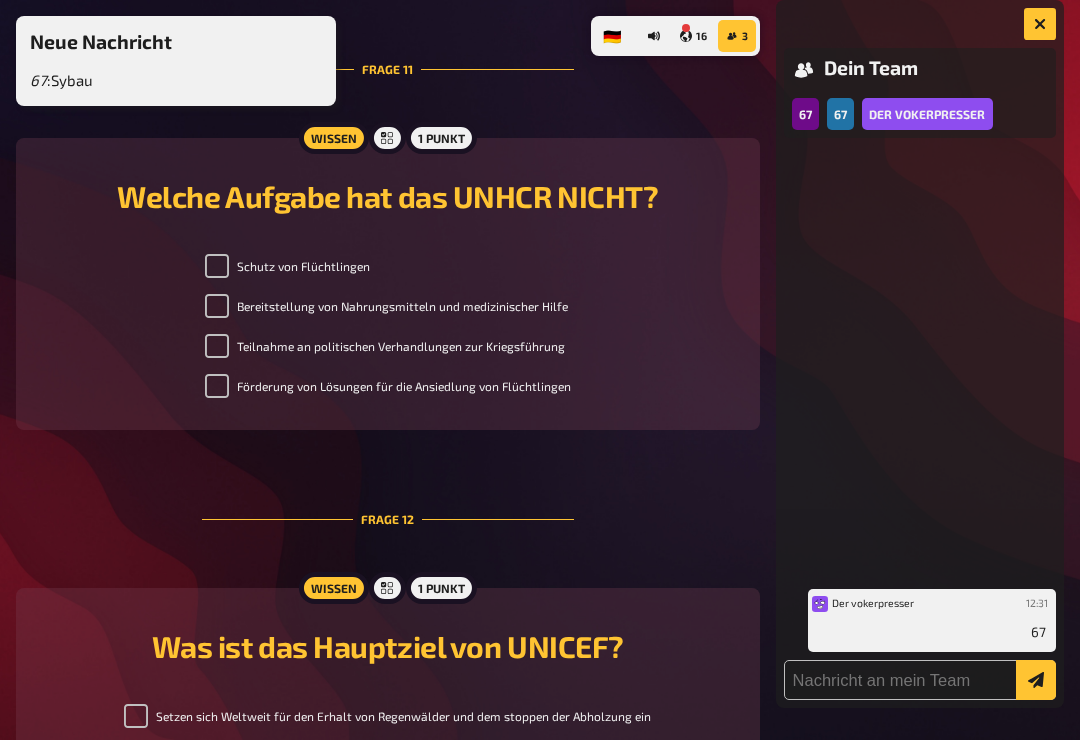 click on "Förderung von Lösungen für die Ansiedlung von Flüchtlingen" at bounding box center [217, 386] 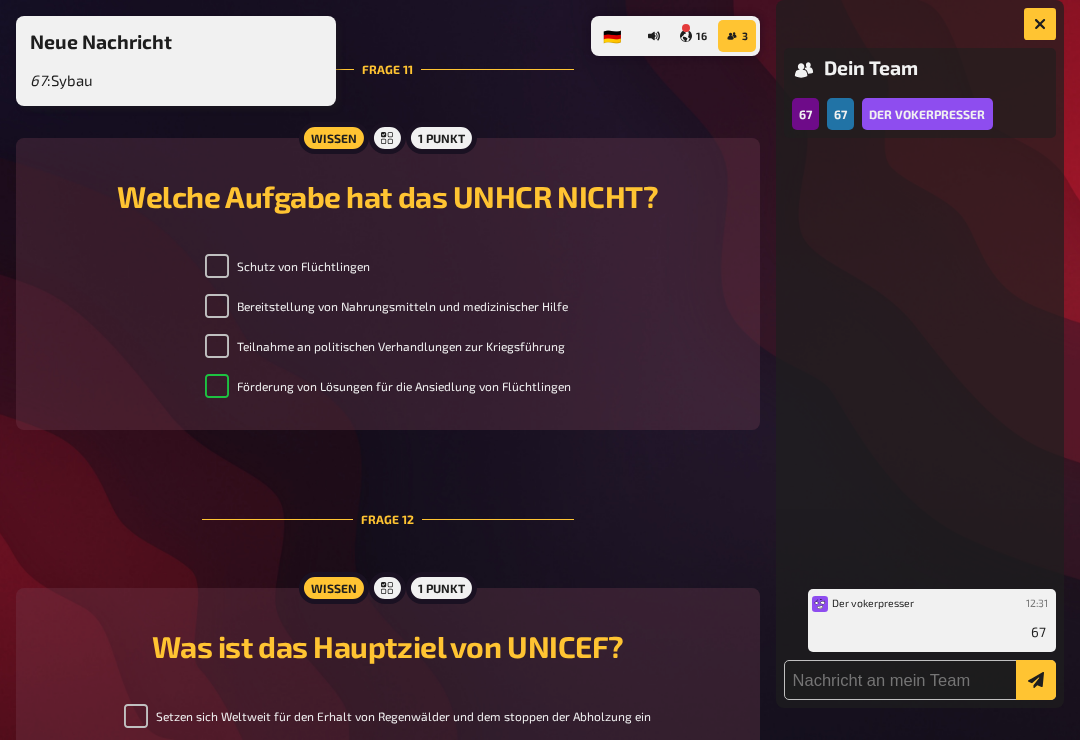 checkbox on "true" 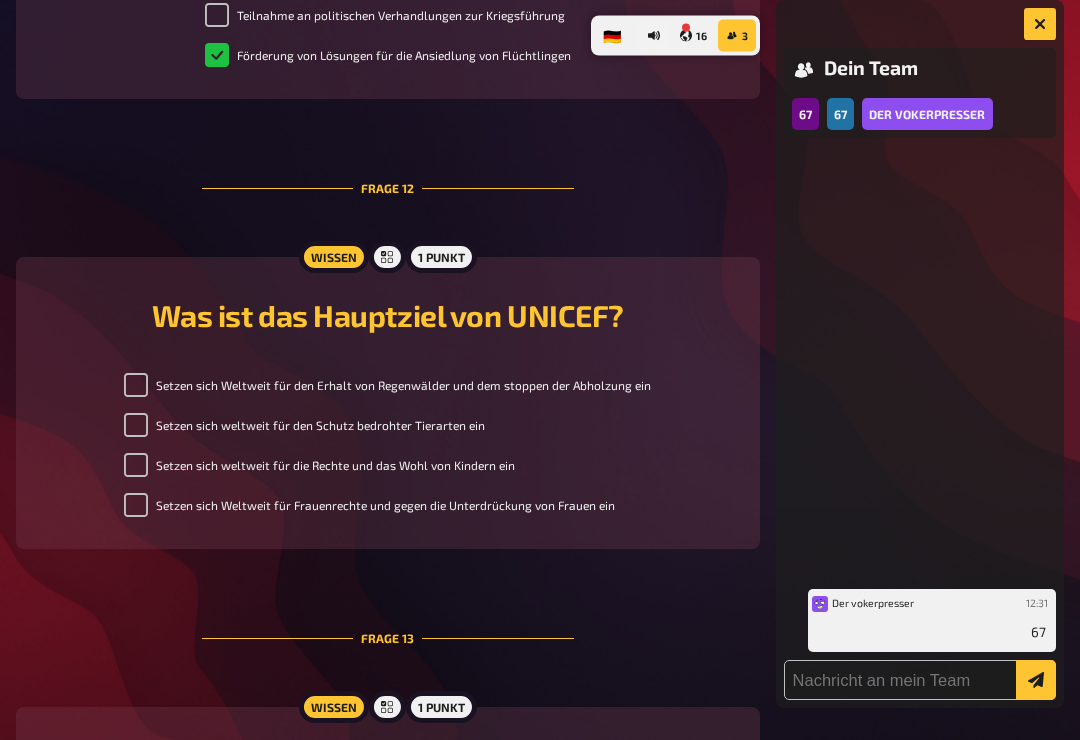 scroll, scrollTop: 5717, scrollLeft: 0, axis: vertical 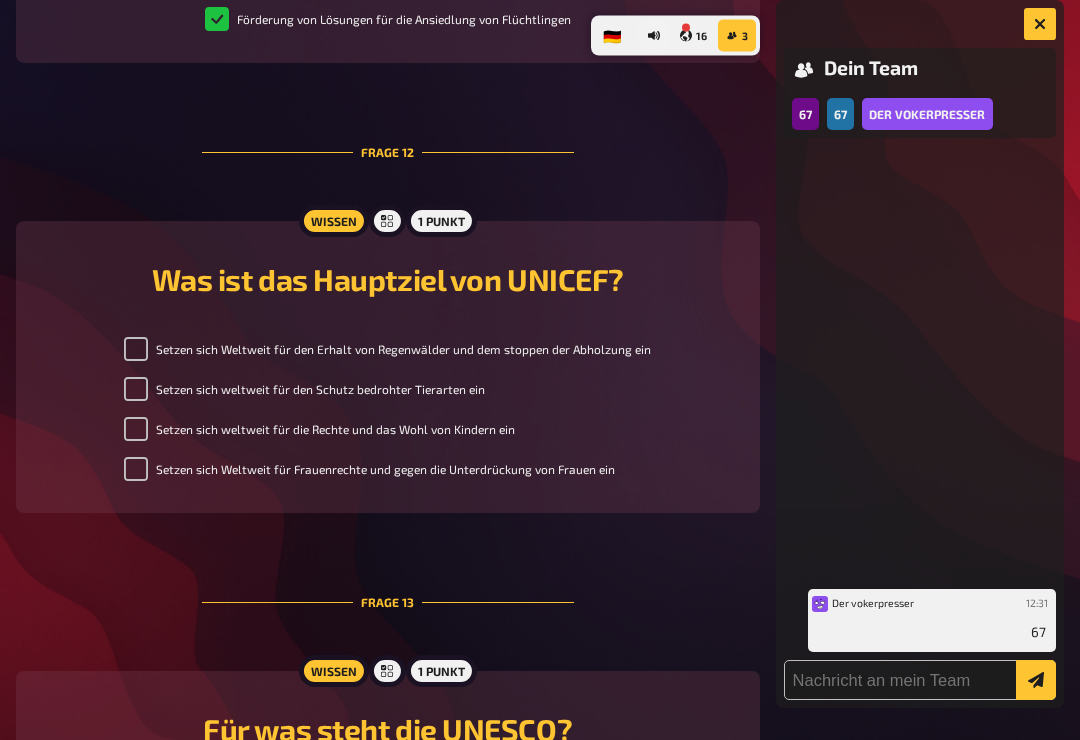 click on "Setzen sich weltweit für die Rechte und das Wohl von Kindern ein" at bounding box center (136, 430) 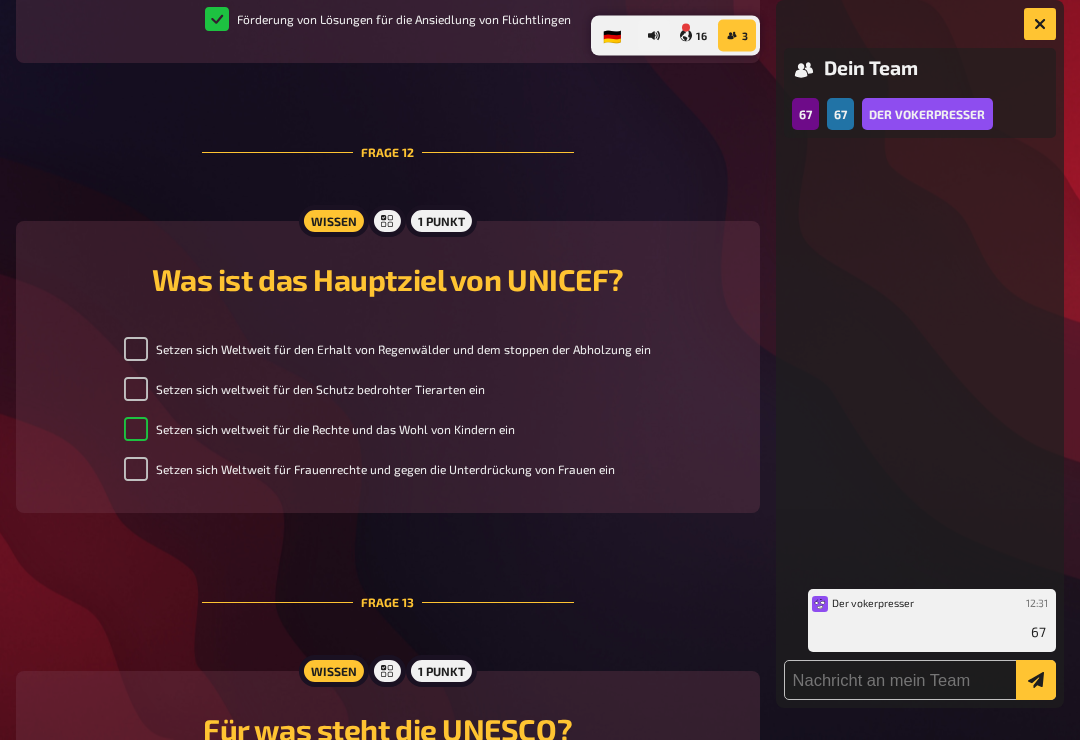 checkbox on "true" 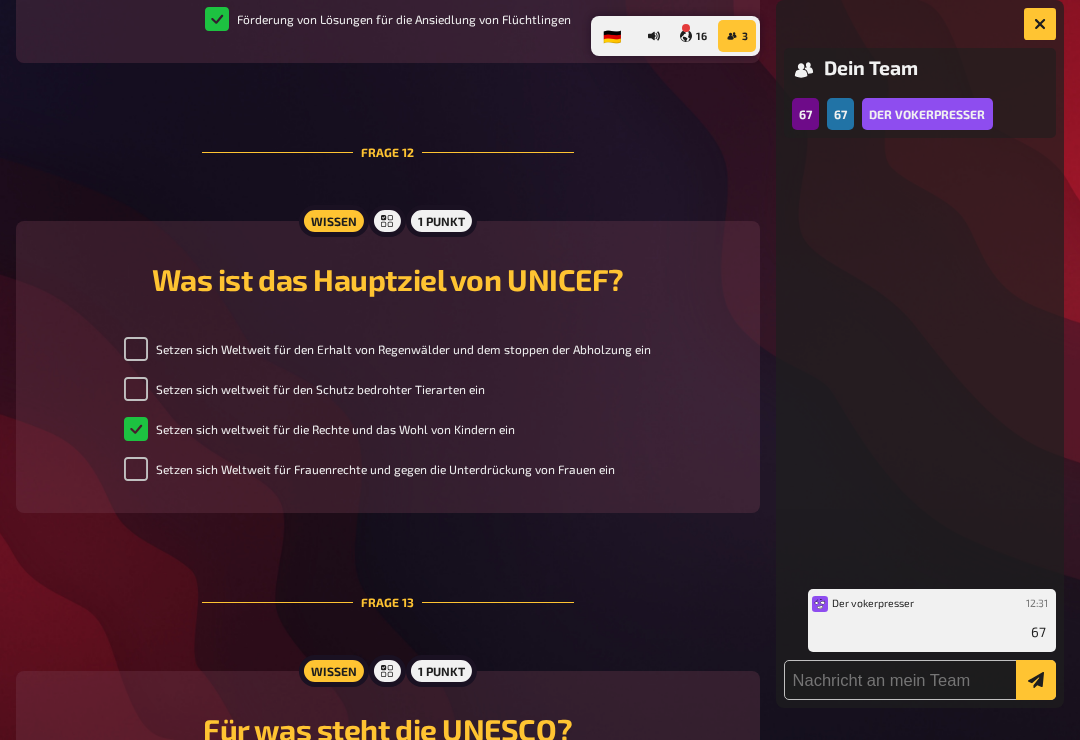 click on "Setzen sich Weltweit für Frauenrechte und gegen die Unterdrückung von Frauen ein" at bounding box center [136, 469] 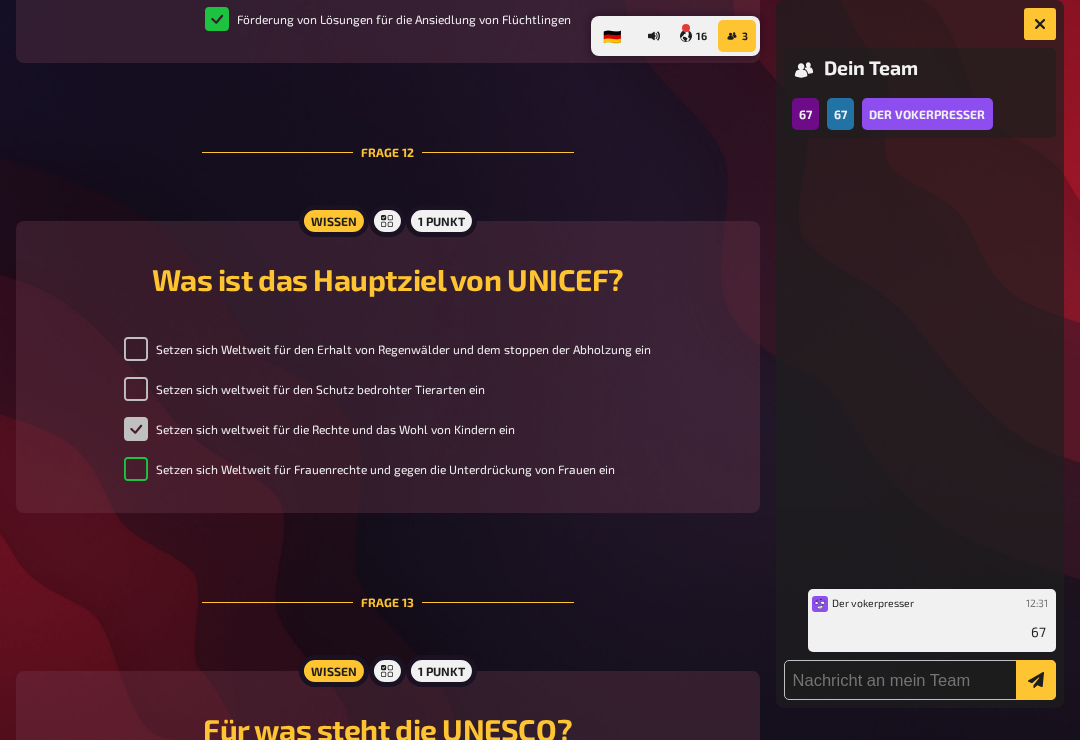 checkbox on "true" 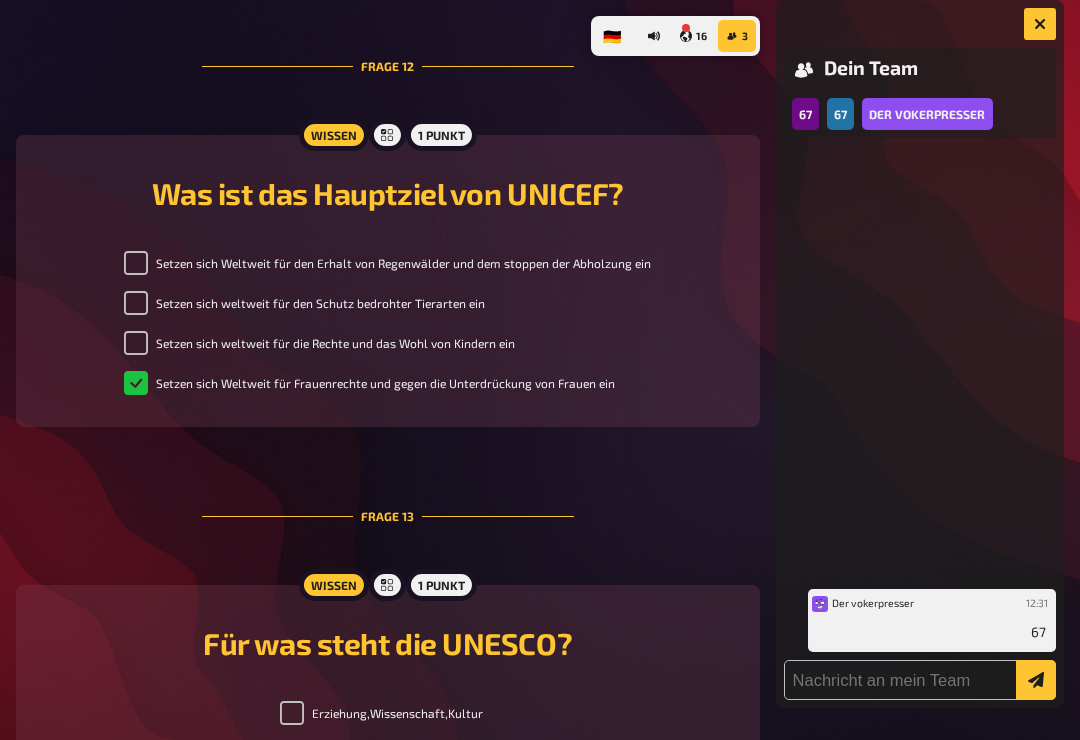 scroll, scrollTop: 5838, scrollLeft: 0, axis: vertical 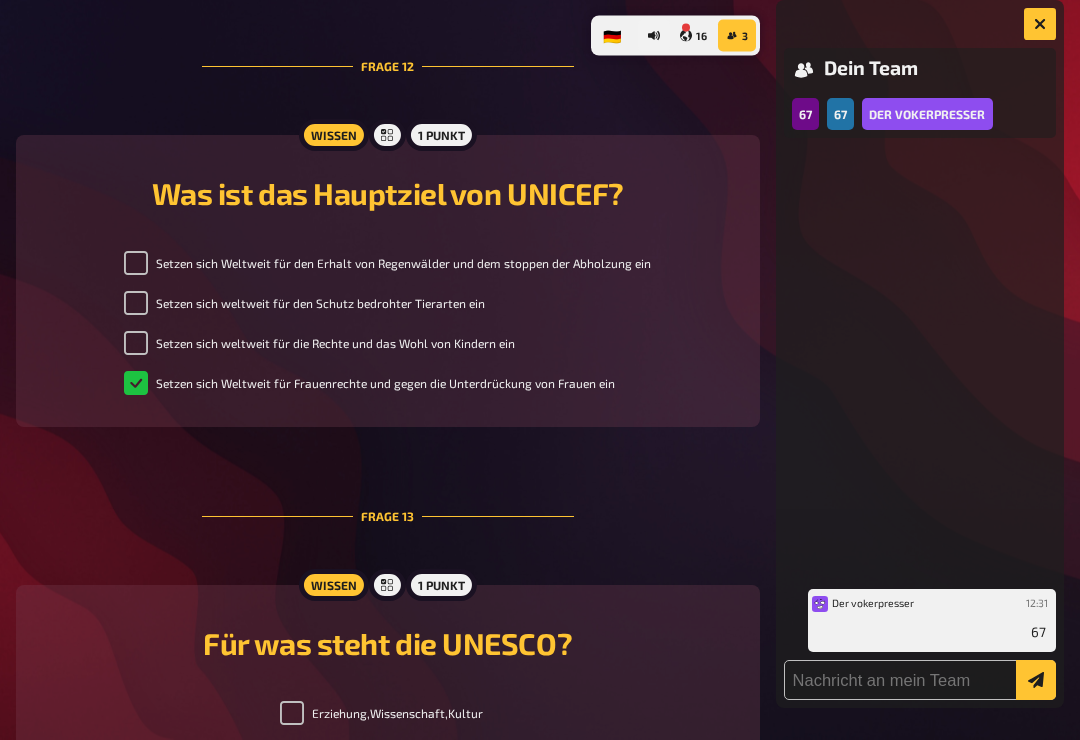 click on "Setzen sich Weltweit für den Erhalt von Regenwälder und dem stoppen der Abholzung ein Setzen sich weltweit für den Schutz bedrohter Tierarten ein Setzen sich weltweit für die Rechte und das Wohl von Kindern ein Setzen sich Weltweit für Frauenrechte und gegen die Unterdrückung von Frauen ein" at bounding box center [387, 328] 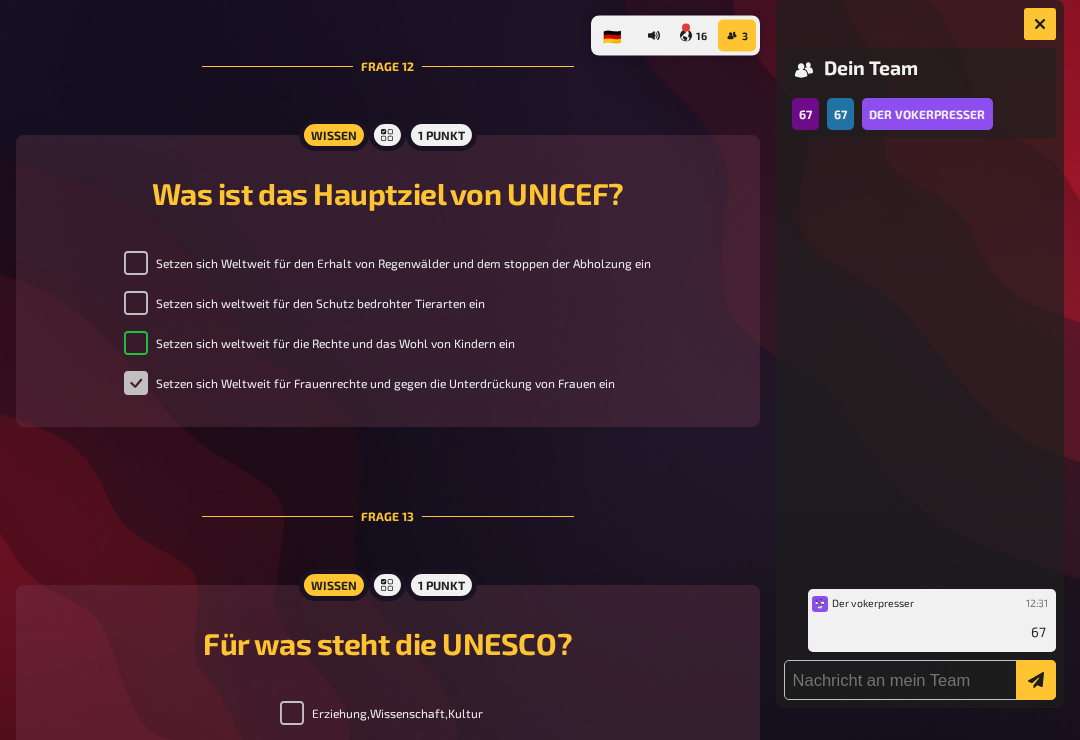 checkbox on "true" 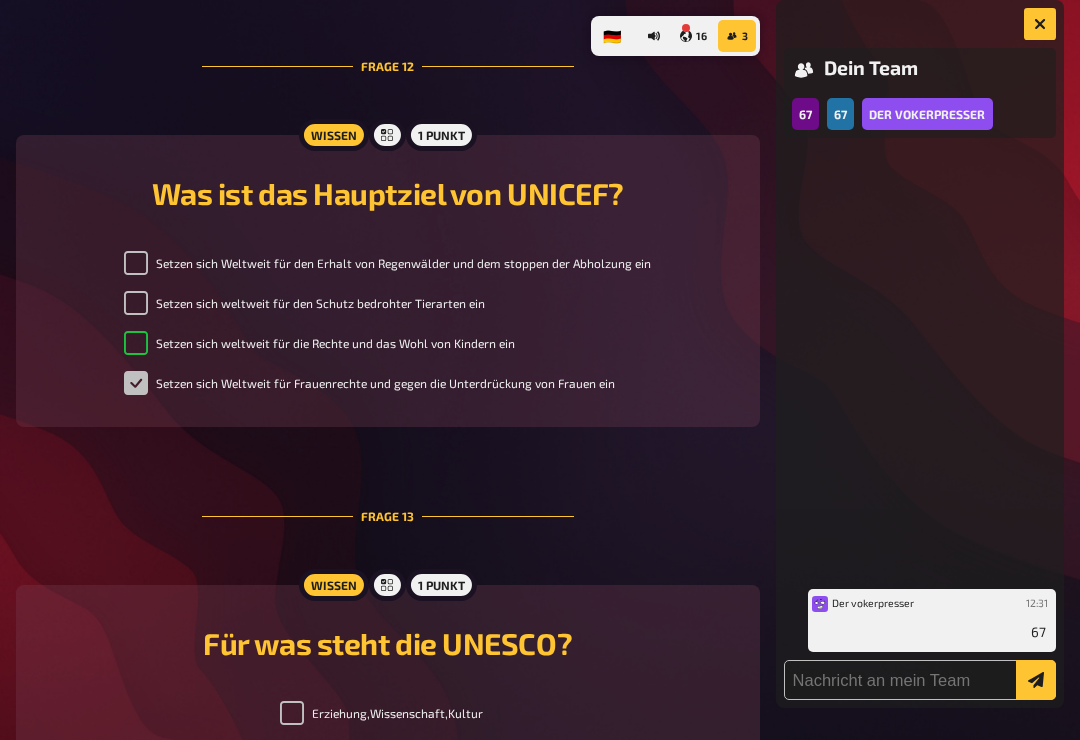 click on "Setzen sich weltweit für die Rechte und das Wohl von Kindern ein" at bounding box center (319, 343) 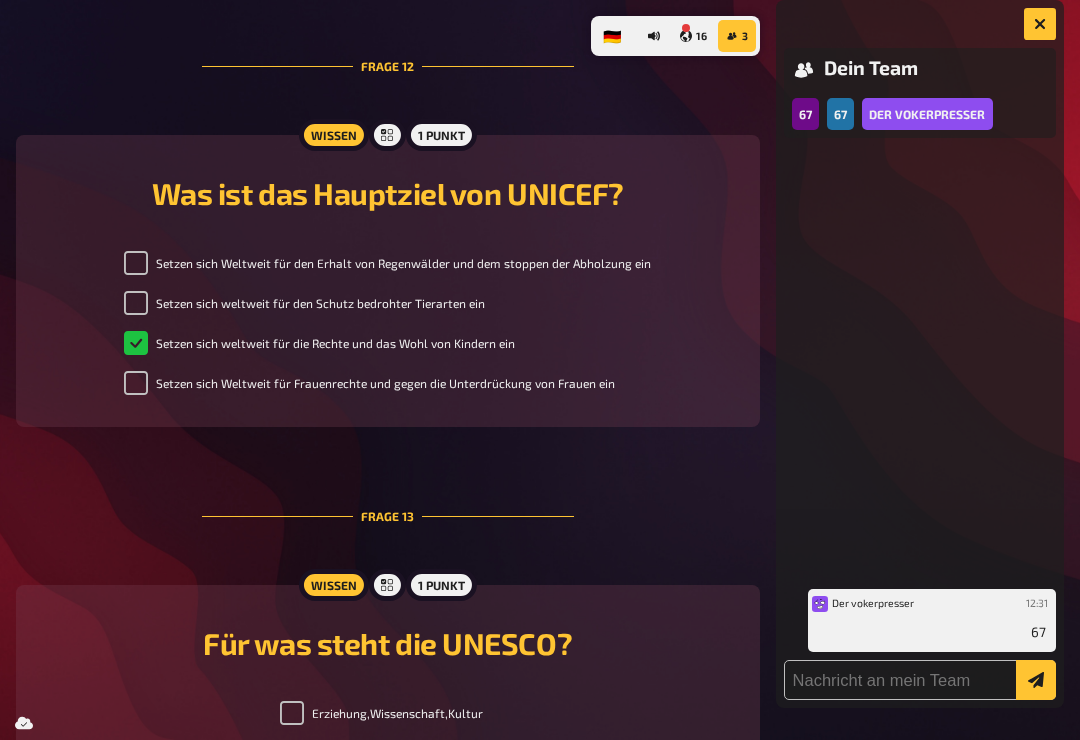 click on "Setzen sich weltweit für die Rechte und das Wohl von Kindern ein" at bounding box center [319, 343] 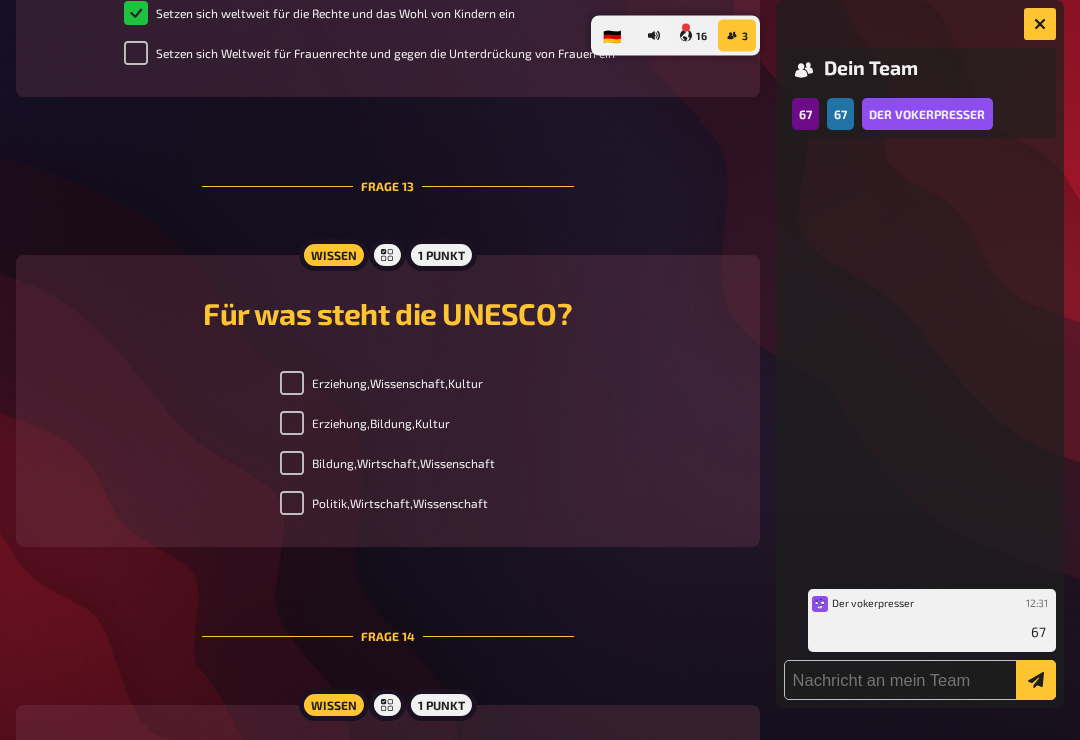 scroll, scrollTop: 6169, scrollLeft: 0, axis: vertical 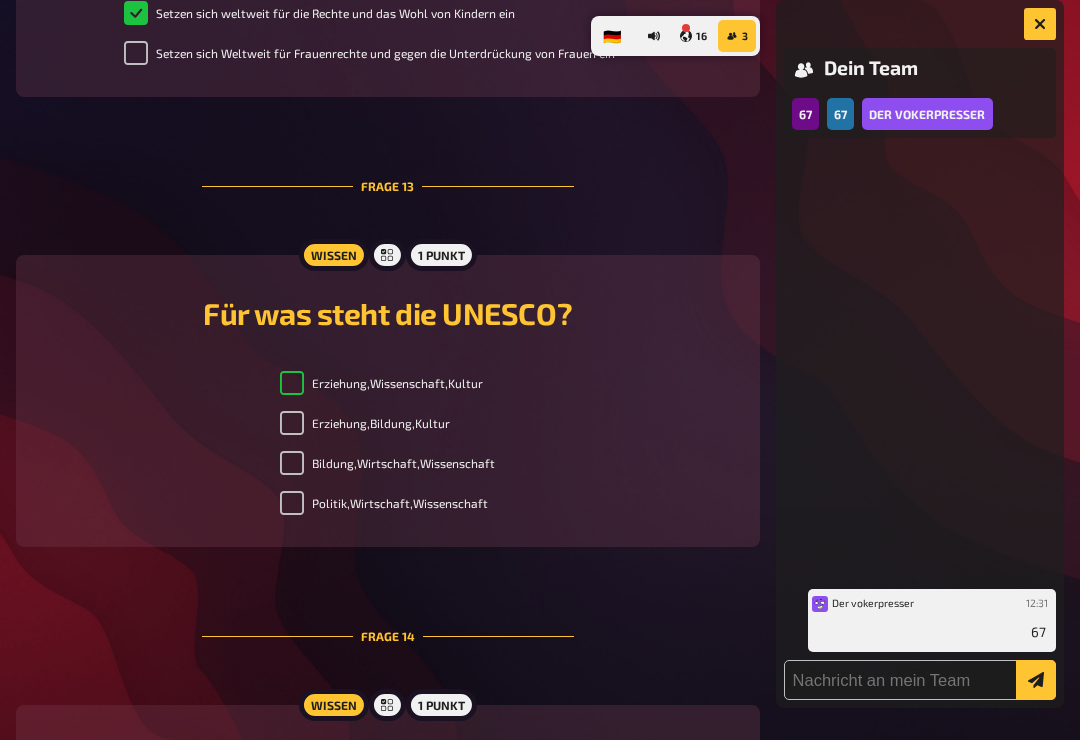 checkbox on "true" 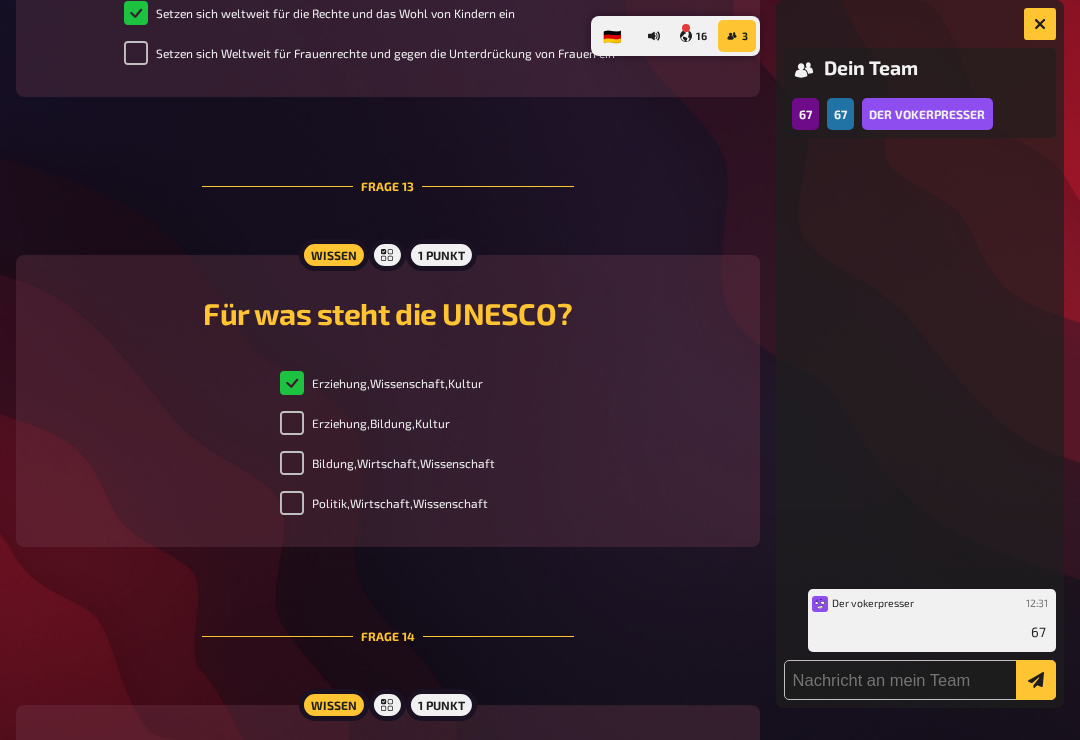 click on "Erziehung,Wissenschaft,Kultur Erziehung,Bildung,Kultur Bildung,Wirtschaft,Wissenschaft Politik,Wirtschaft,Wissenschaft" at bounding box center (388, 447) 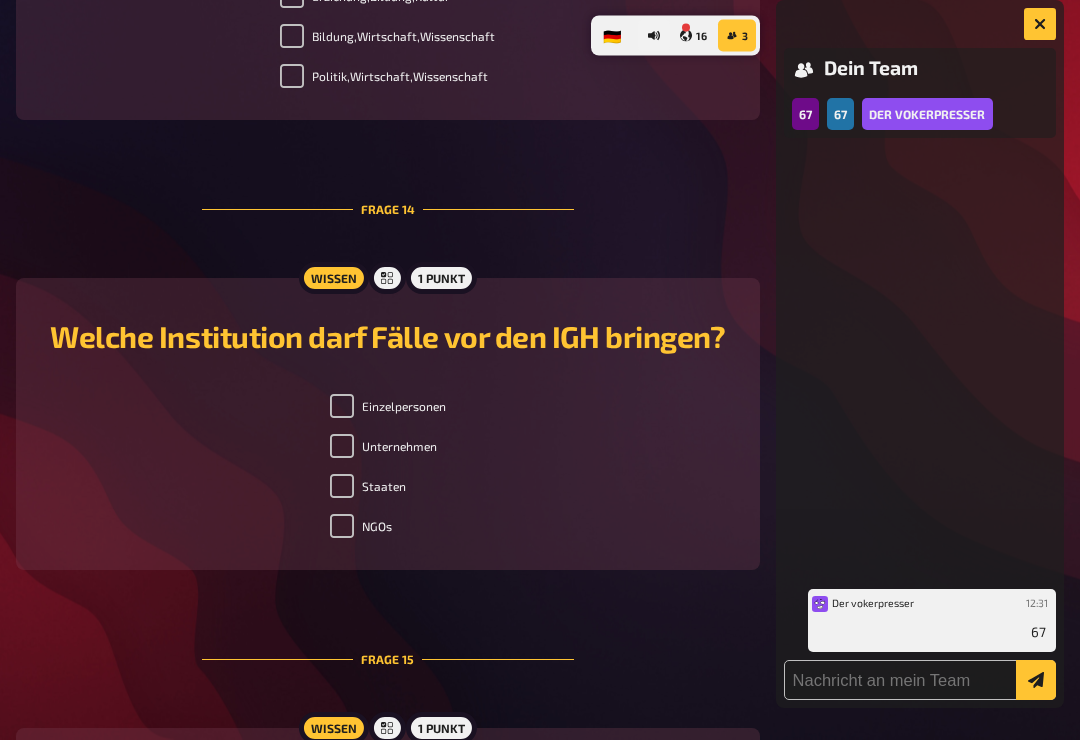 scroll, scrollTop: 6596, scrollLeft: 0, axis: vertical 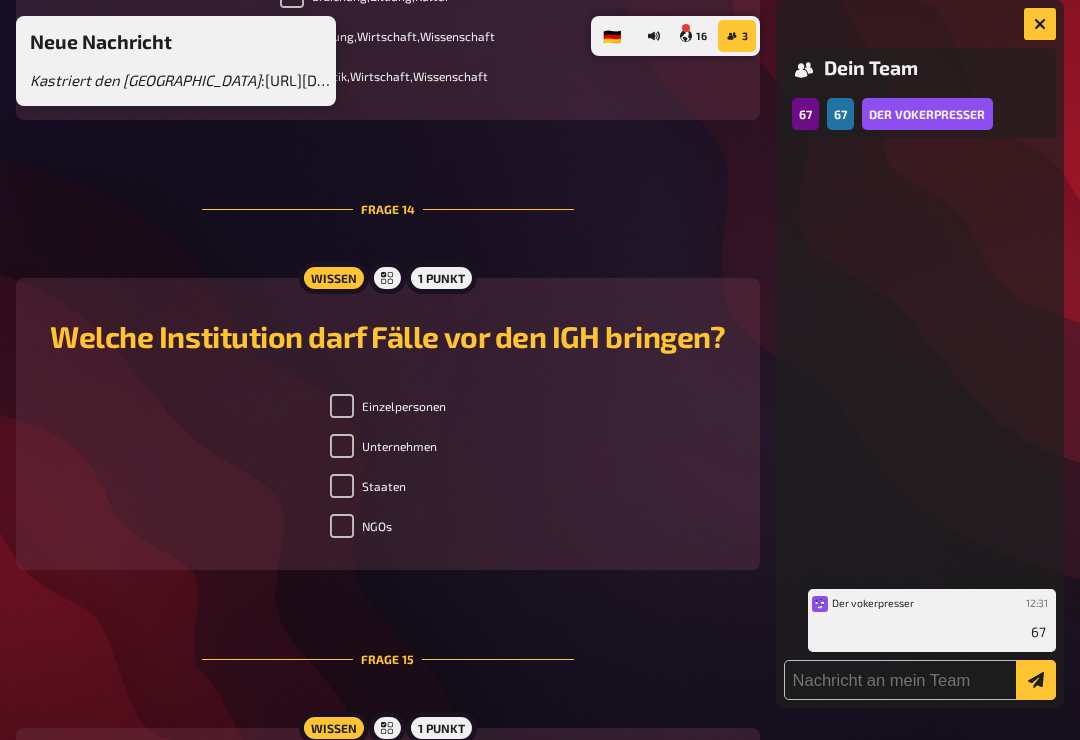 checkbox on "true" 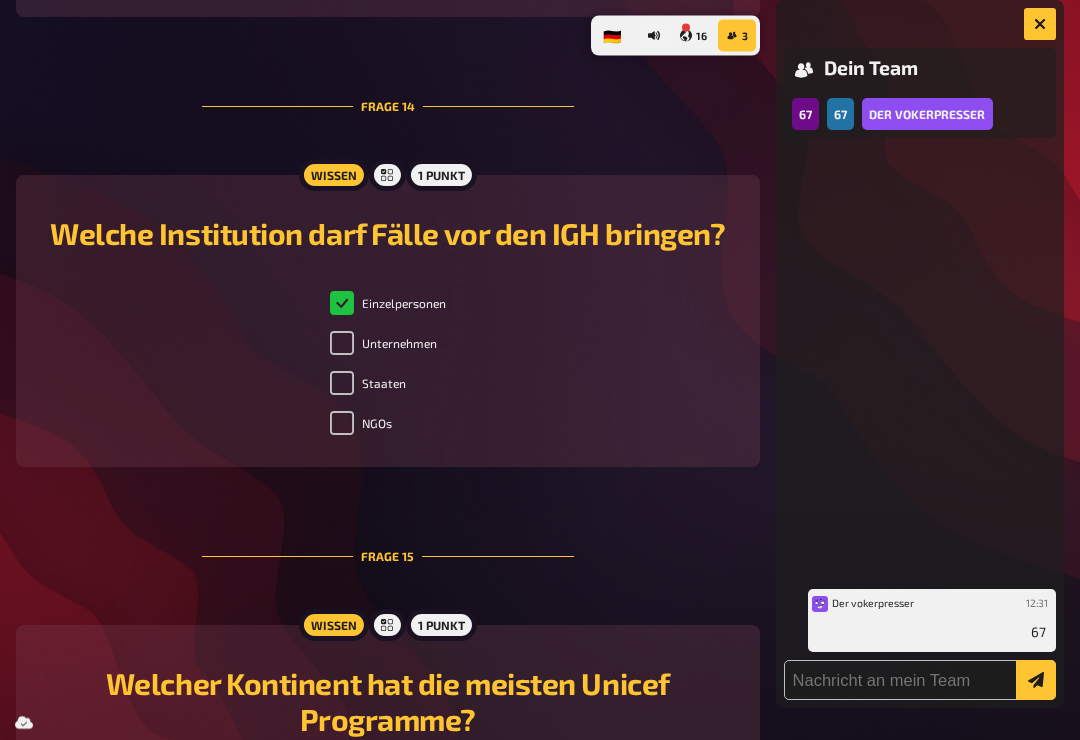 scroll, scrollTop: 6699, scrollLeft: 0, axis: vertical 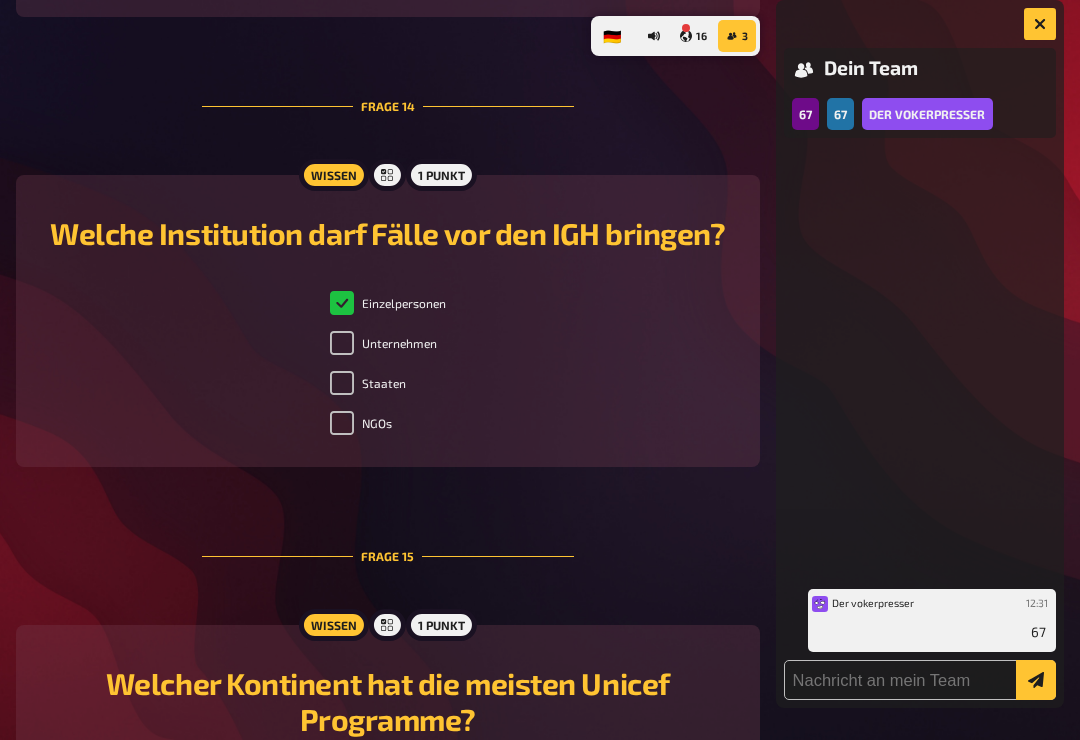 click on "Einzelpersonen" at bounding box center [388, 303] 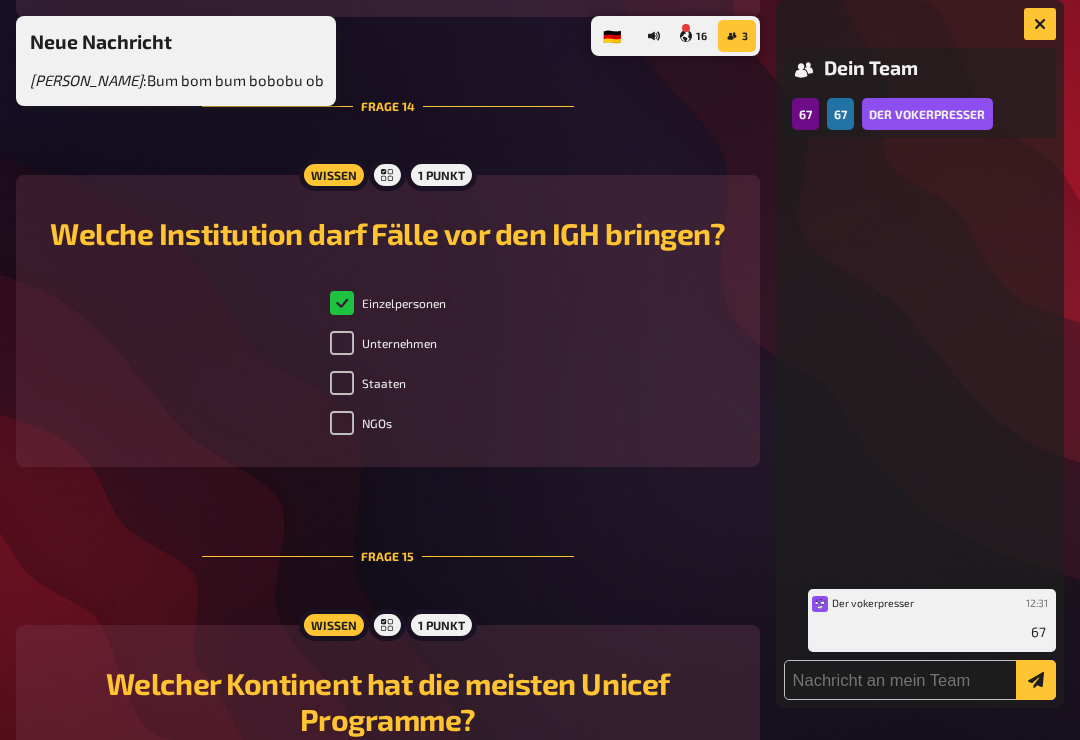click on "Unternehmen" at bounding box center (342, 343) 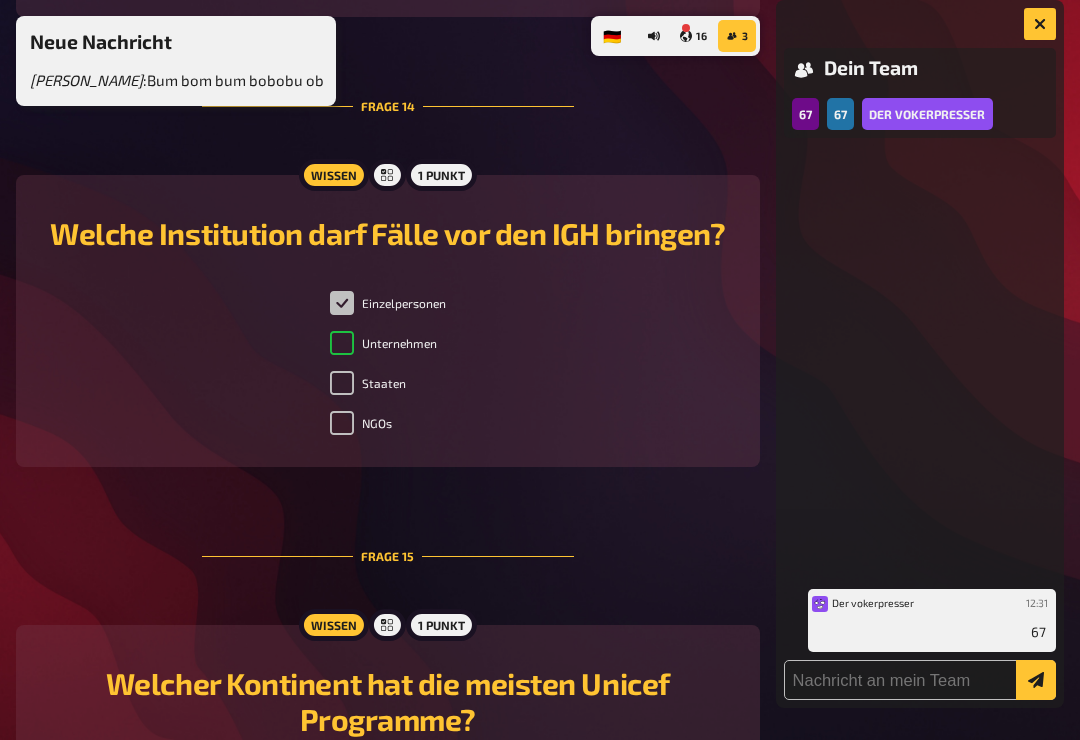 checkbox on "true" 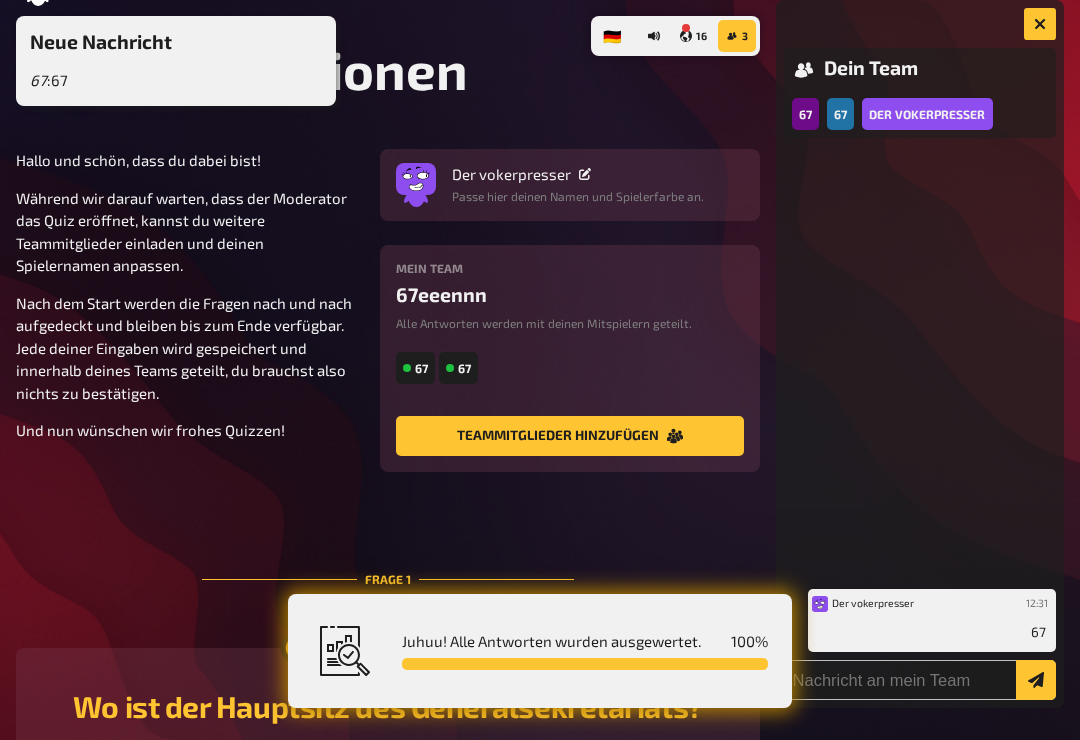 scroll, scrollTop: 58, scrollLeft: 0, axis: vertical 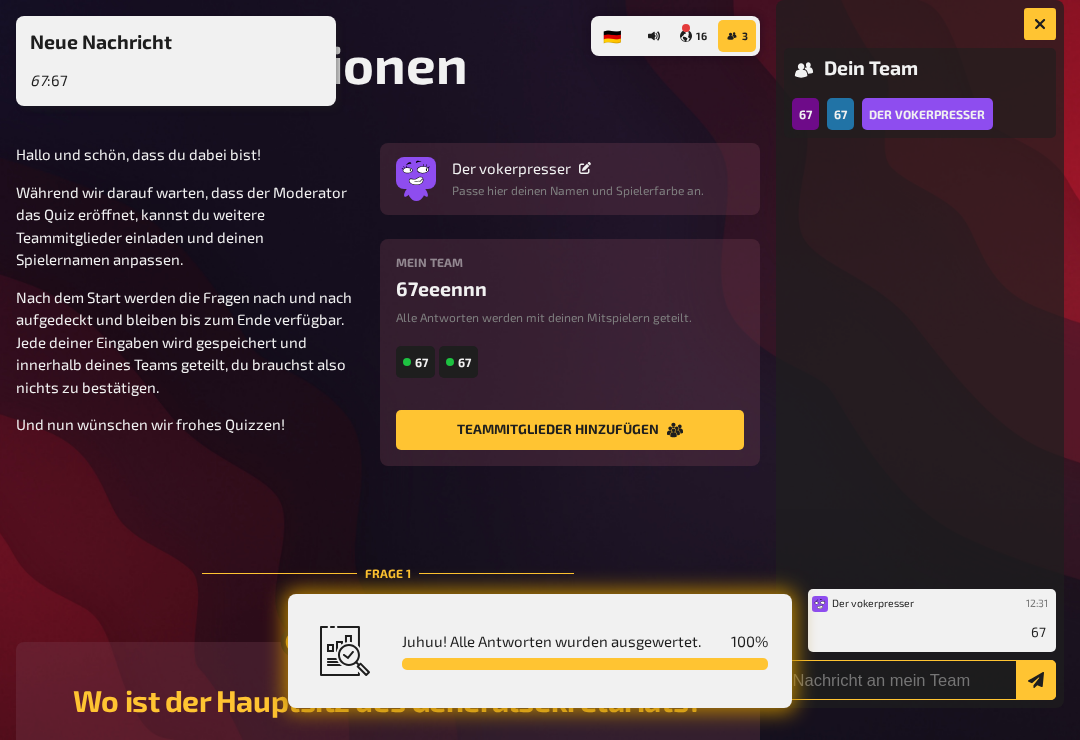 click at bounding box center (920, 680) 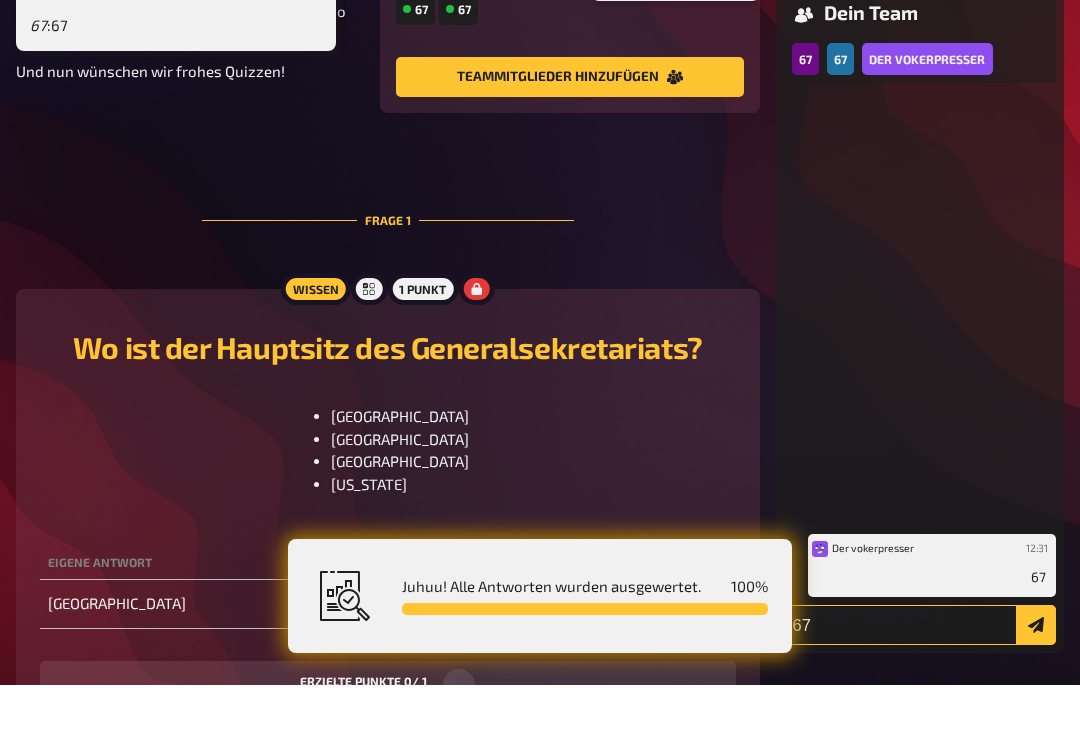 type on "67" 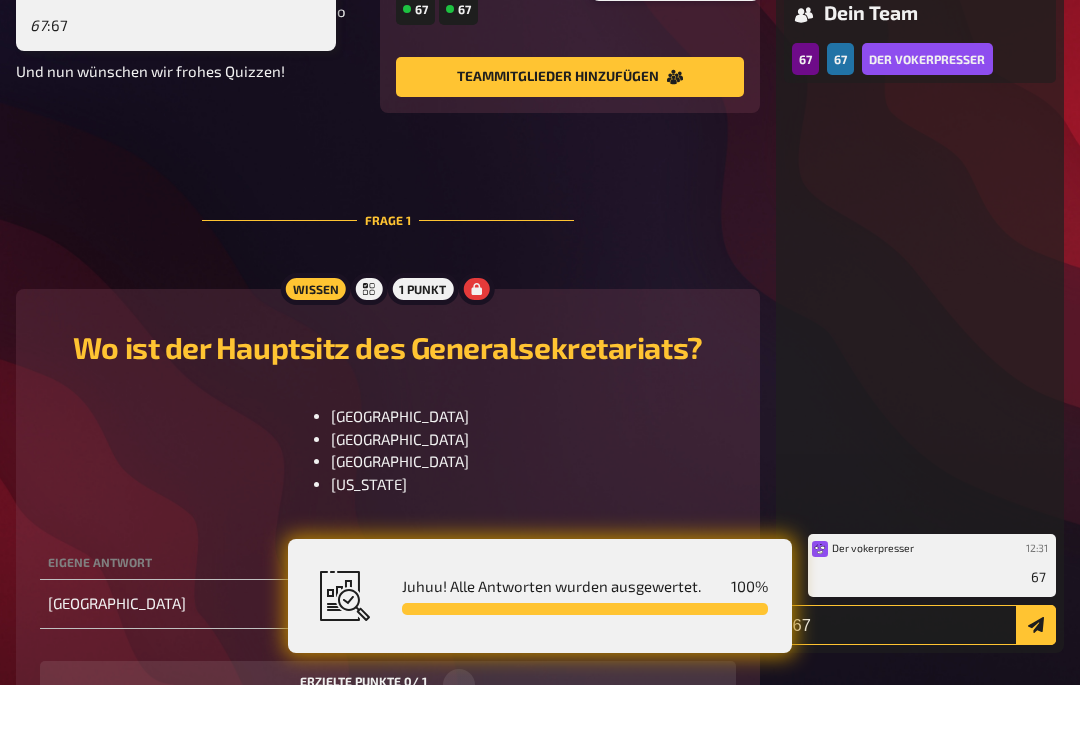 click at bounding box center (1036, 680) 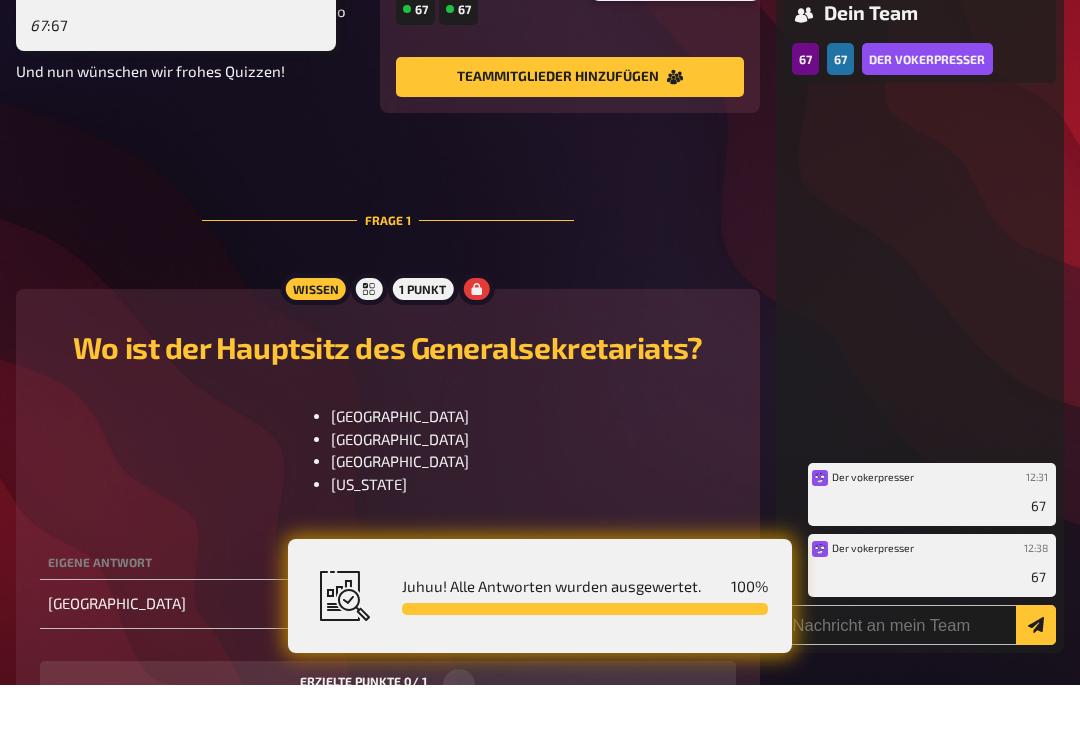 scroll, scrollTop: 411, scrollLeft: 0, axis: vertical 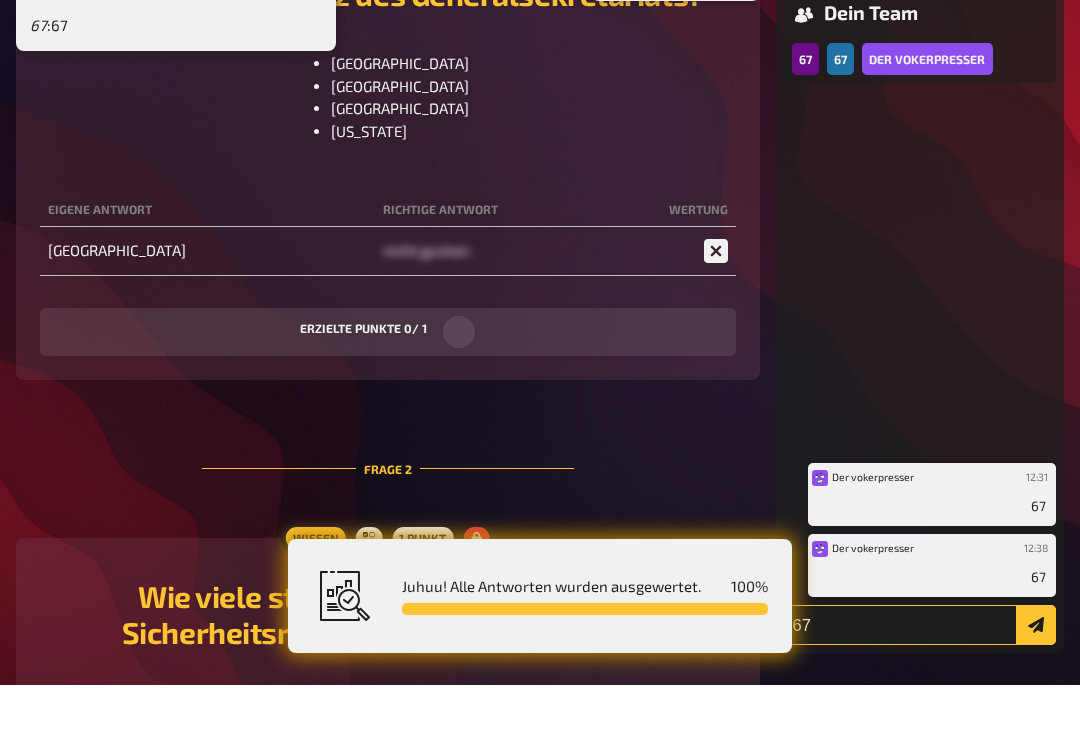 type on "67" 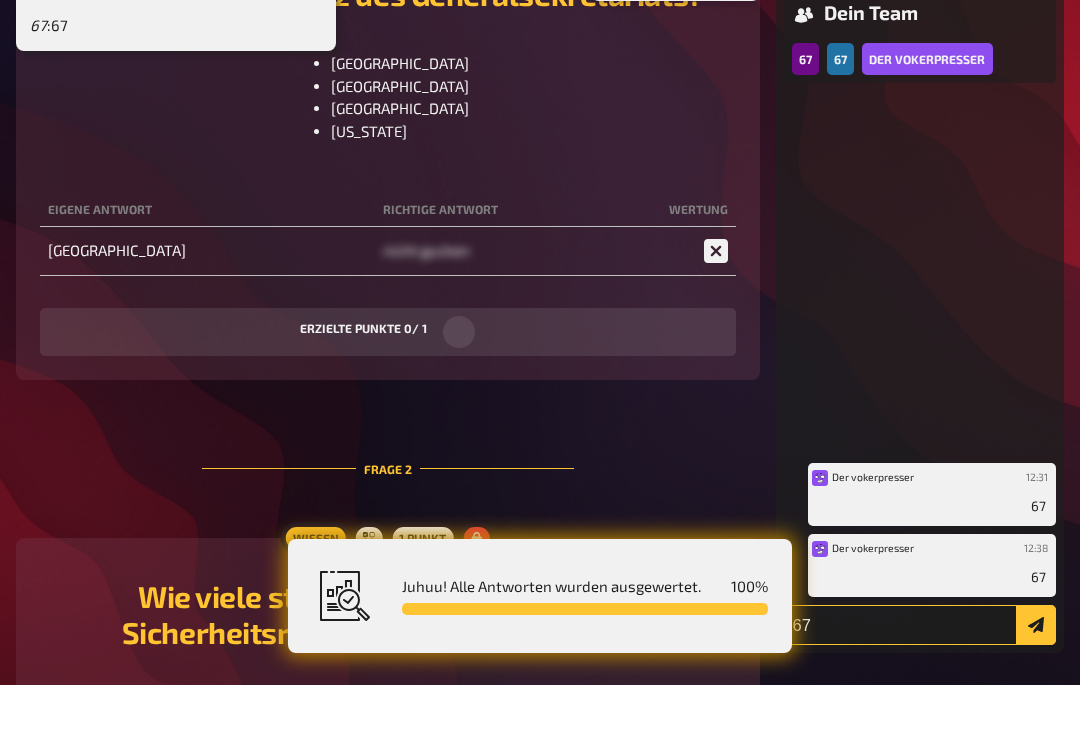 click at bounding box center [1036, 680] 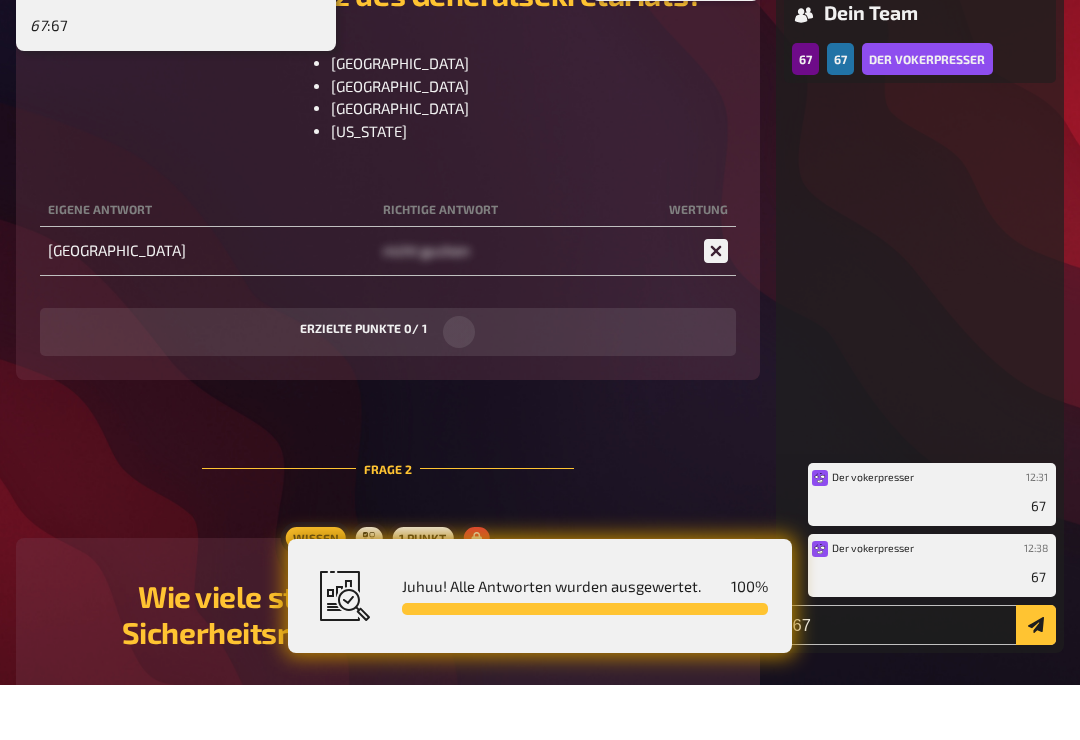 type 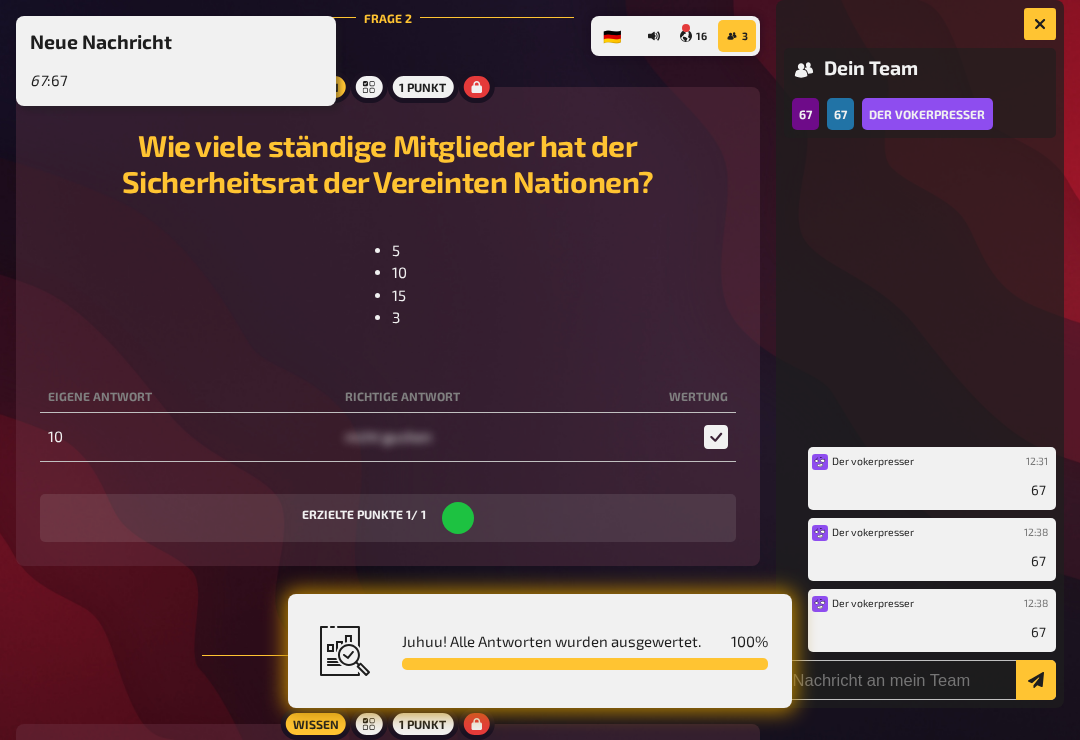scroll, scrollTop: 1214, scrollLeft: 0, axis: vertical 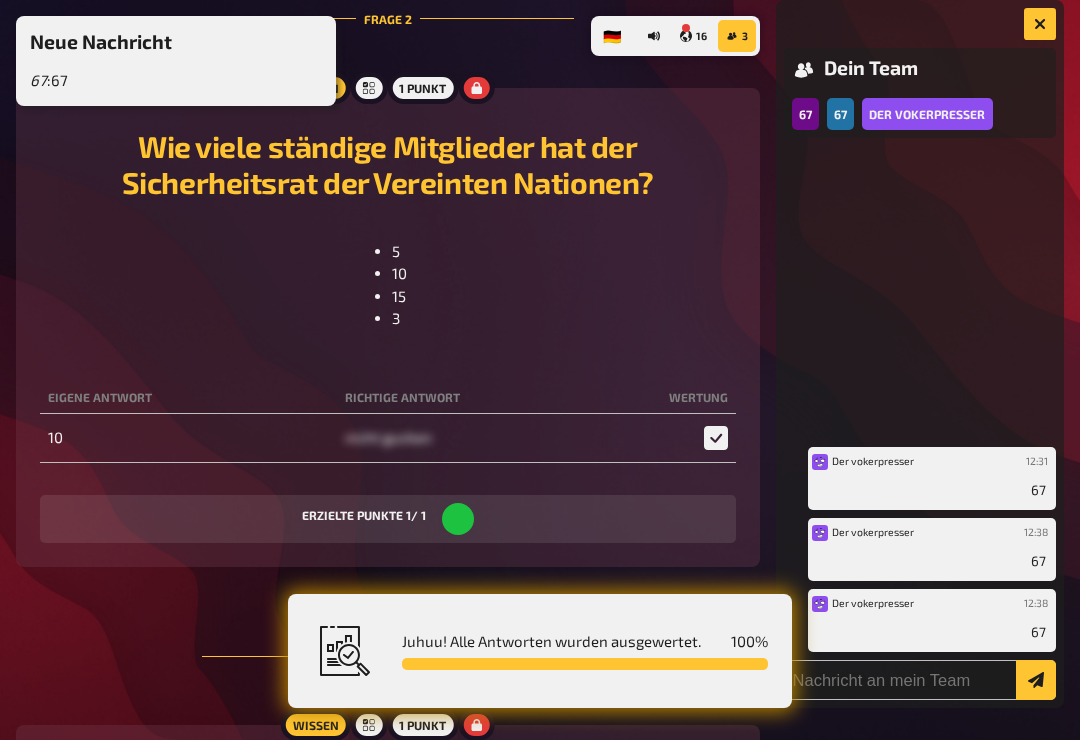 click on "Der vokerpresser 12:31" at bounding box center [932, 462] 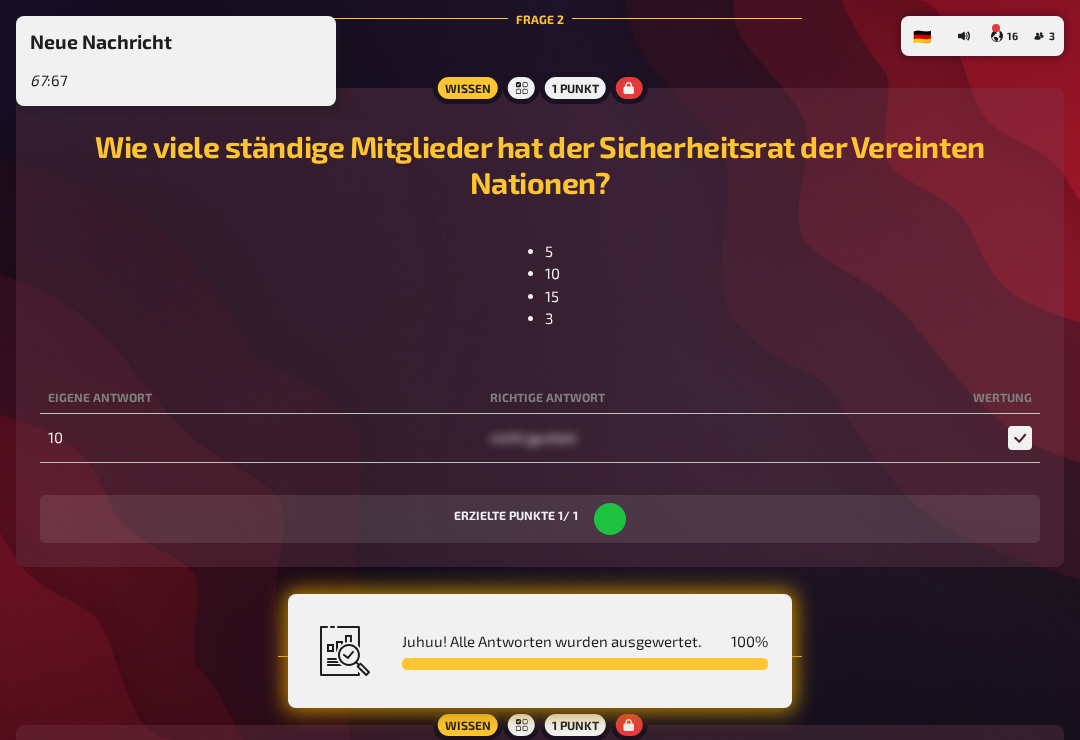 click on "3" at bounding box center (1044, 36) 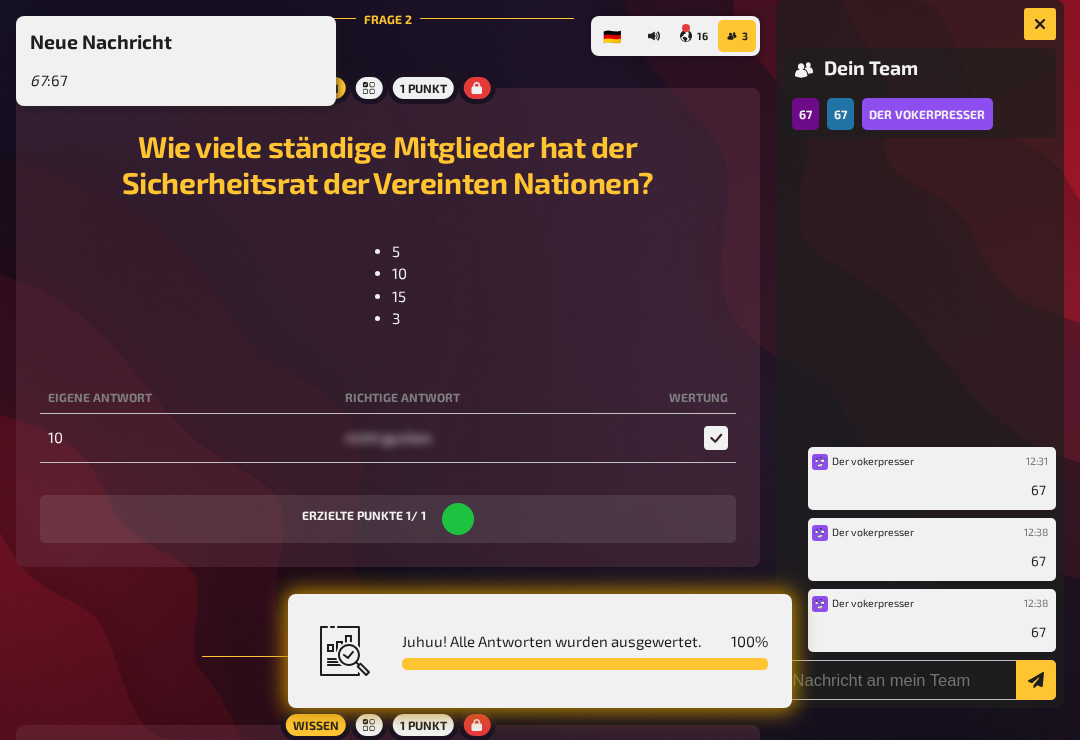 scroll, scrollTop: 0, scrollLeft: 0, axis: both 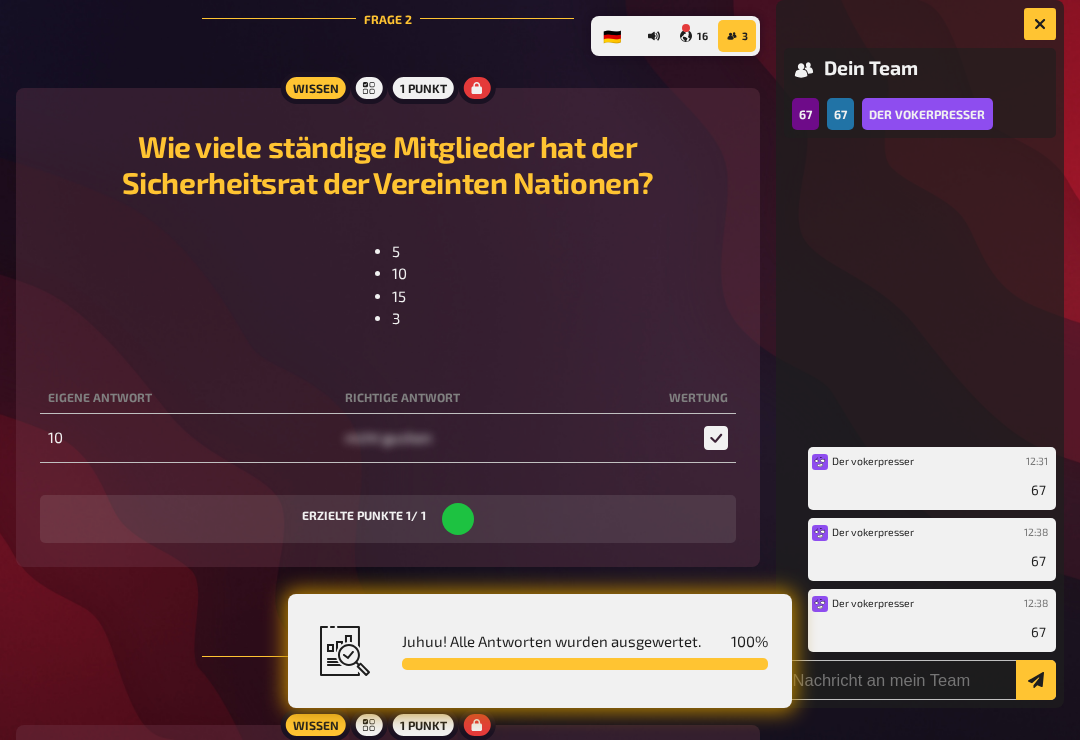 click at bounding box center [1040, 24] 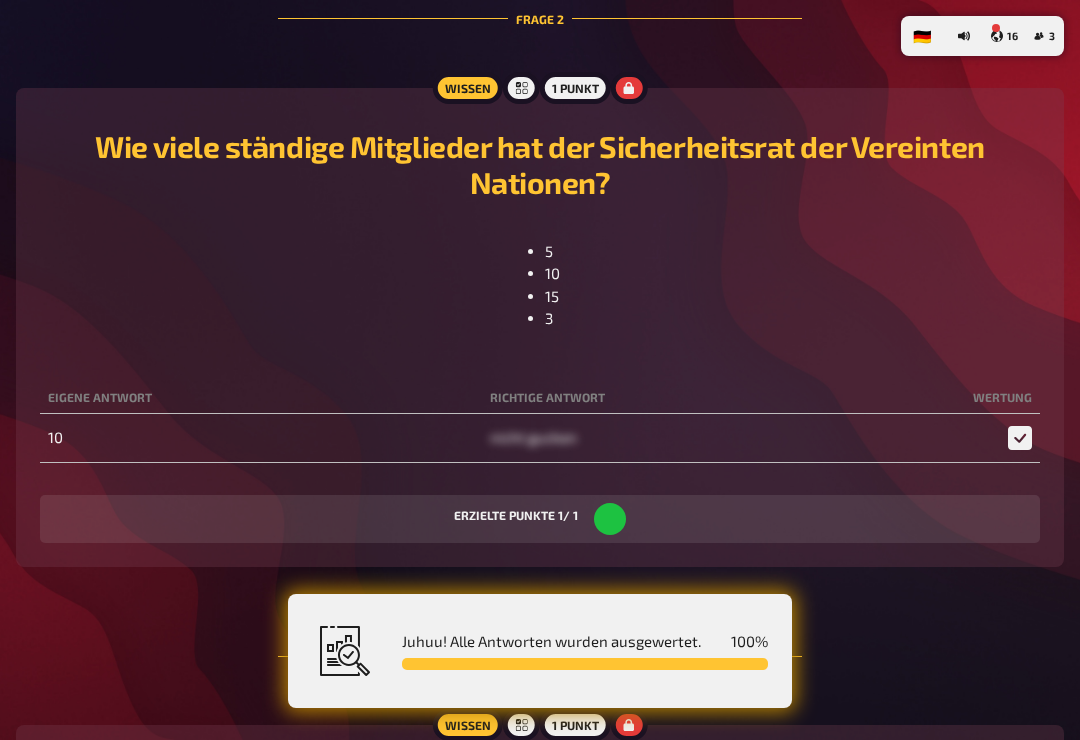 click on "16" at bounding box center [1004, 36] 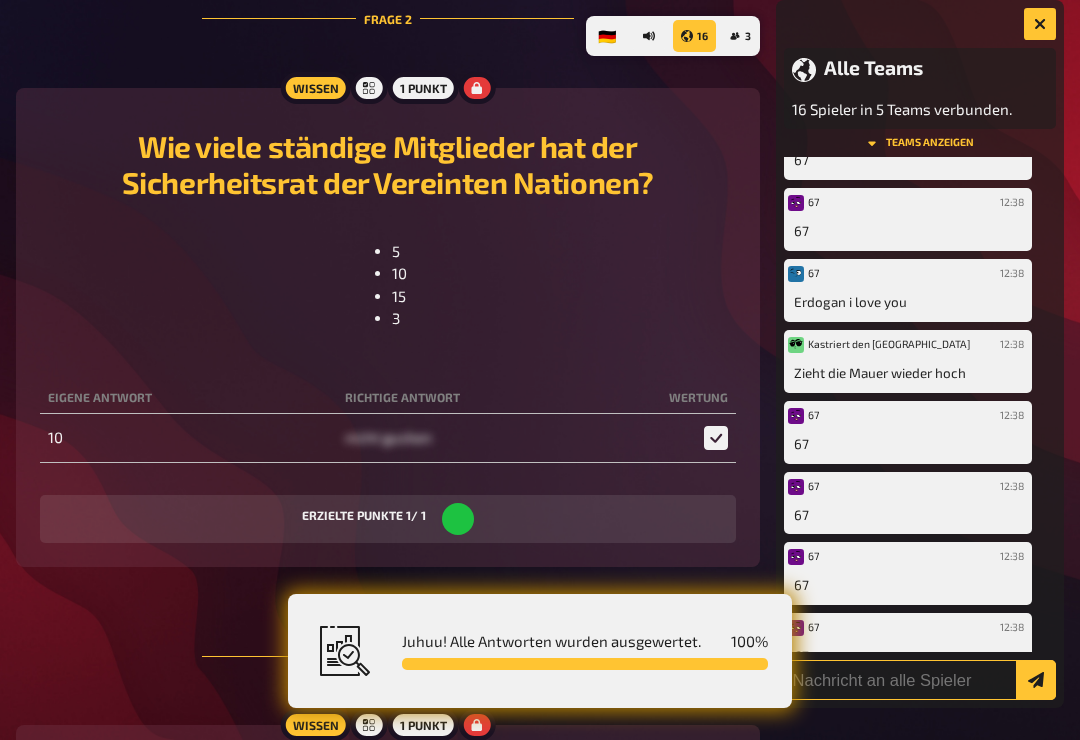 click at bounding box center [920, 680] 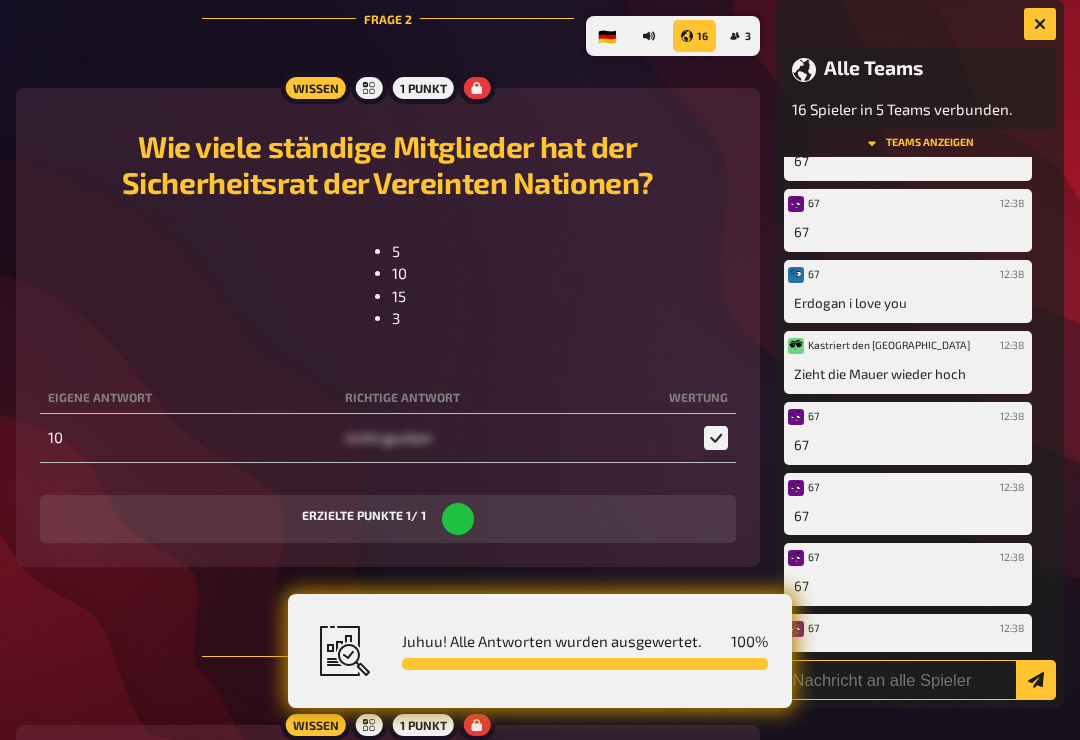 scroll, scrollTop: 1512, scrollLeft: 0, axis: vertical 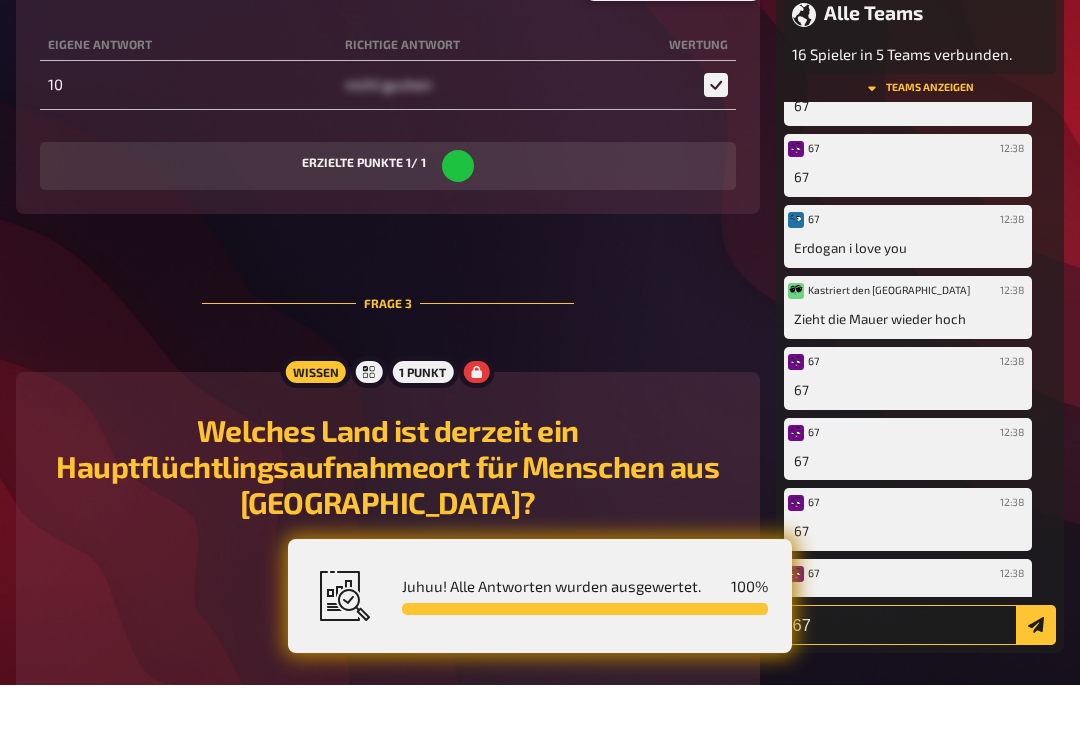 type on "67" 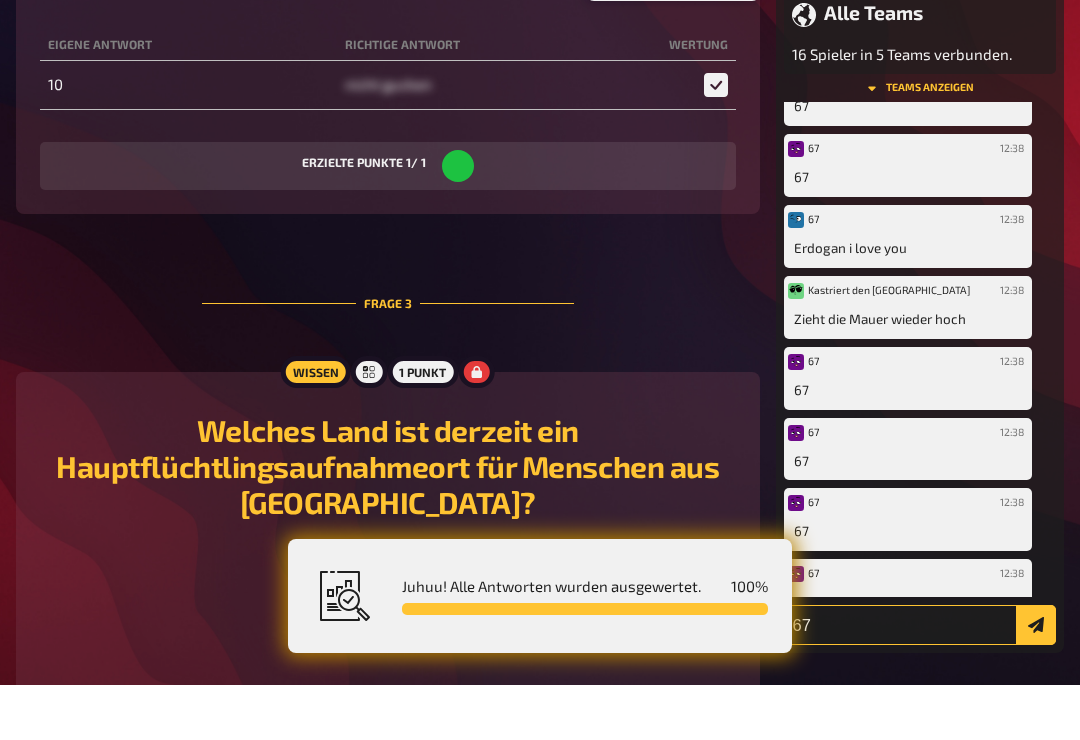 click at bounding box center (1036, 680) 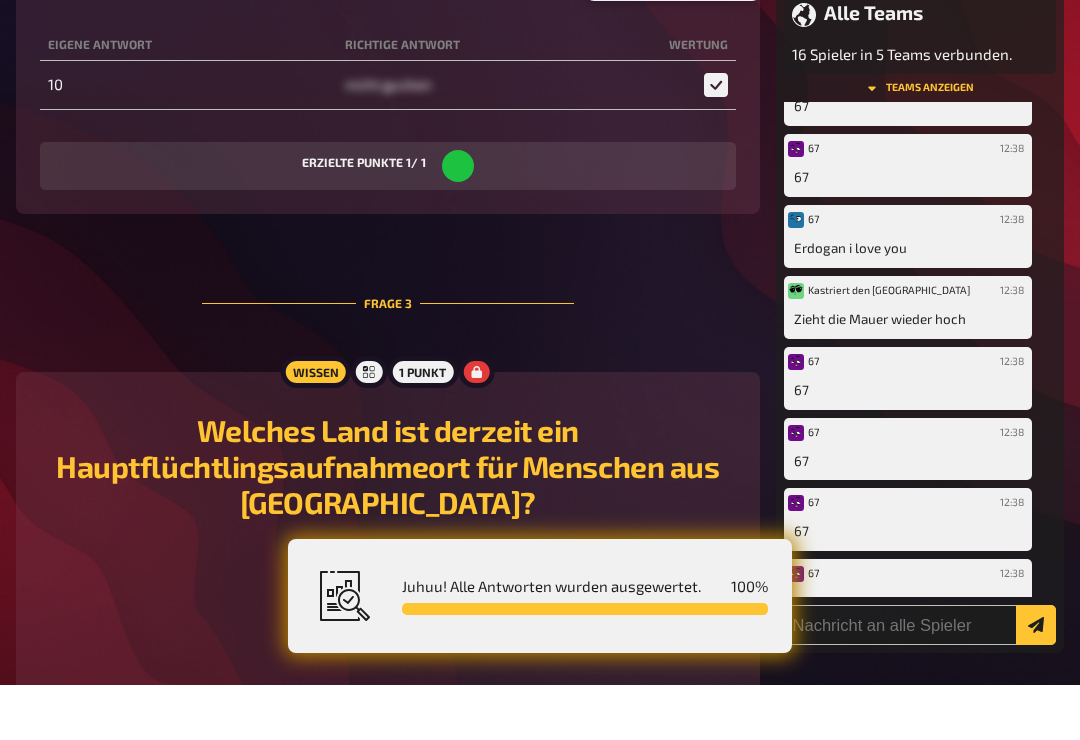 scroll, scrollTop: 1810, scrollLeft: 0, axis: vertical 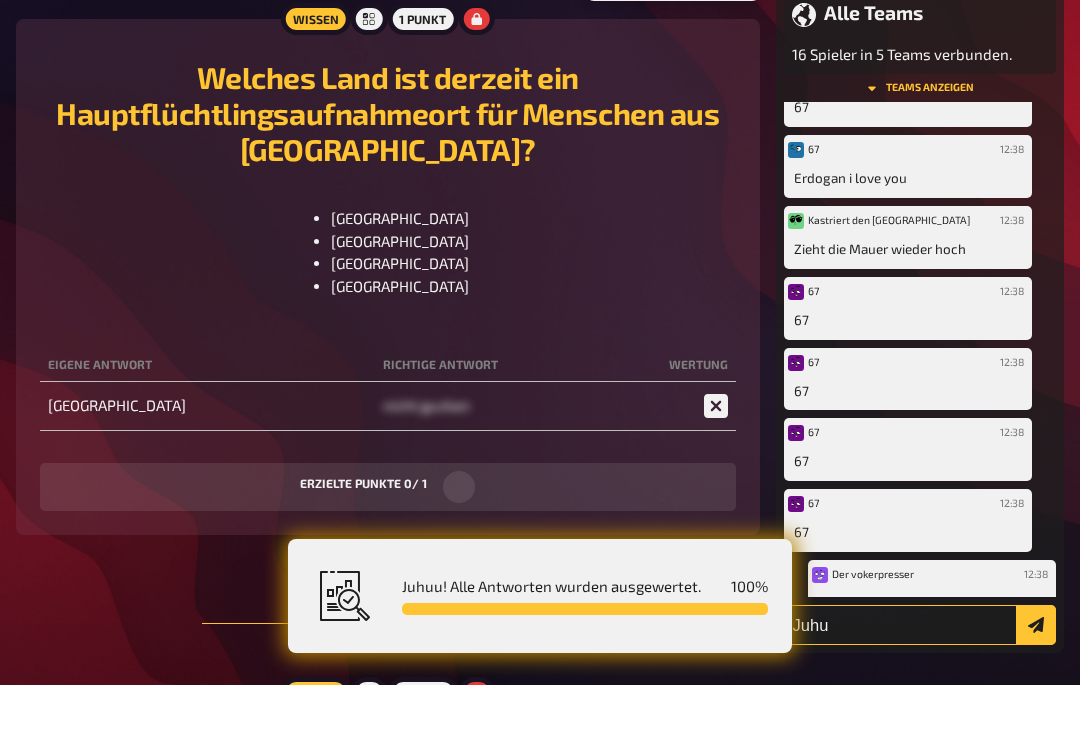 type on "Juhu" 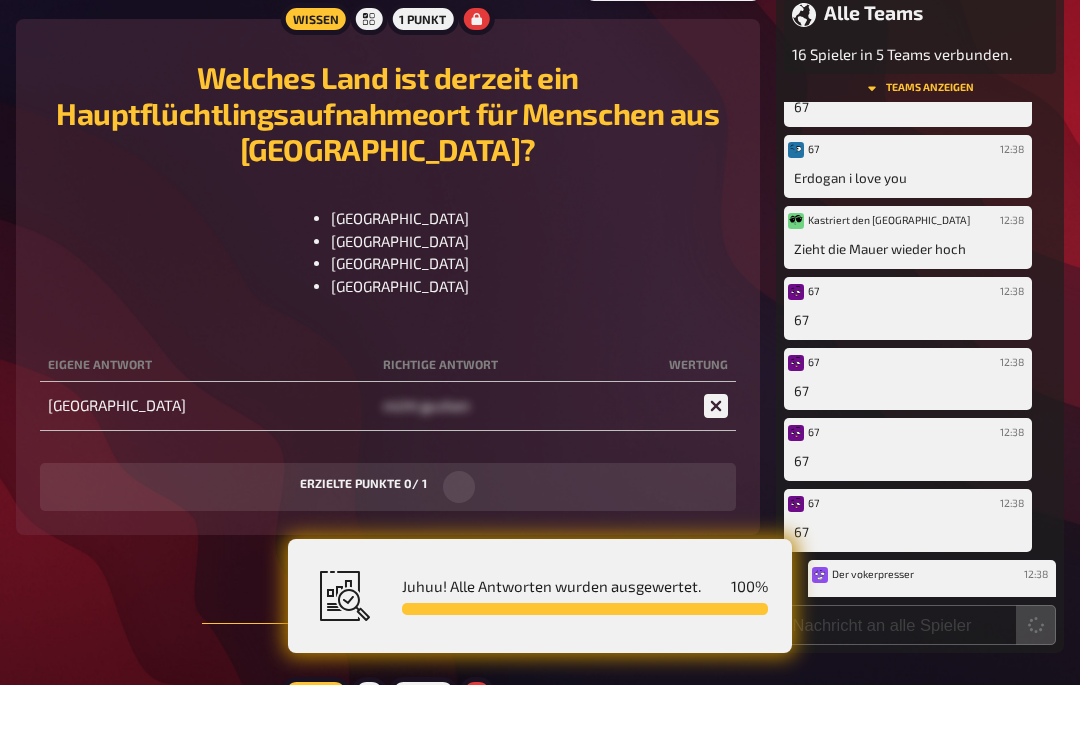 scroll, scrollTop: 1880, scrollLeft: 0, axis: vertical 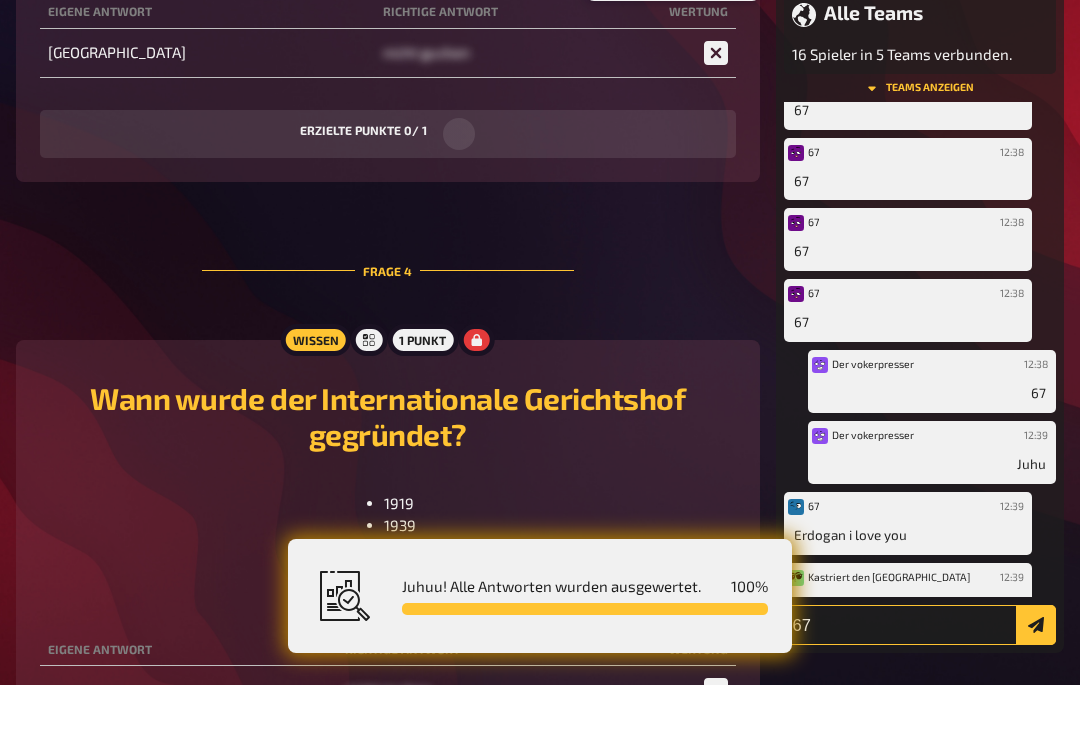 type on "67" 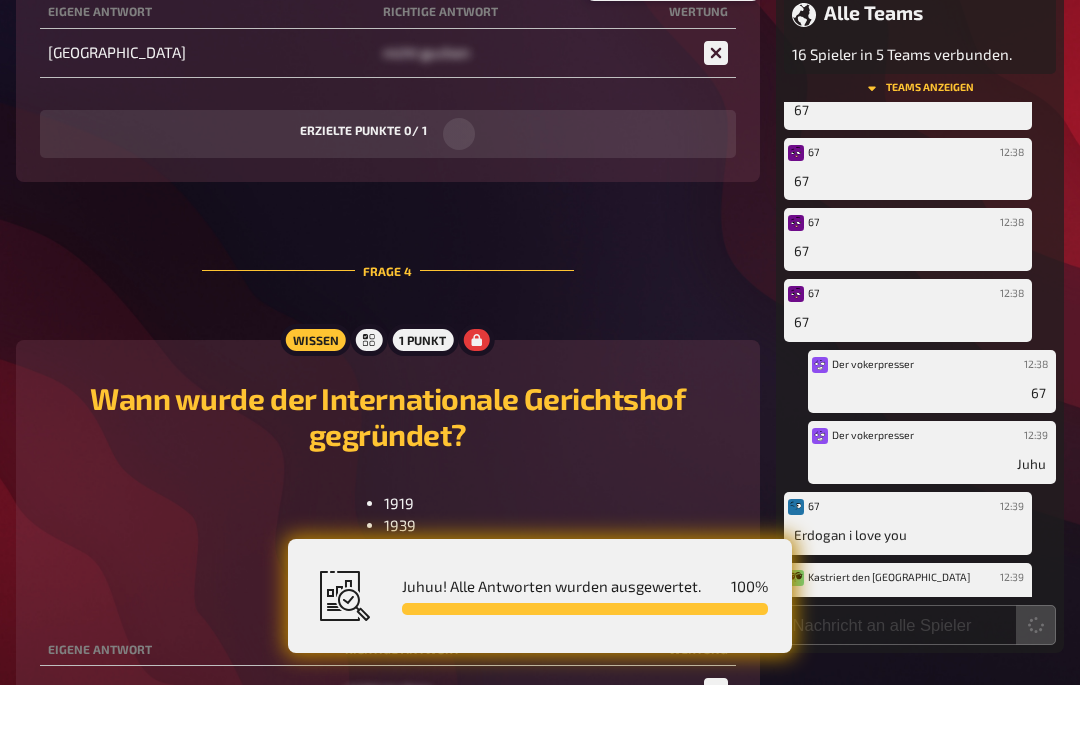 scroll, scrollTop: 2090, scrollLeft: 0, axis: vertical 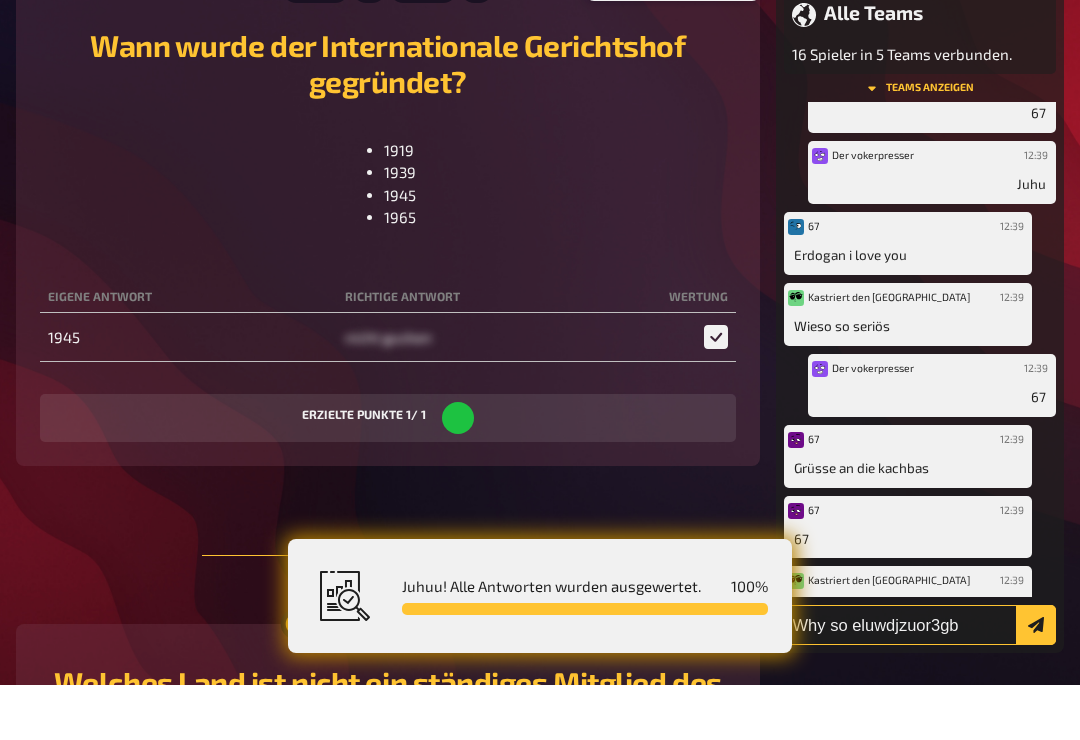 type on "Why so eluwdjzuor3gb" 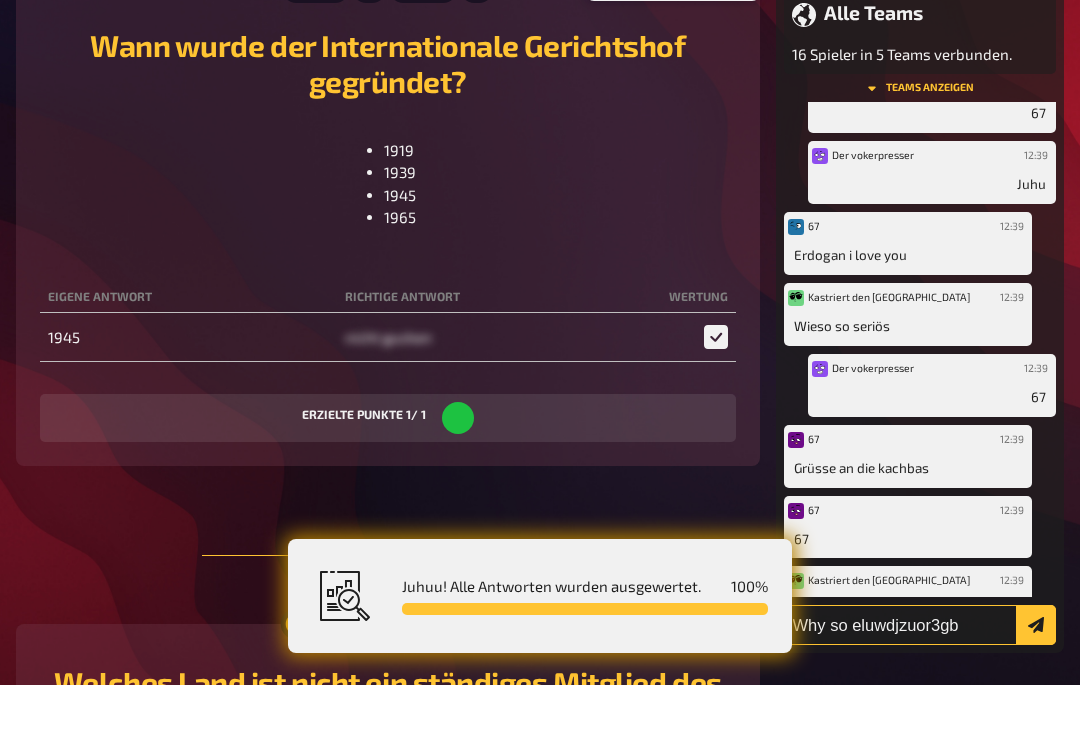 click at bounding box center [1036, 680] 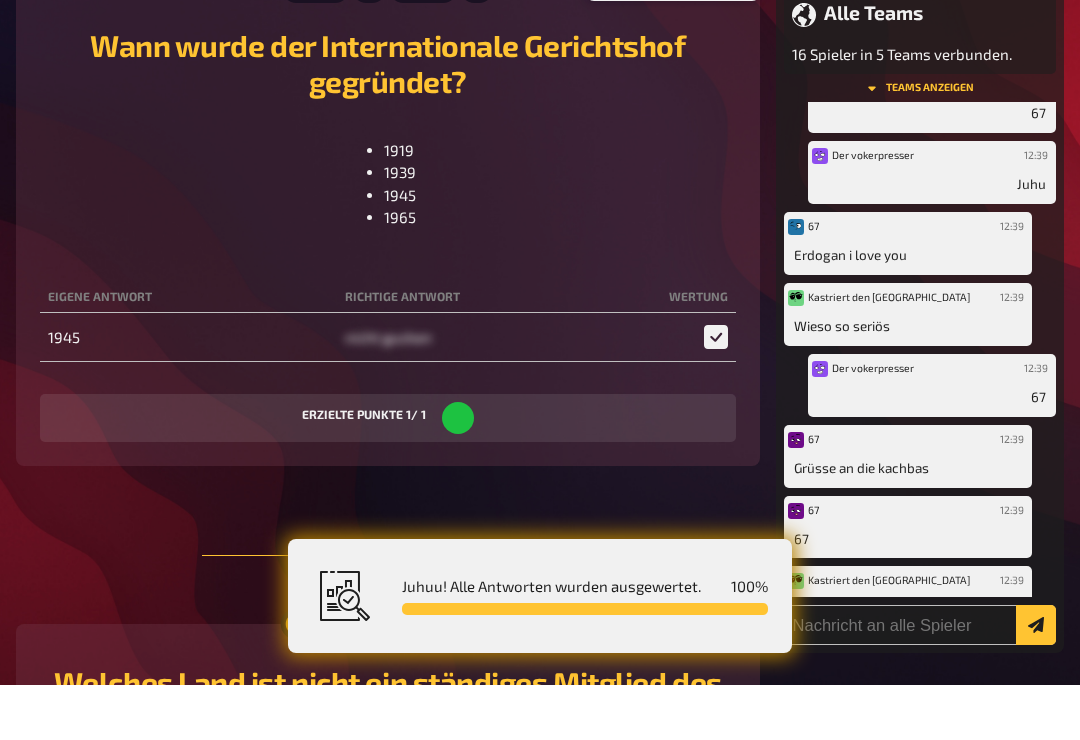 scroll, scrollTop: 2370, scrollLeft: 0, axis: vertical 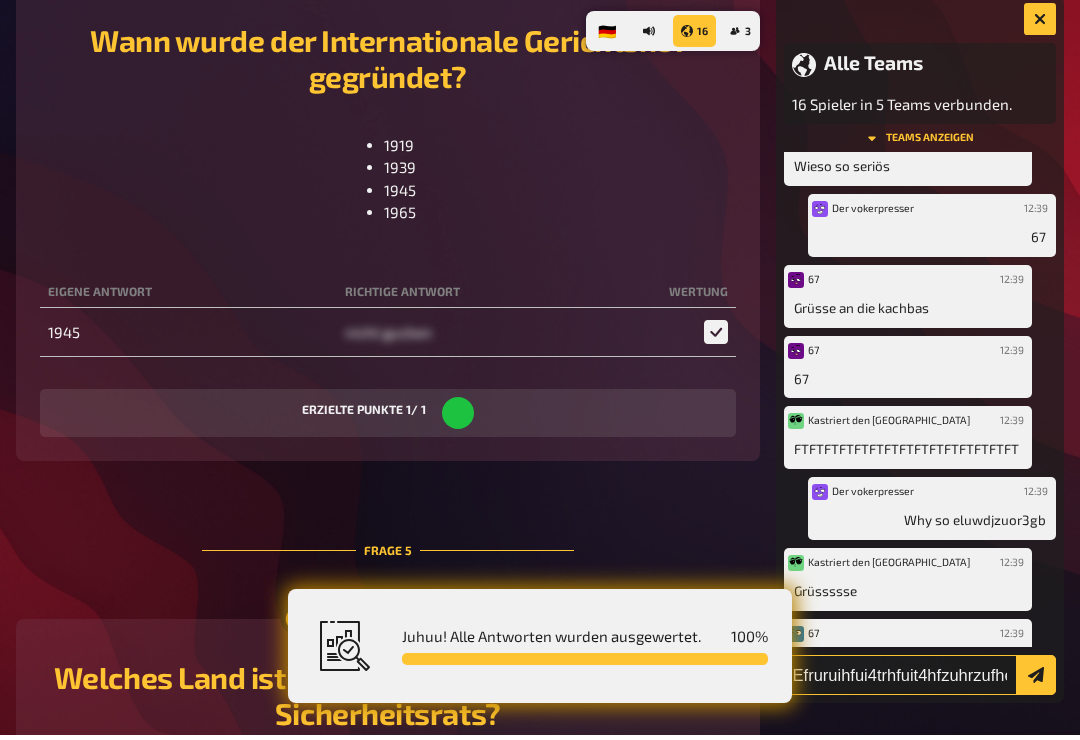 type on "Efruruihfui4trhfuit4hfzuhrzufheri2uhfuire2hufiheruihfzie2rhufh34fz6rfz4rt7fzu47t5zhgf74tzf894rf9r34hefu34r9jf9r3ej8fr349fh3r7fjr8fju2jerfiowjfejf9t" 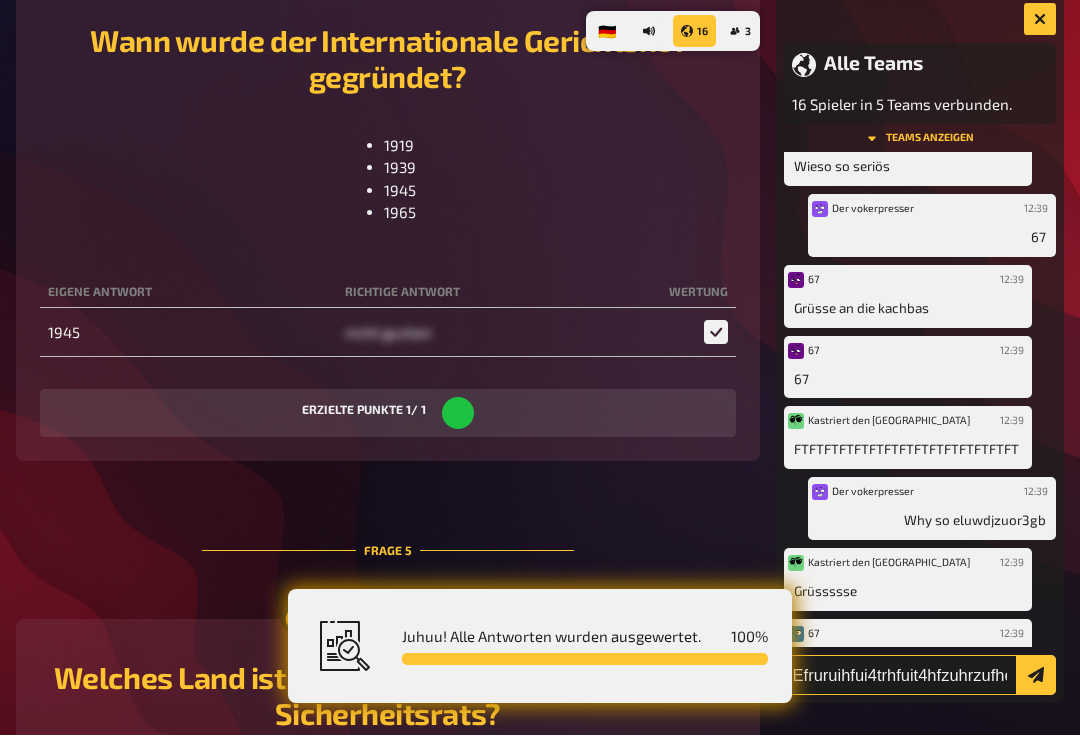 click at bounding box center (1036, 680) 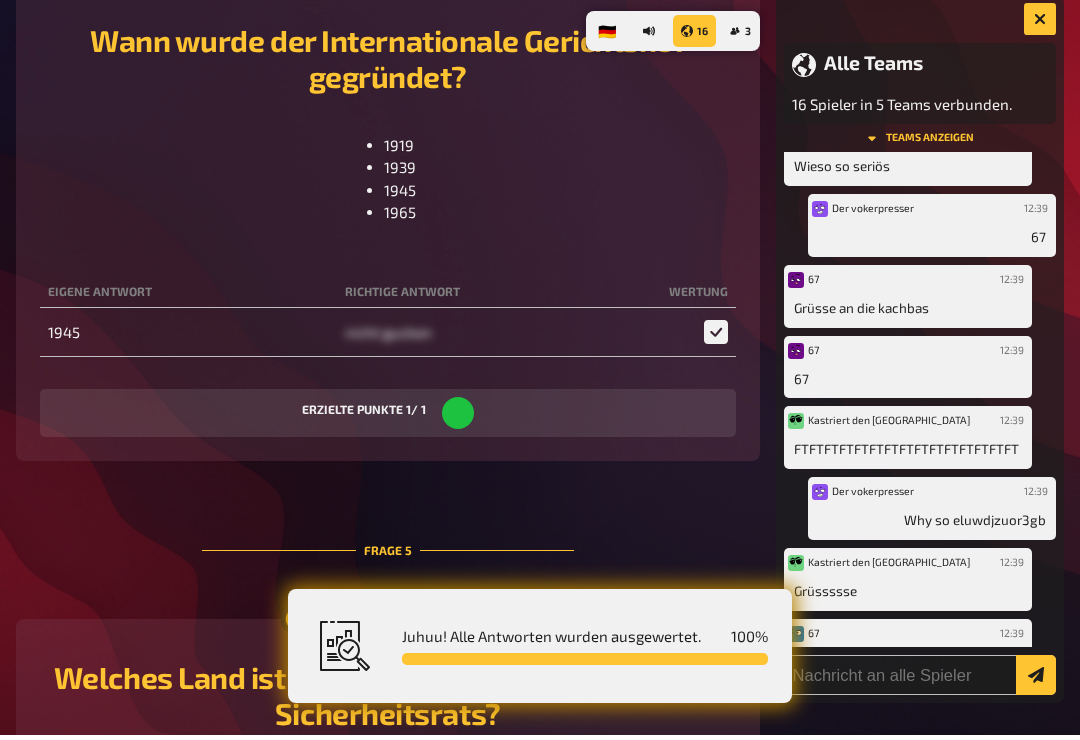 scroll, scrollTop: 2631, scrollLeft: 0, axis: vertical 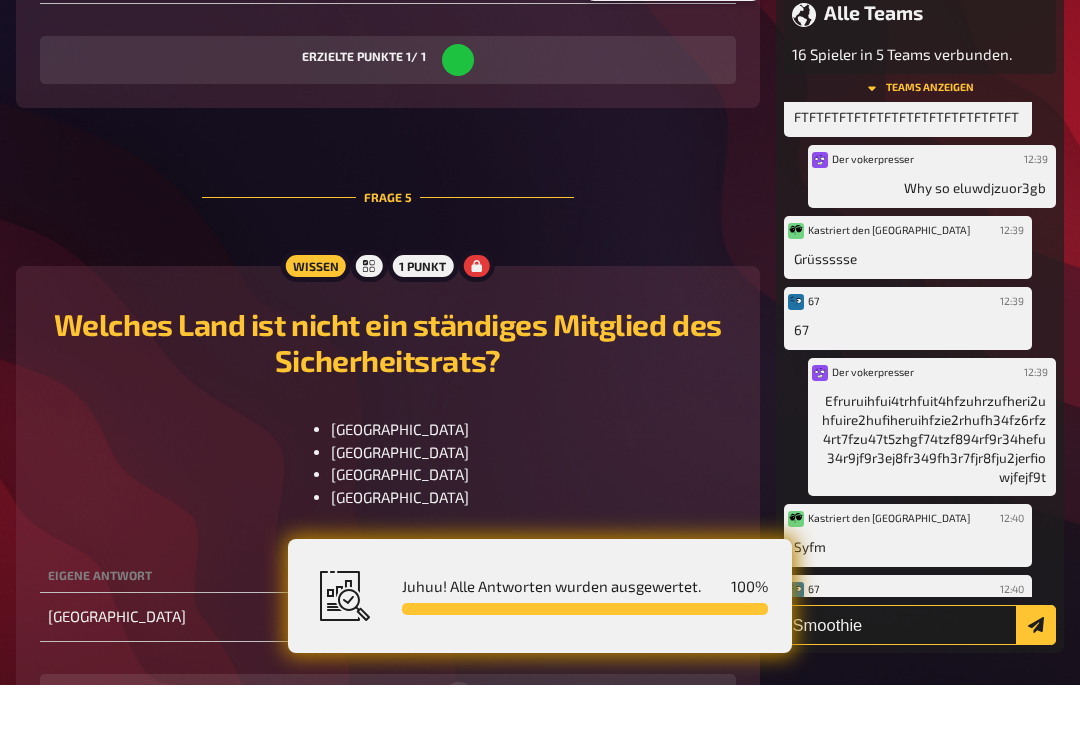 type on "Smoothie" 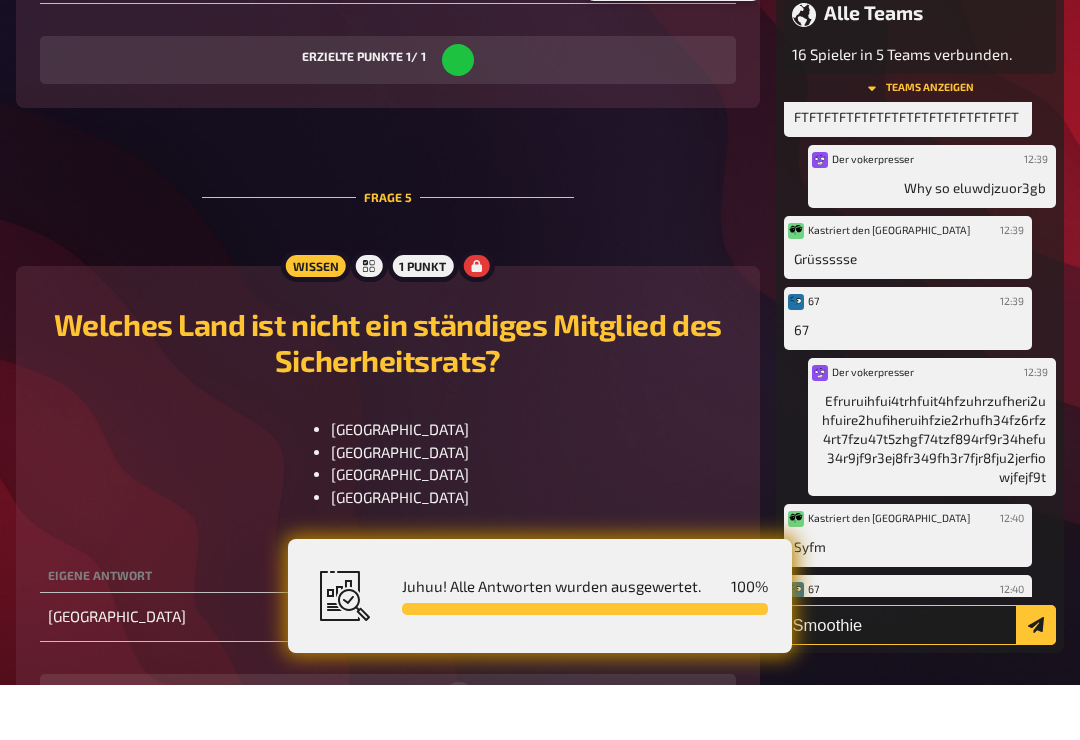 click at bounding box center (1036, 680) 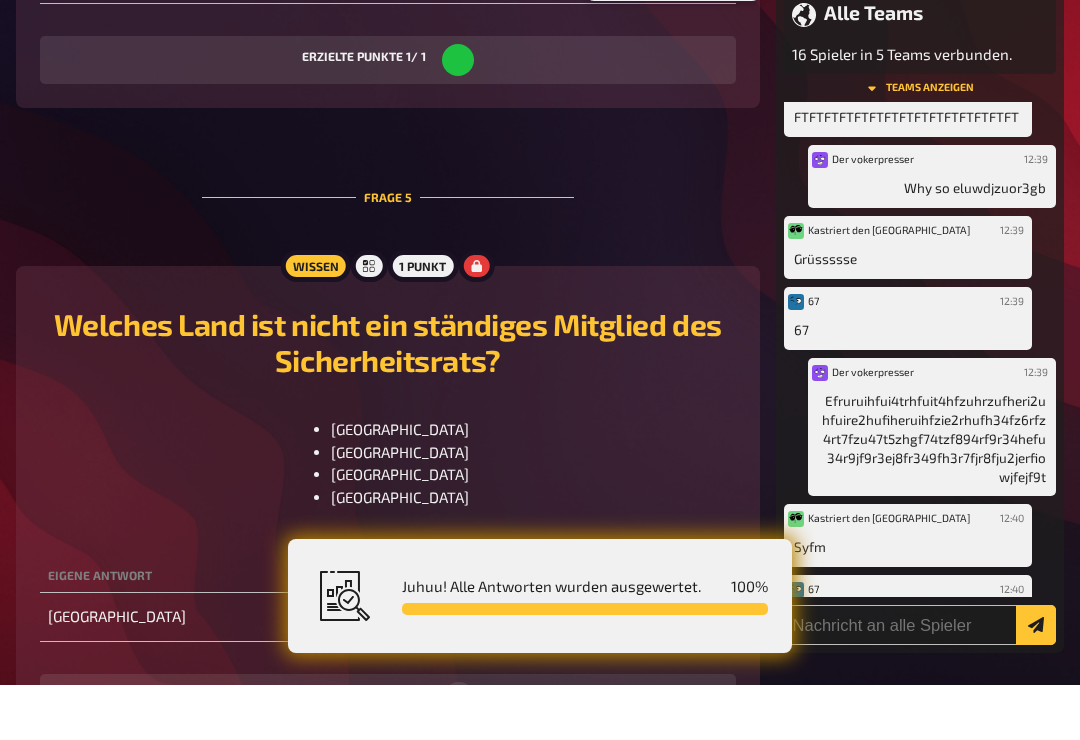 scroll, scrollTop: 2862, scrollLeft: 0, axis: vertical 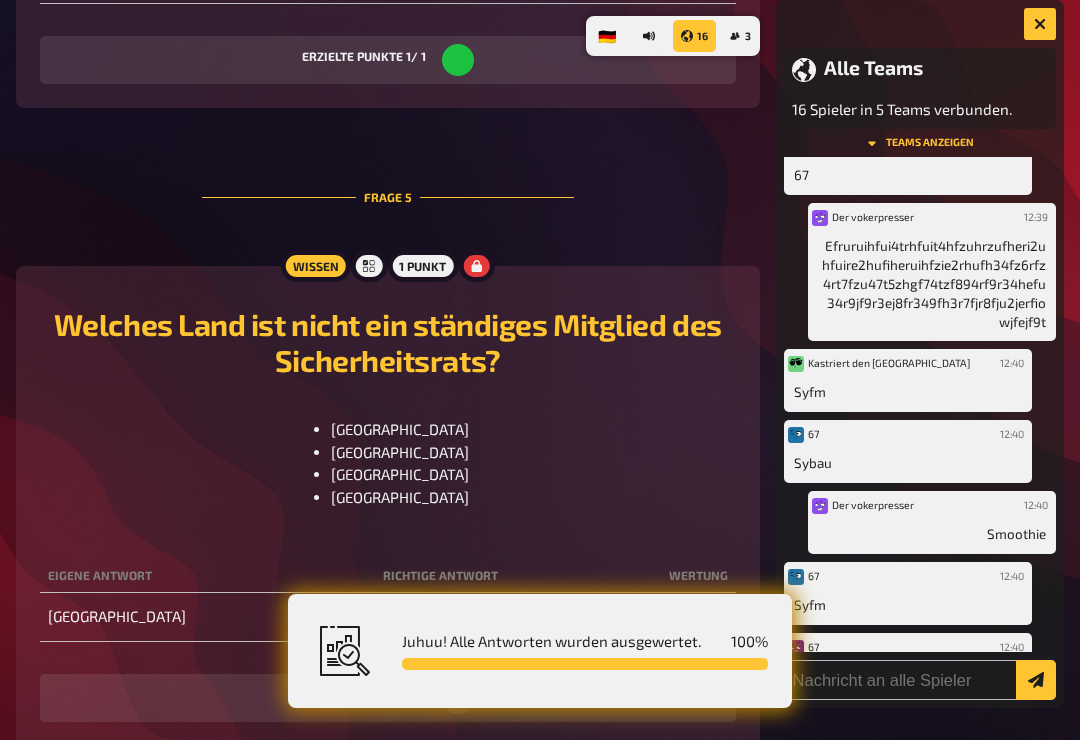 click on "Juhuu! Alle Antworten wurden ausgewertet. 100 %" at bounding box center [573, 651] 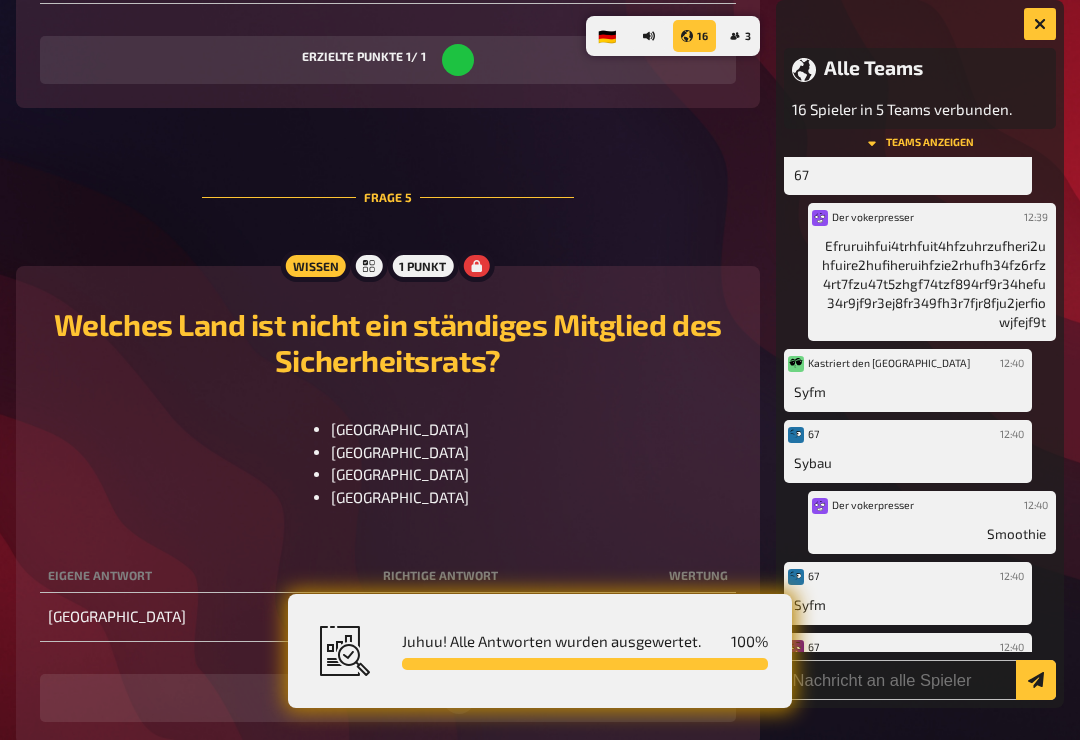 scroll, scrollTop: 3072, scrollLeft: 0, axis: vertical 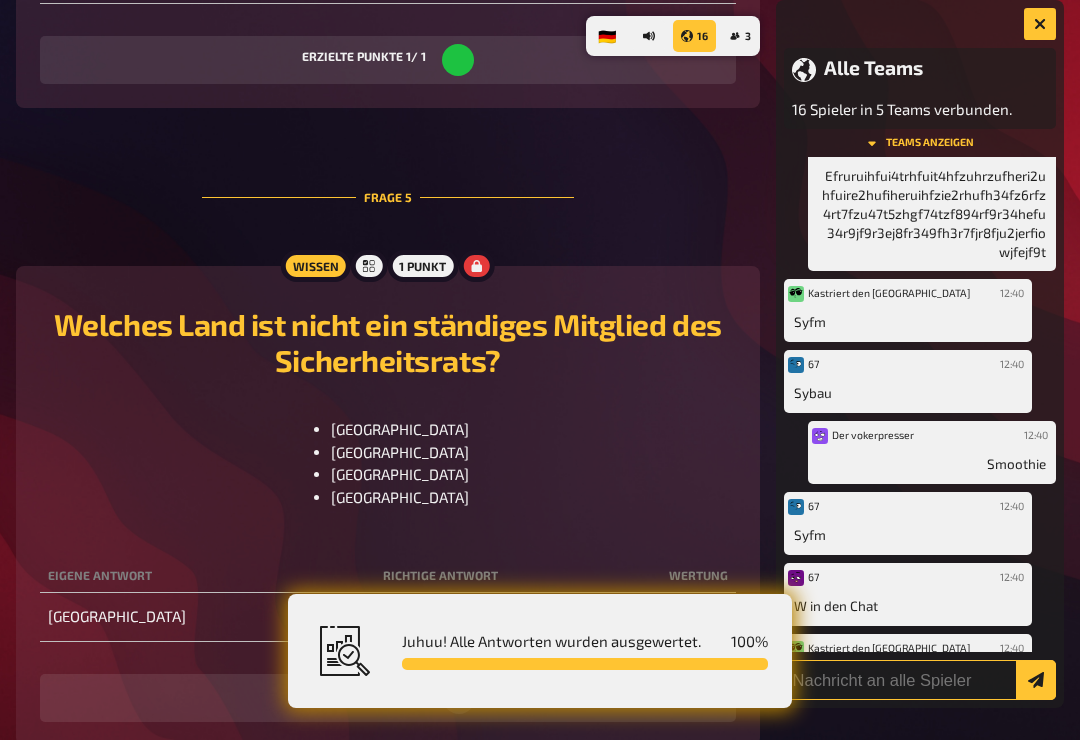 click at bounding box center (920, 680) 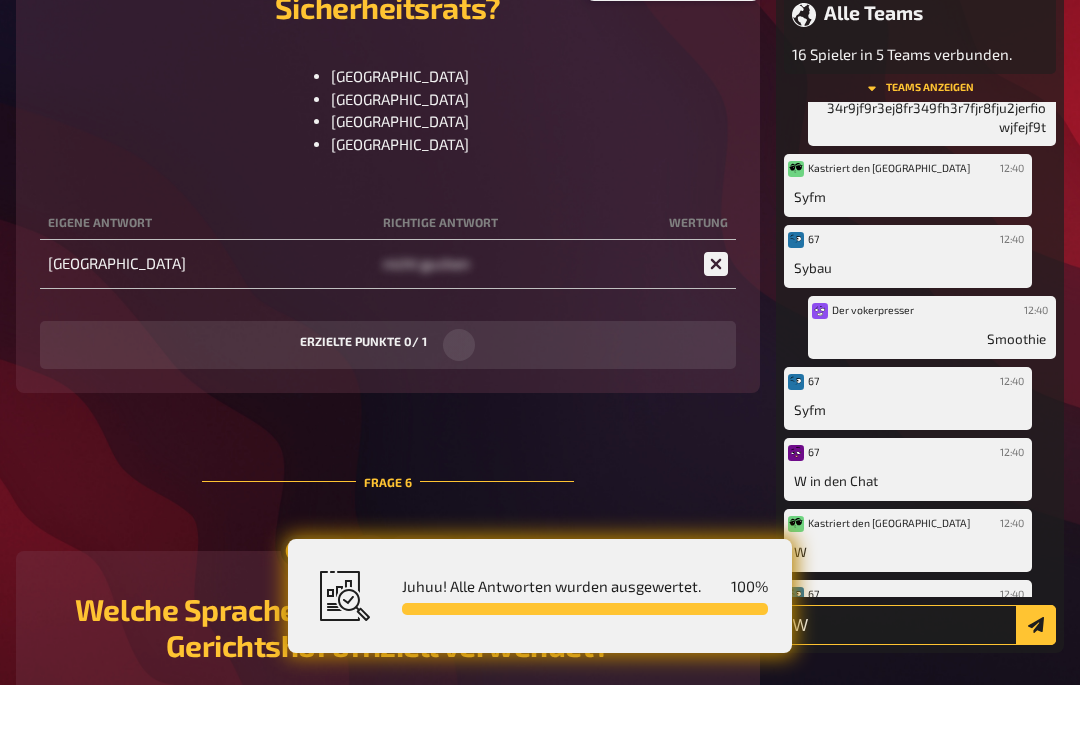 type on "W" 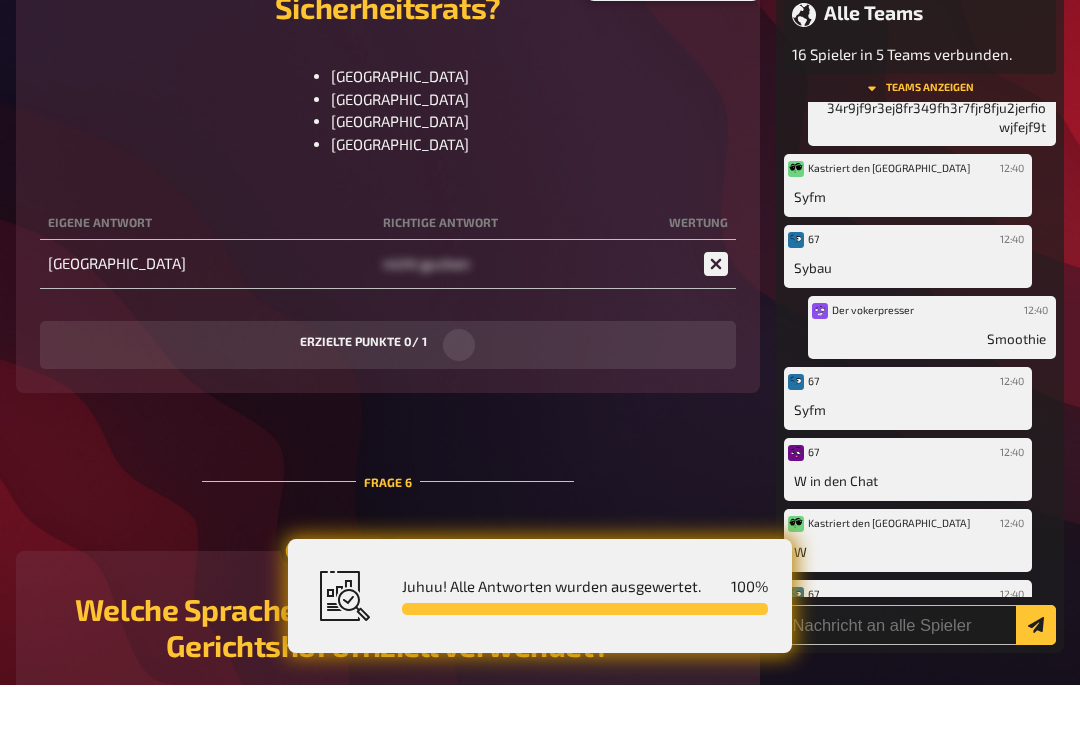 scroll, scrollTop: 3212, scrollLeft: 0, axis: vertical 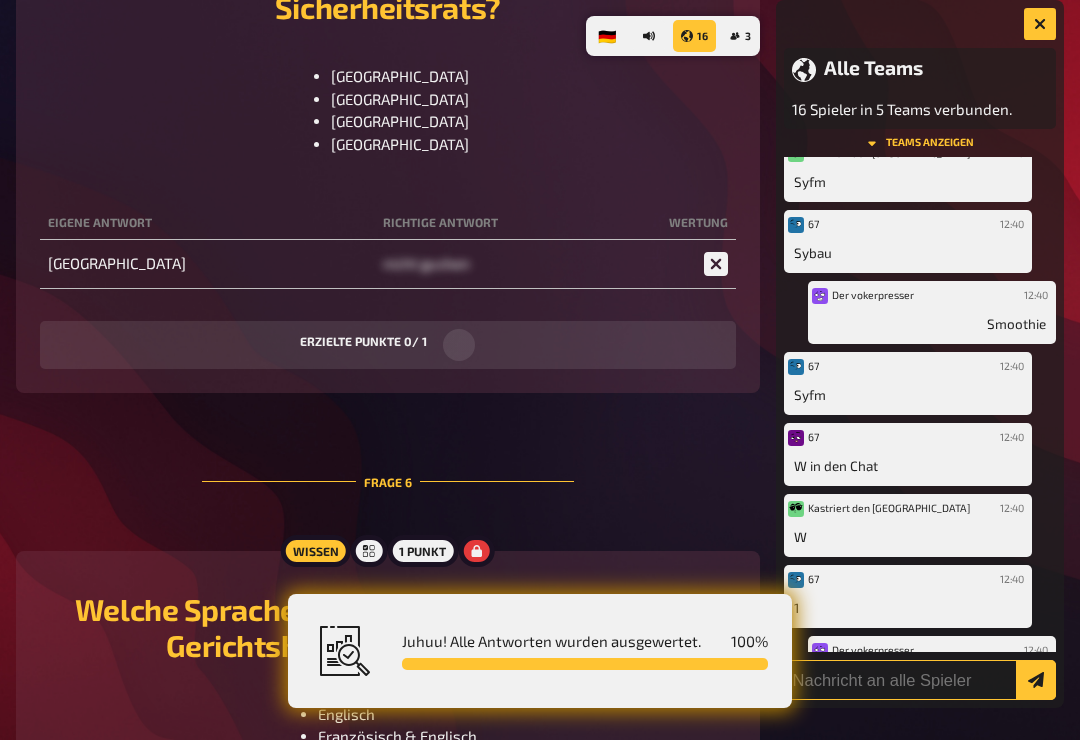 click at bounding box center [920, 680] 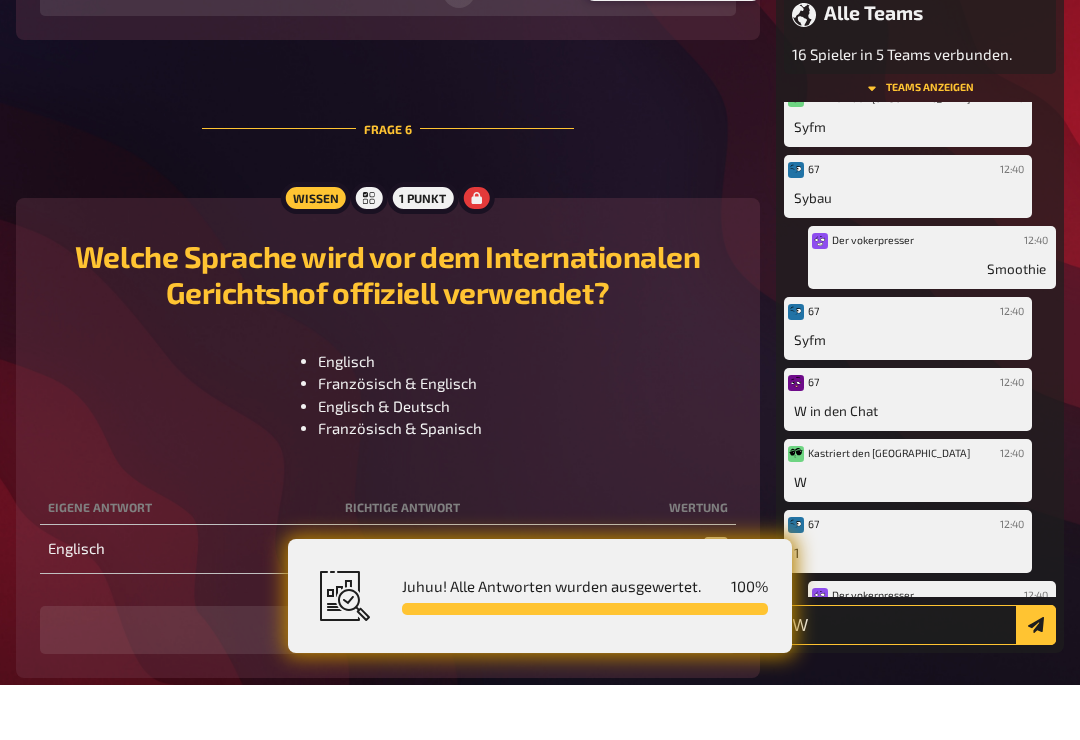 type on "W" 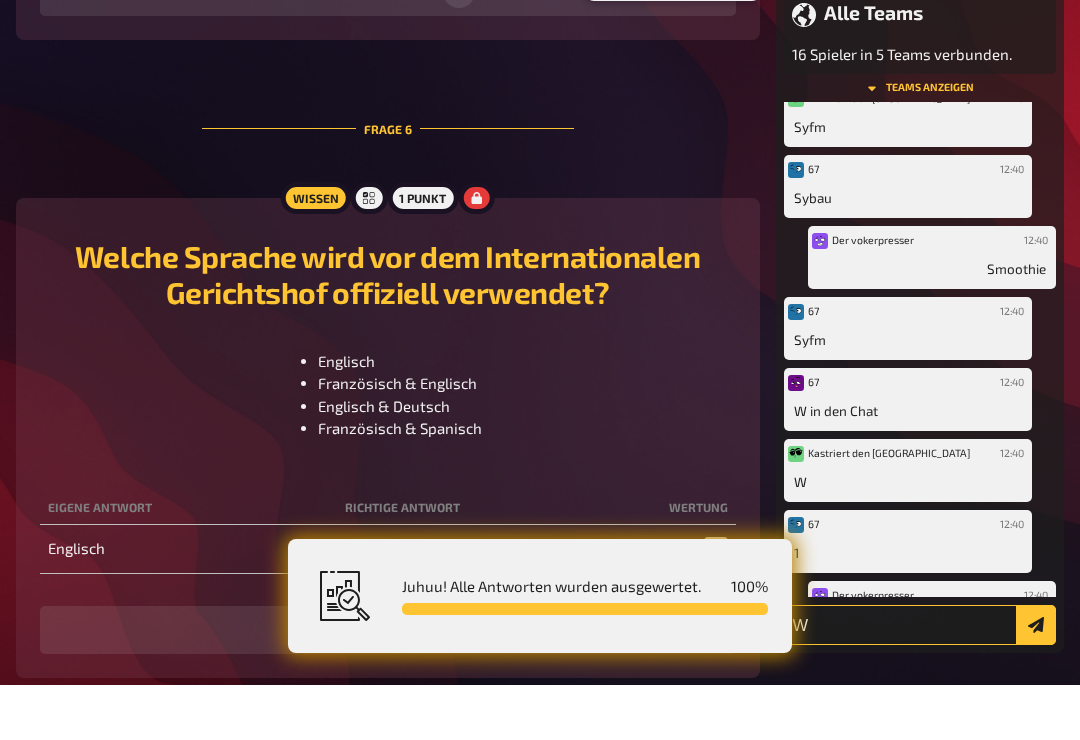 click at bounding box center [1036, 680] 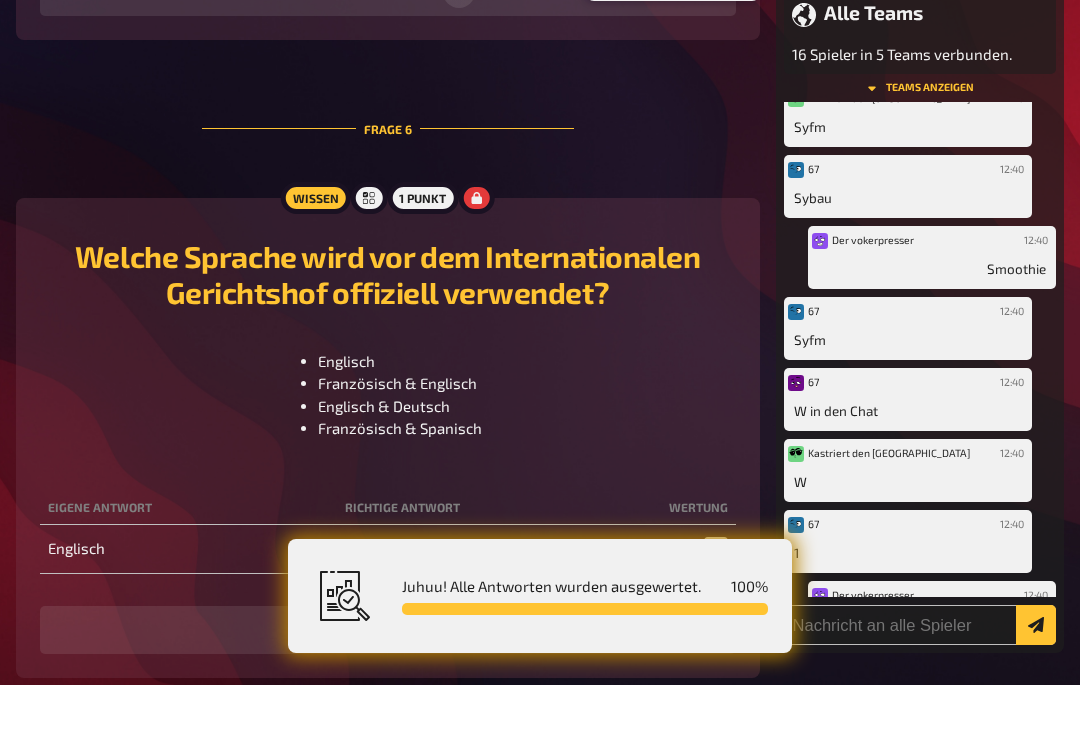 scroll, scrollTop: 3352, scrollLeft: 0, axis: vertical 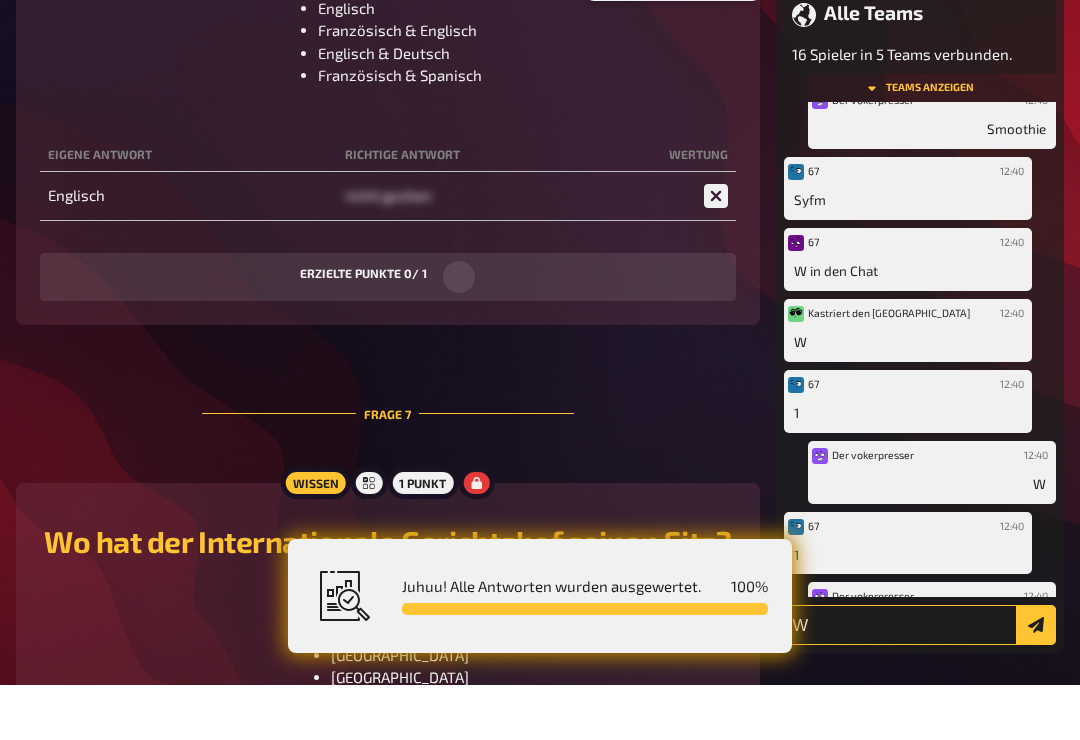 type on "W" 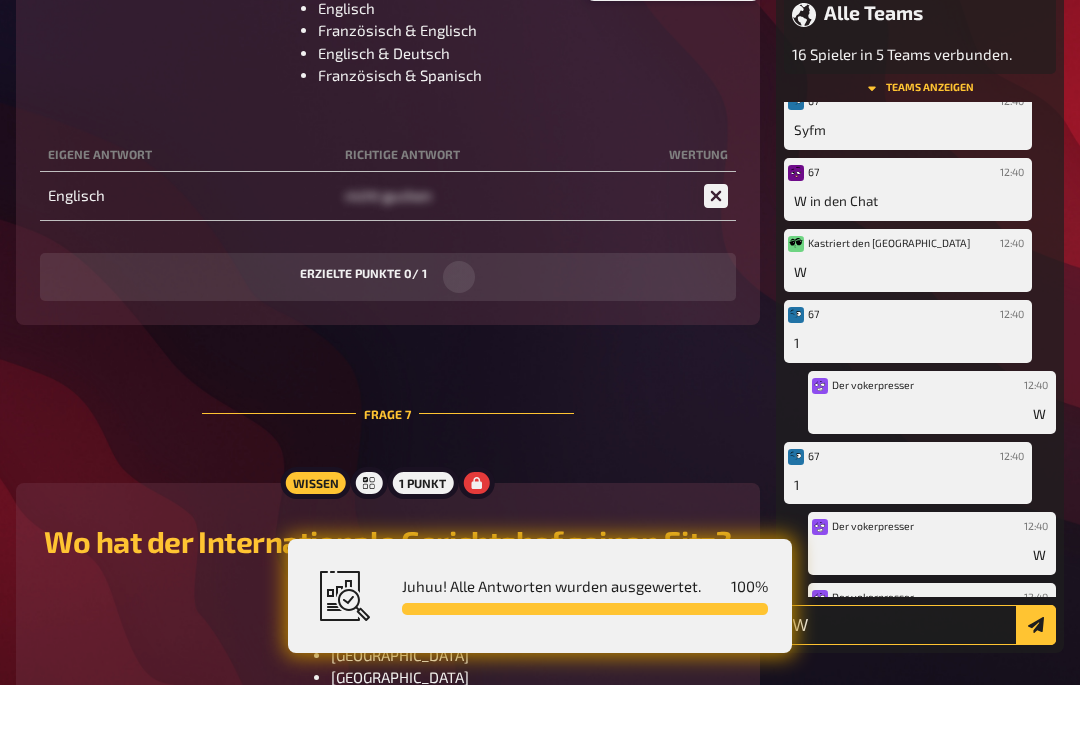 type on "W" 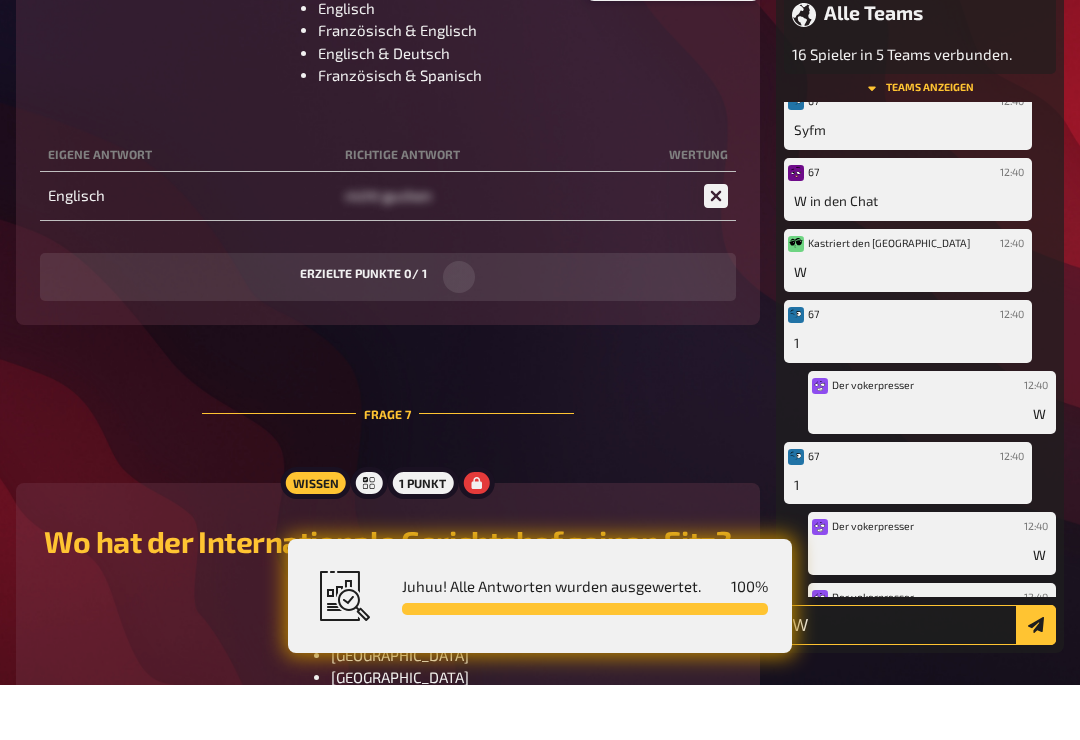 type on "W" 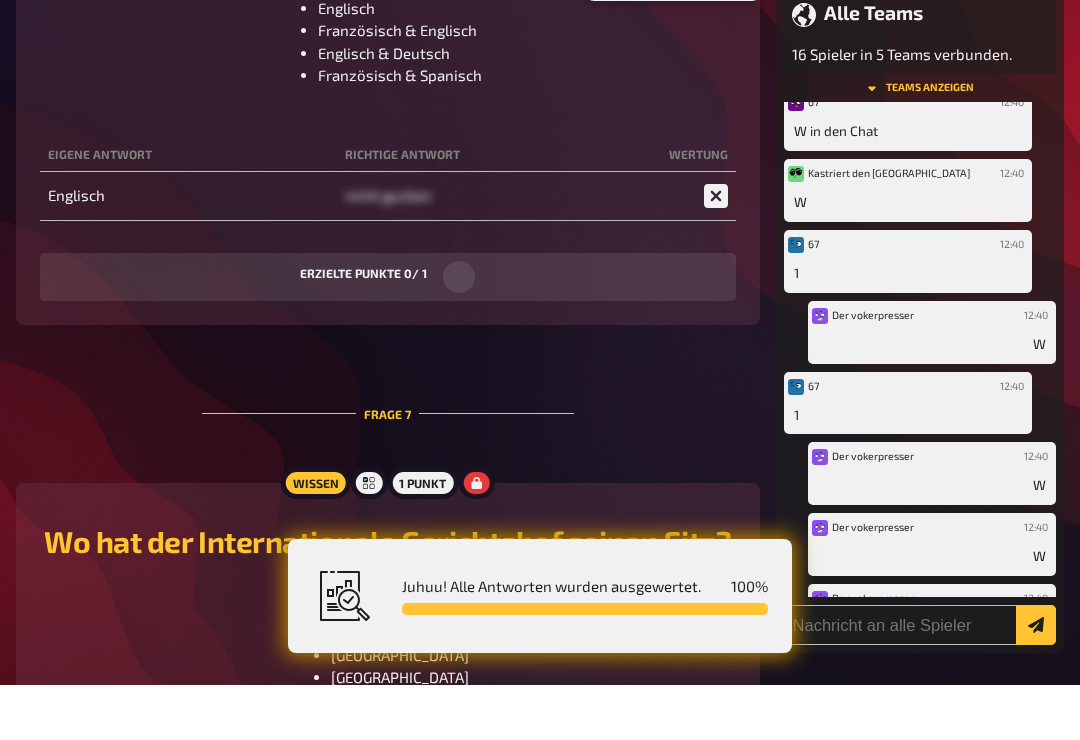 scroll, scrollTop: 3562, scrollLeft: 0, axis: vertical 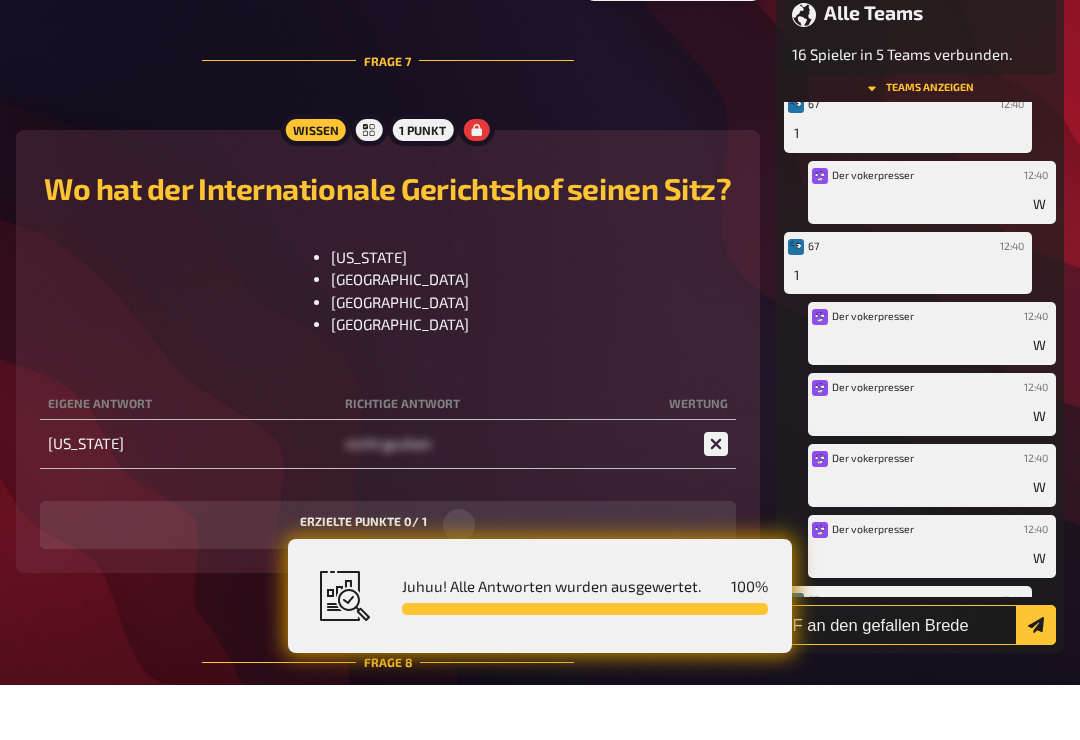type on "F an den gefallen Brede" 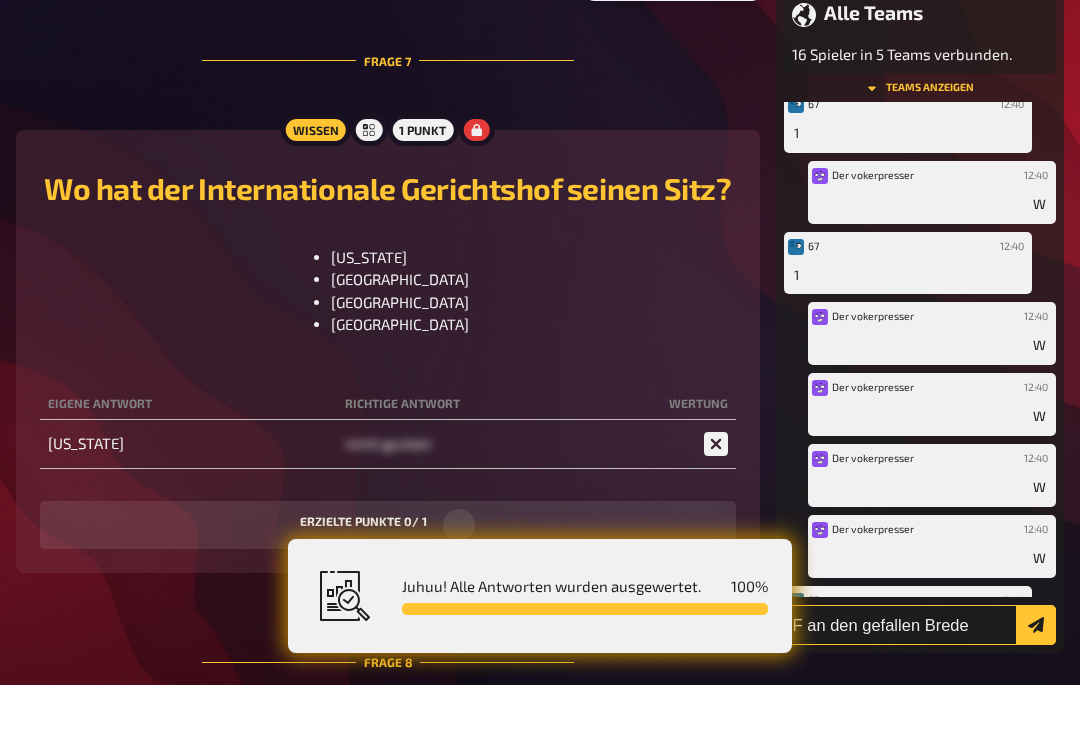 click at bounding box center (1036, 680) 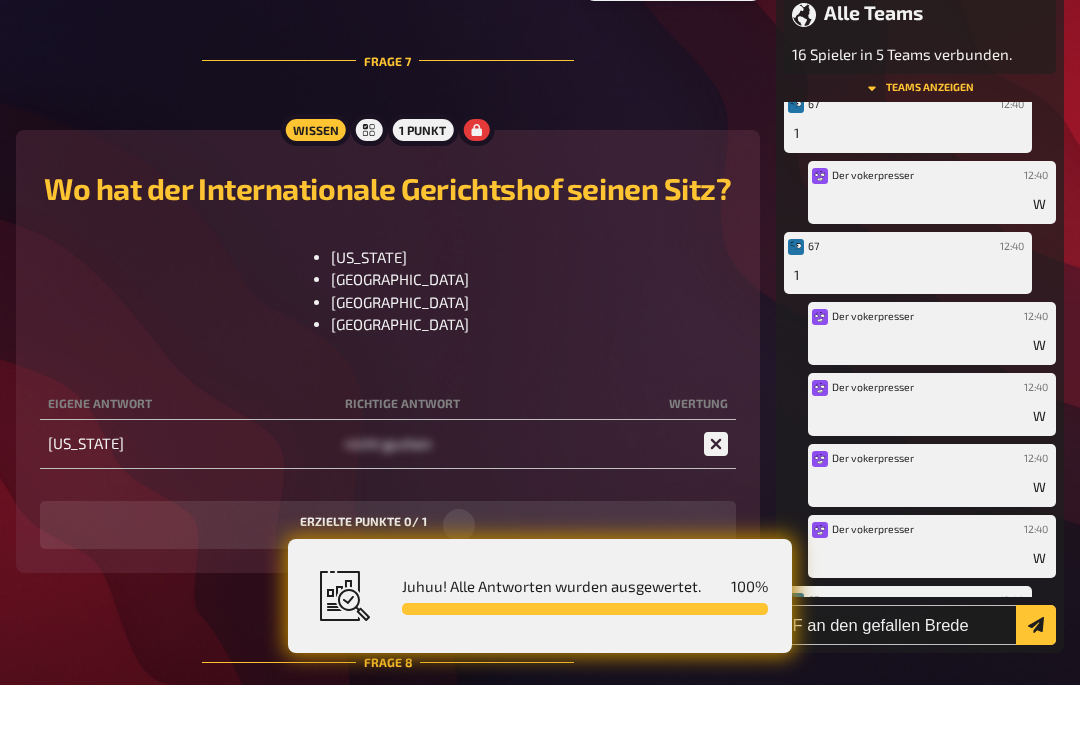 type 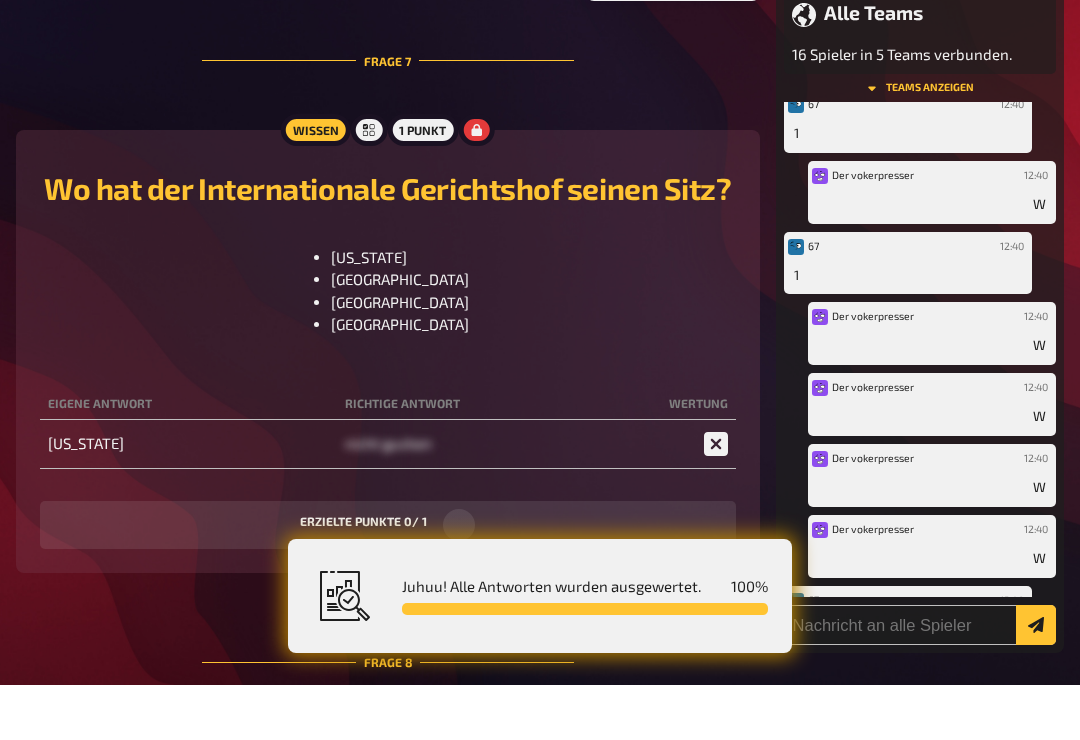 scroll, scrollTop: 3702, scrollLeft: 0, axis: vertical 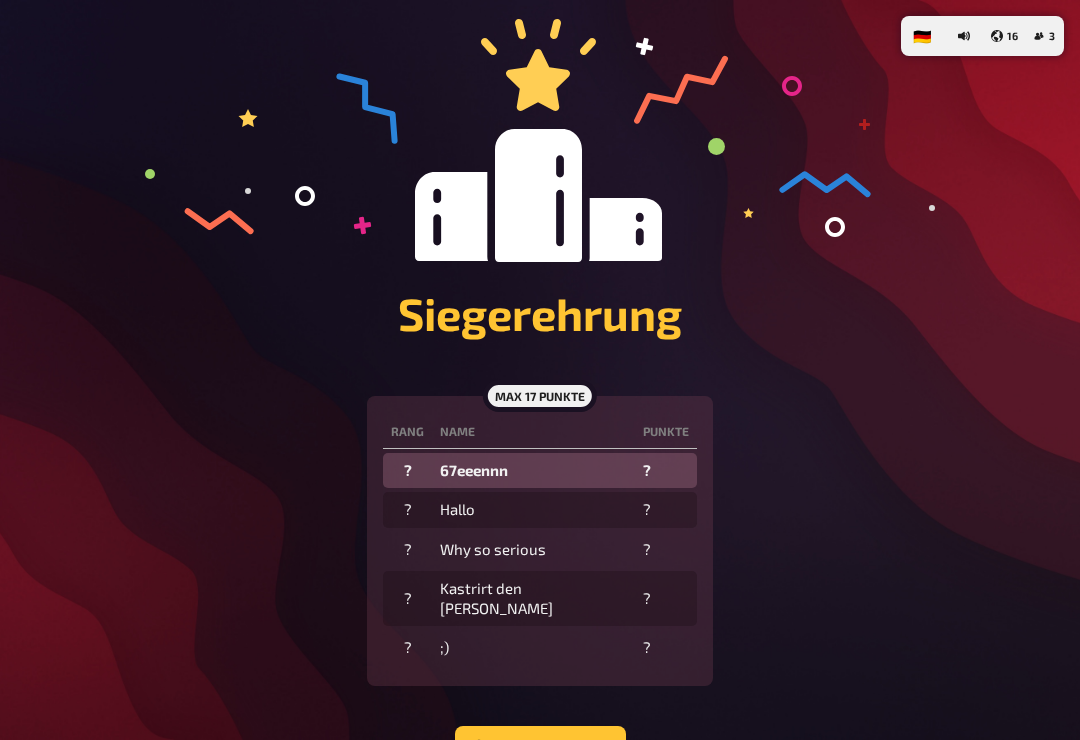 click on "Inhalt anzeigen" at bounding box center (540, 746) 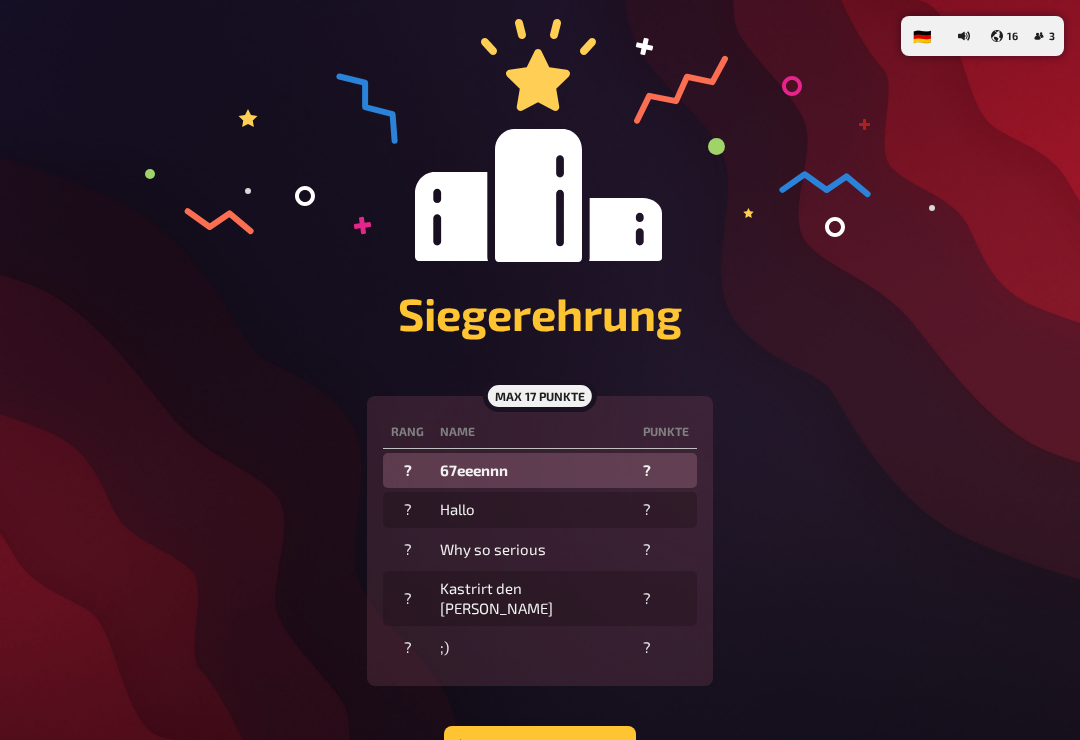 click on "Inhalt ausblenden" at bounding box center (540, 746) 